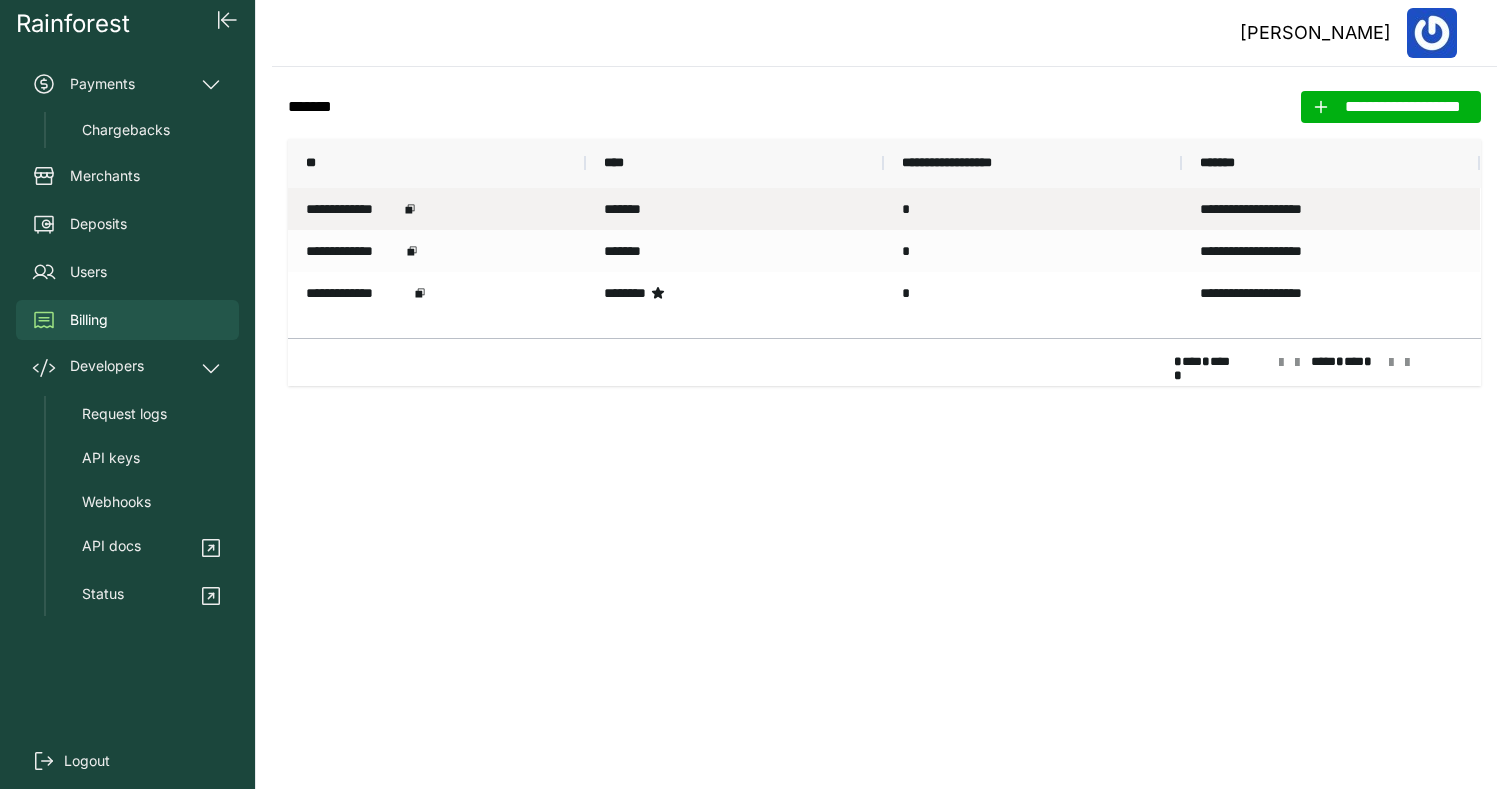 scroll, scrollTop: 0, scrollLeft: 0, axis: both 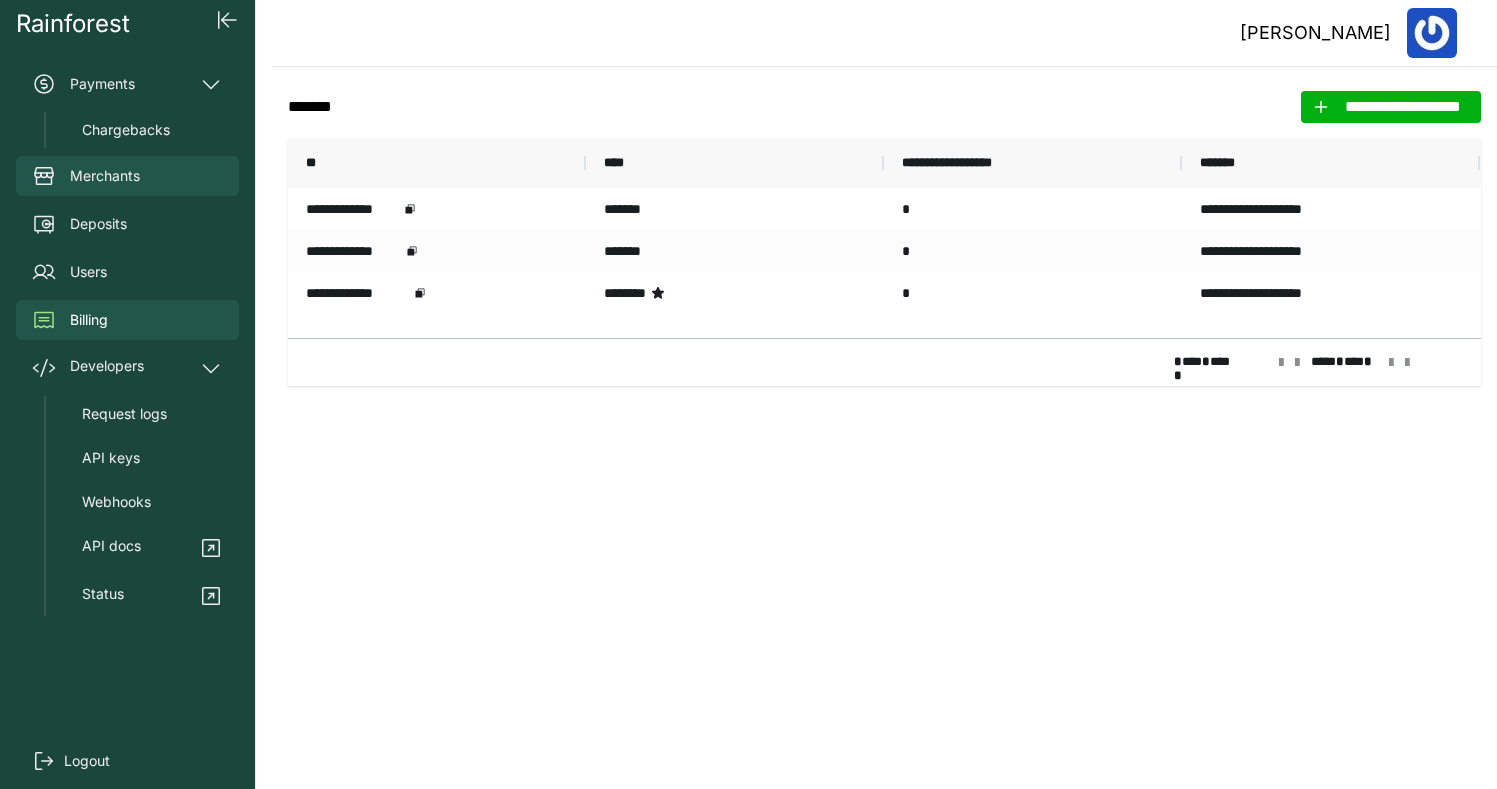click on "Merchants" at bounding box center (105, 176) 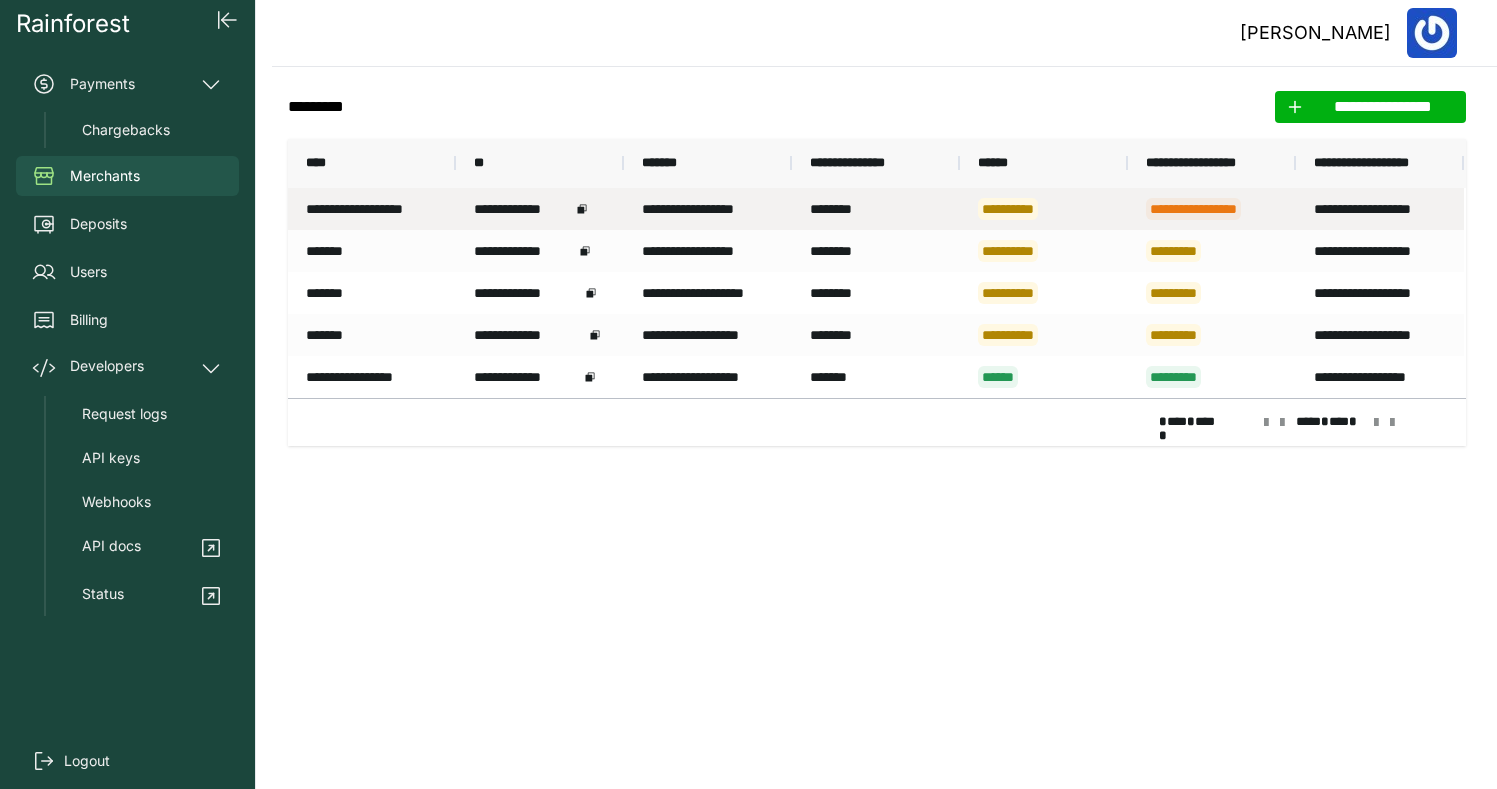 click on "**********" at bounding box center (1044, 209) 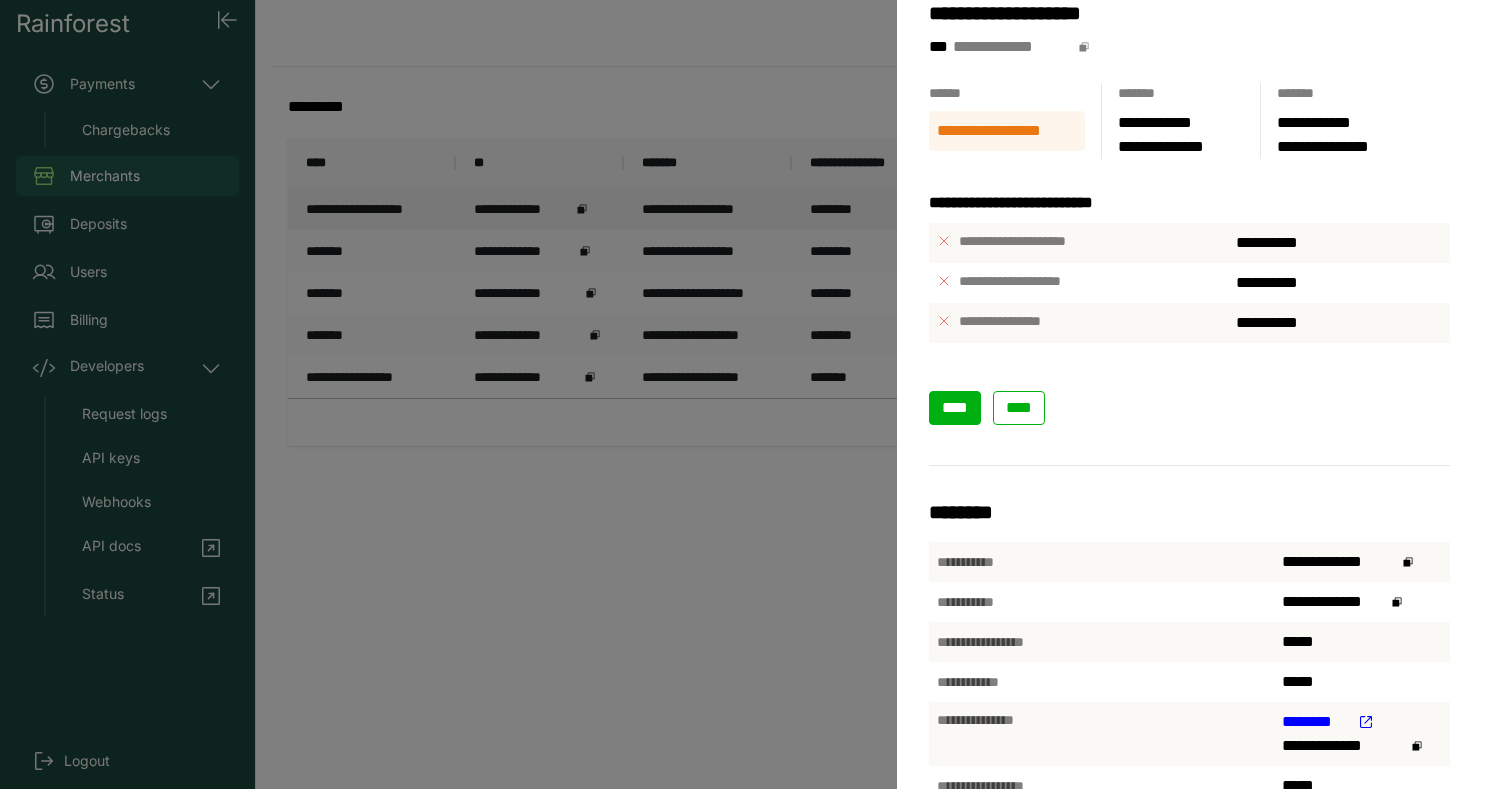 scroll, scrollTop: 89, scrollLeft: 0, axis: vertical 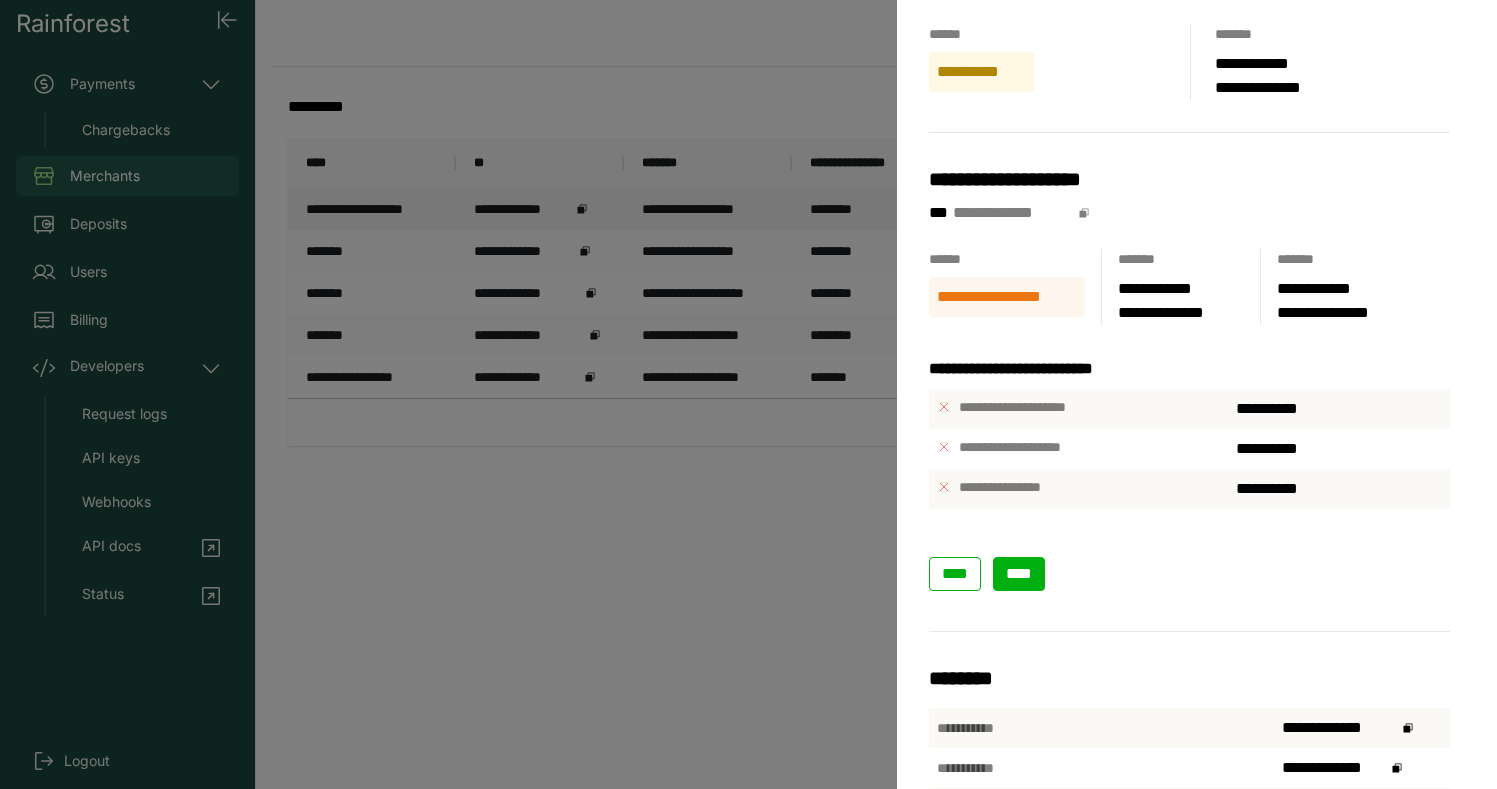 click on "****" at bounding box center [1019, 573] 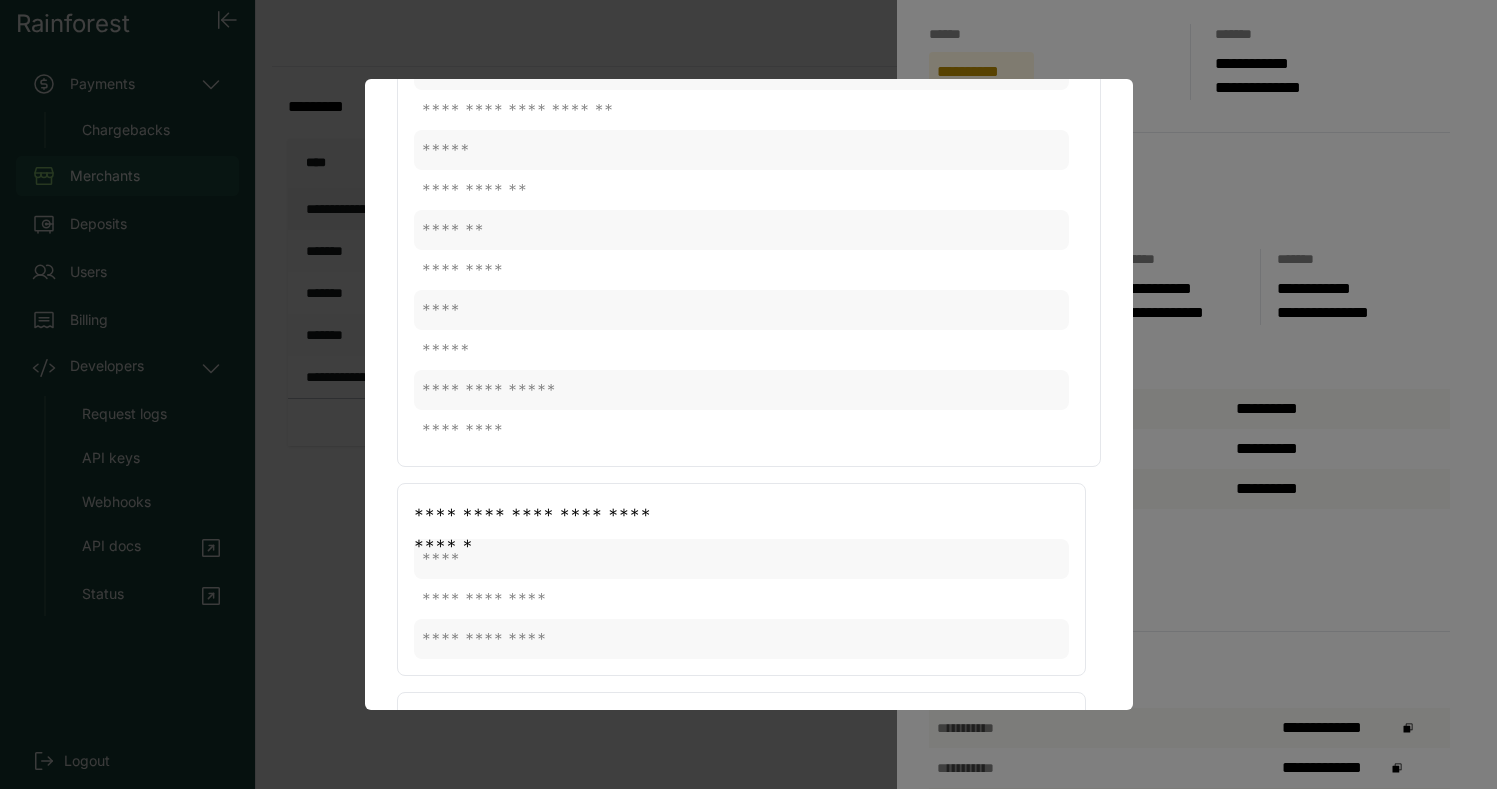 scroll, scrollTop: 1507, scrollLeft: 0, axis: vertical 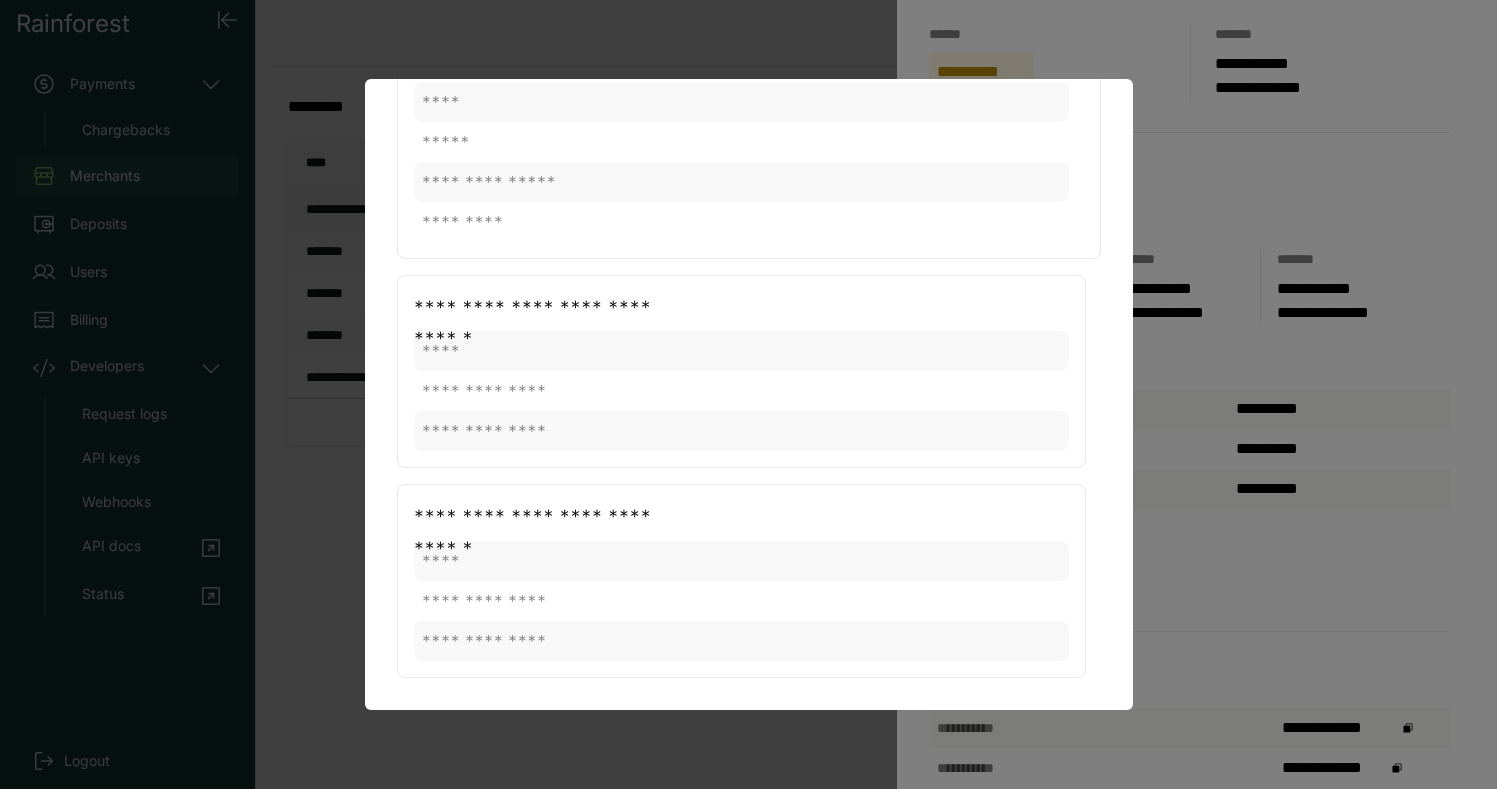 click at bounding box center [748, 394] 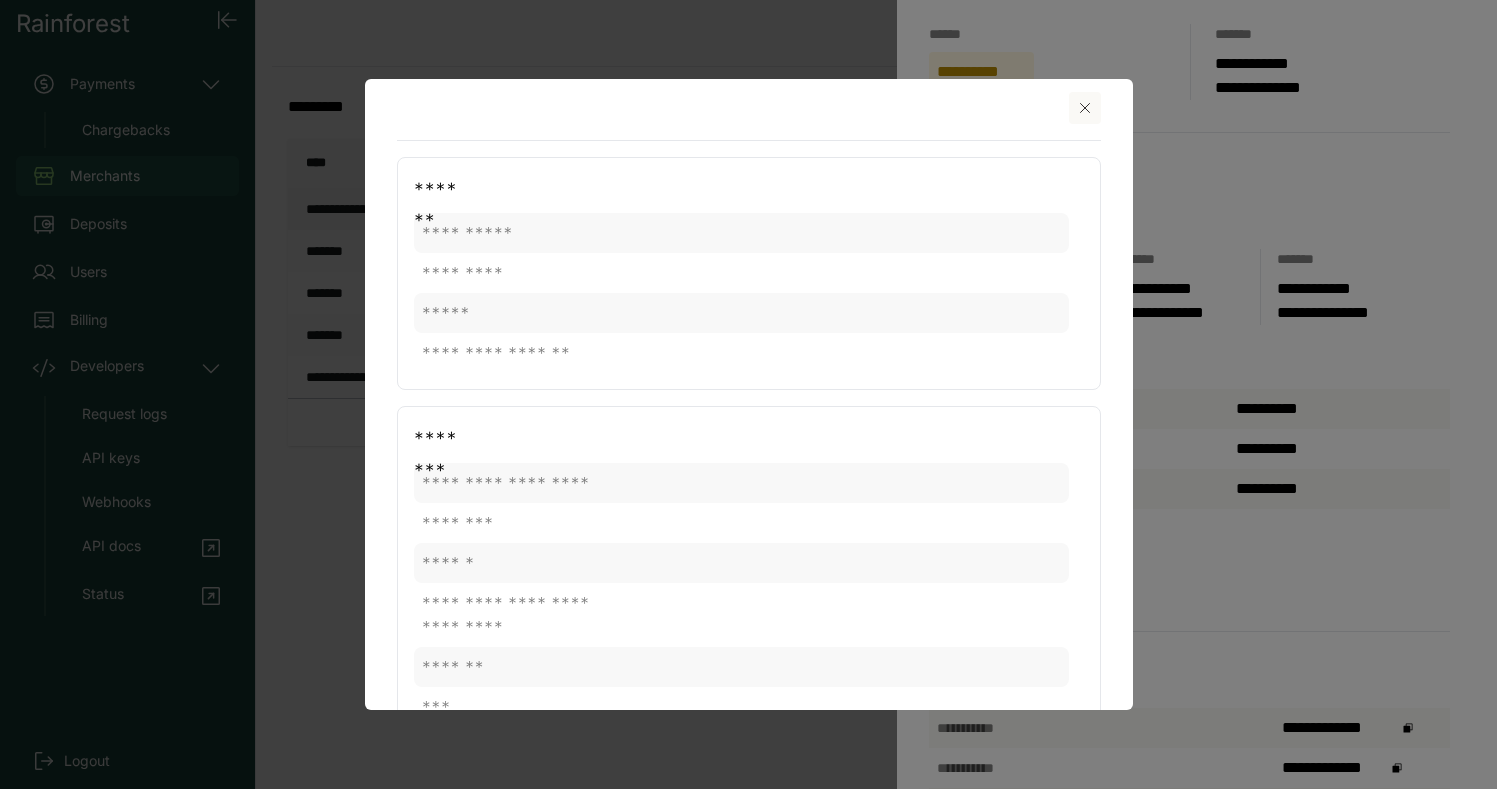 scroll, scrollTop: 0, scrollLeft: 0, axis: both 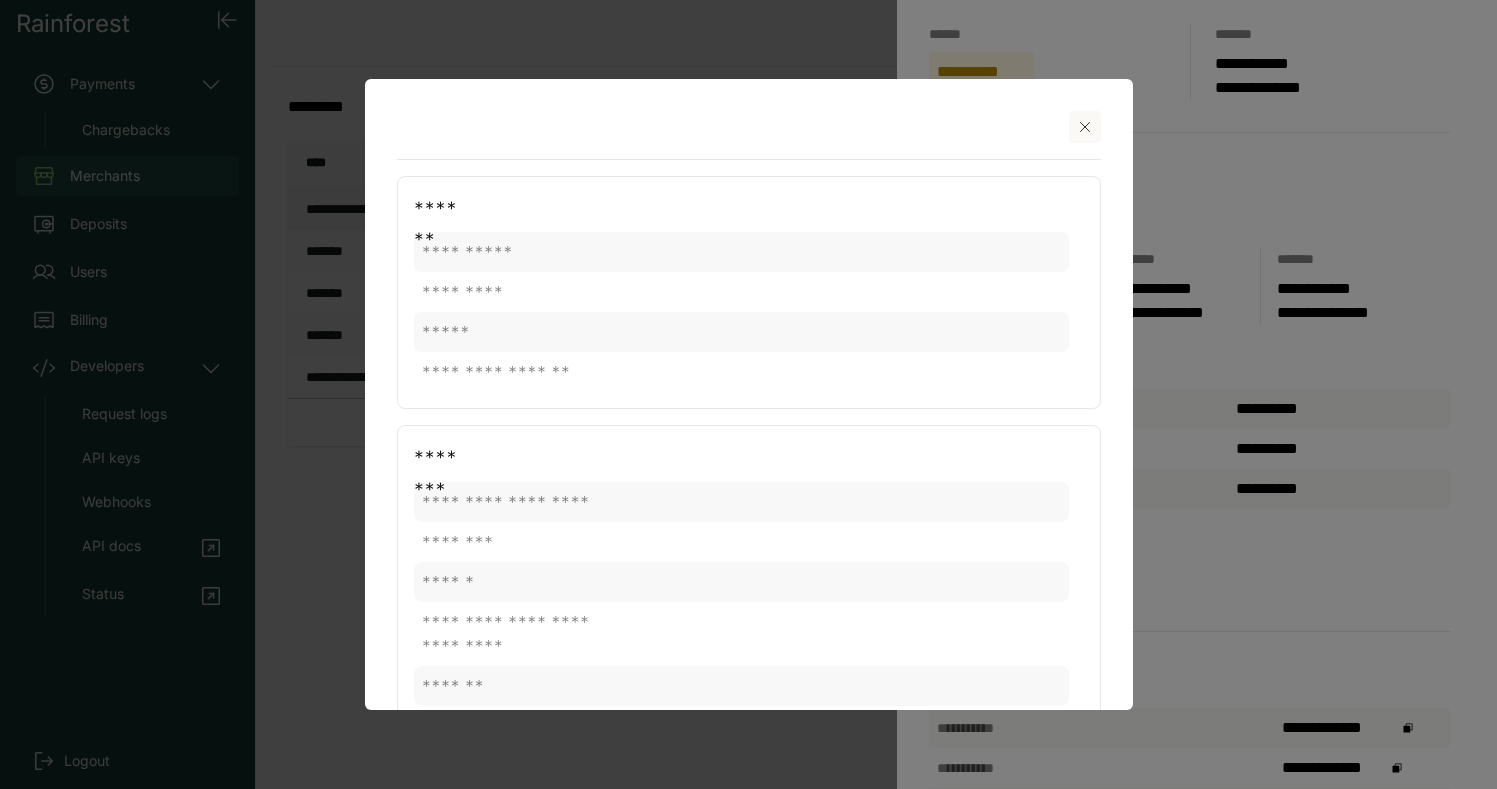 click 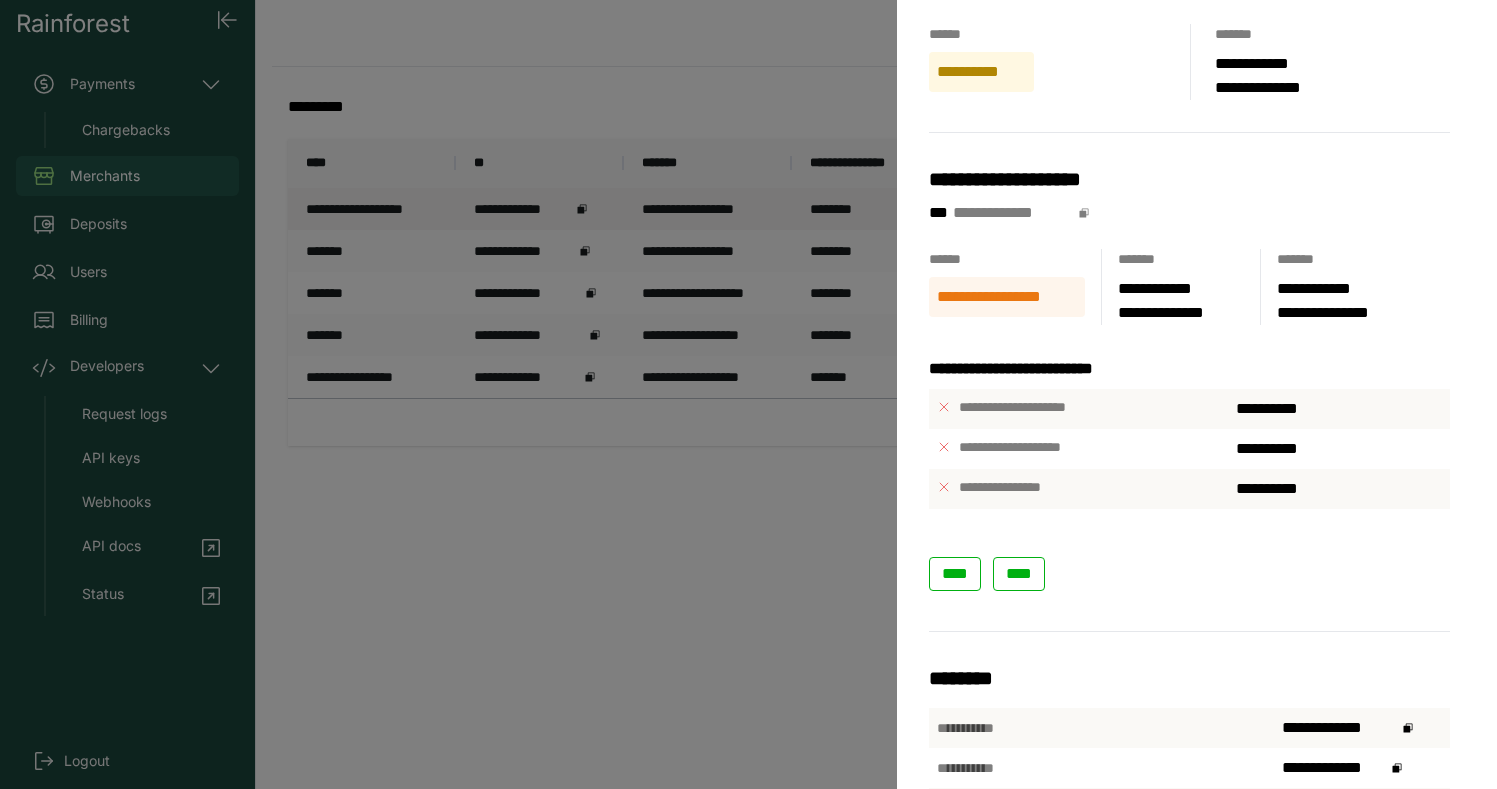 click on "**********" at bounding box center [1007, 297] 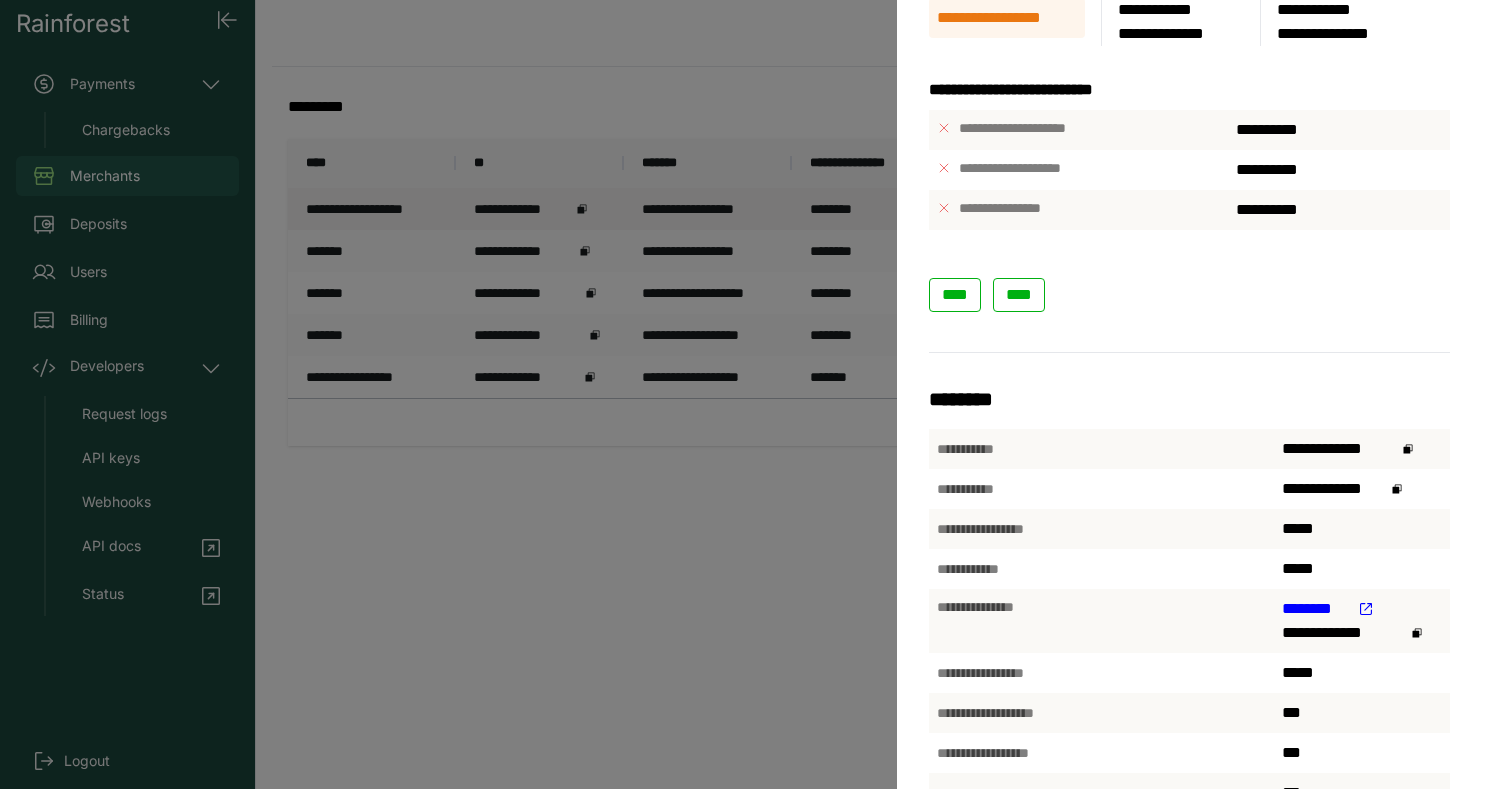 scroll, scrollTop: 464, scrollLeft: 0, axis: vertical 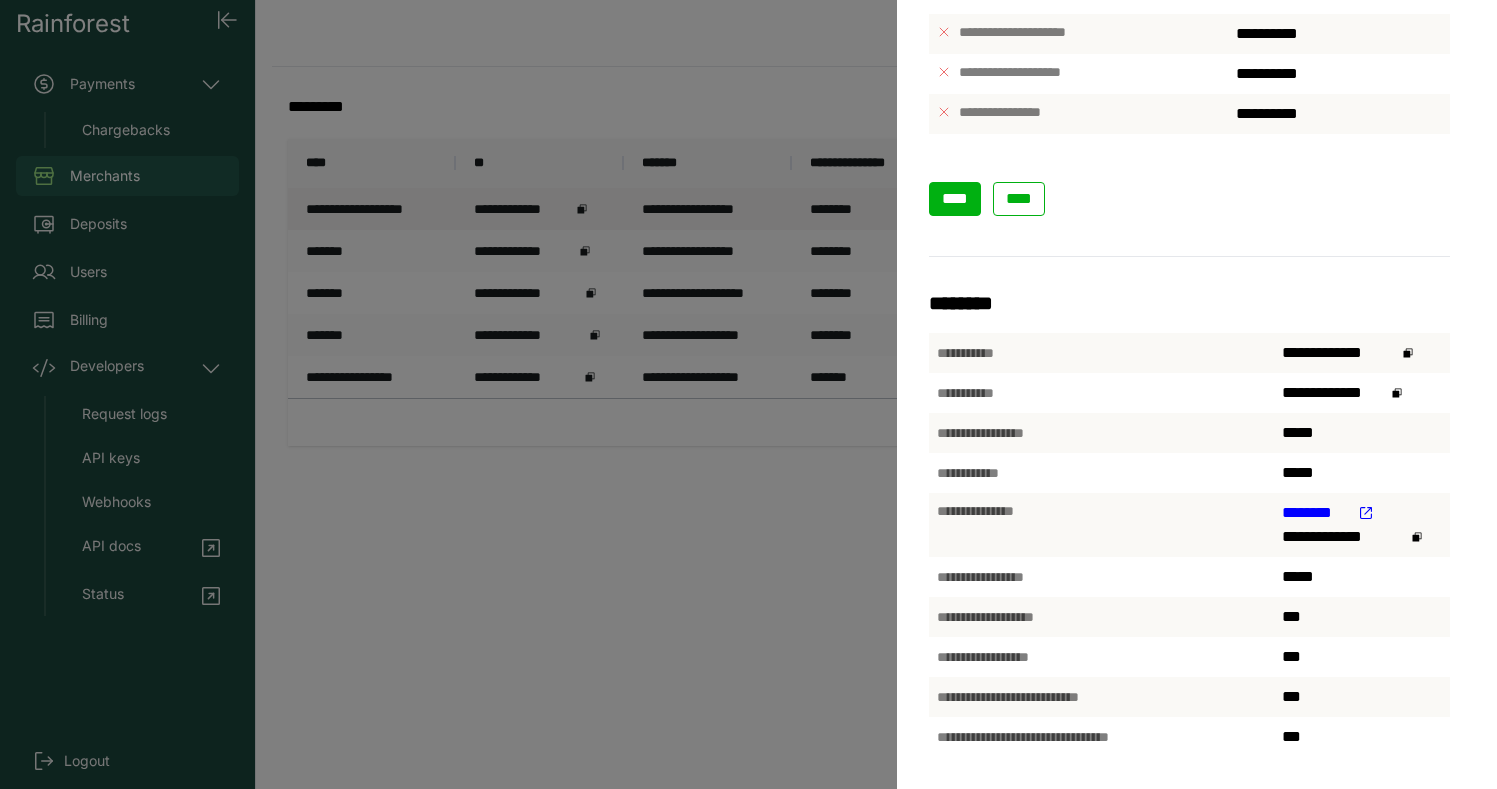 click on "****" at bounding box center [955, 198] 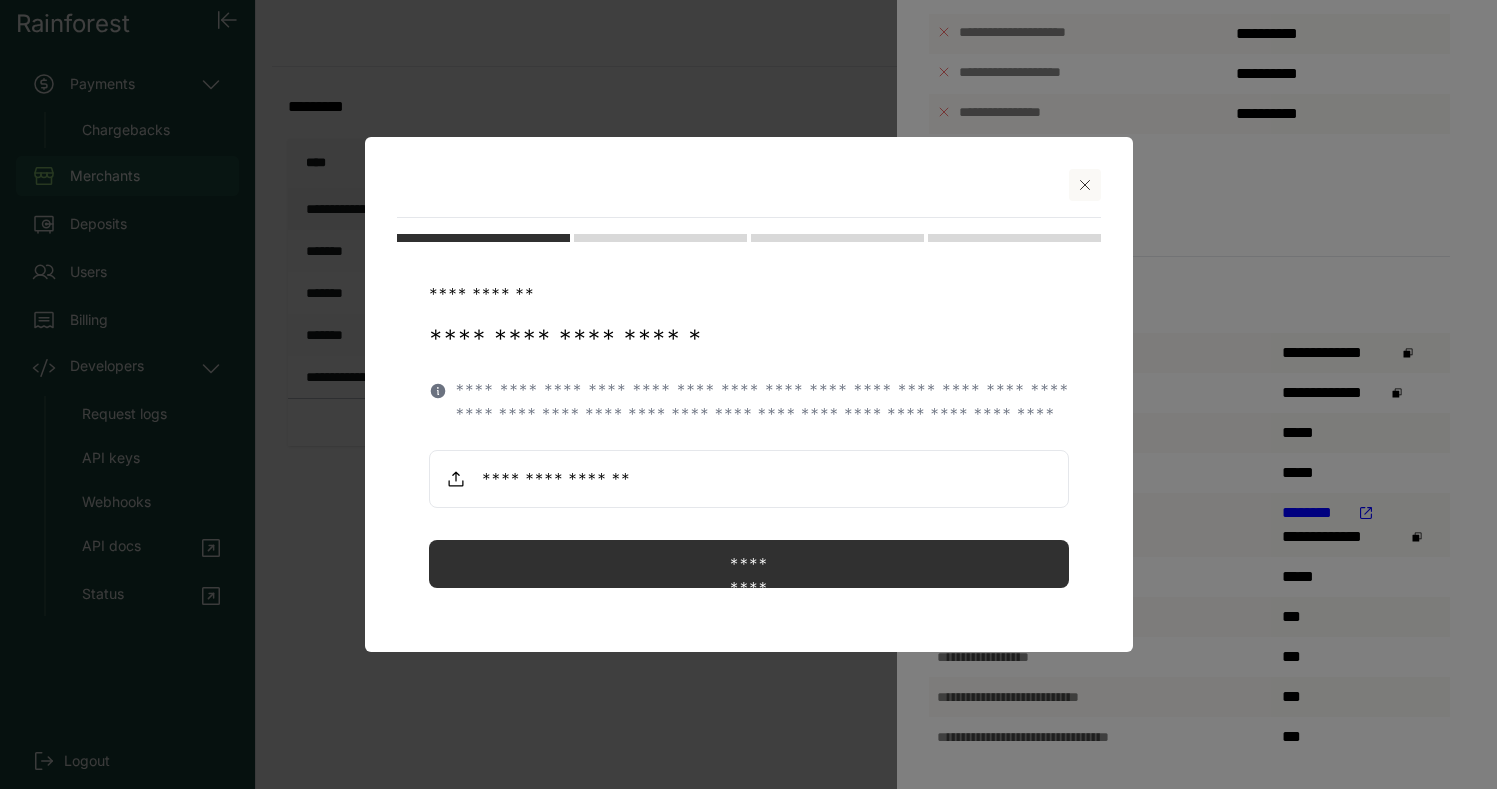 click at bounding box center [749, 394] 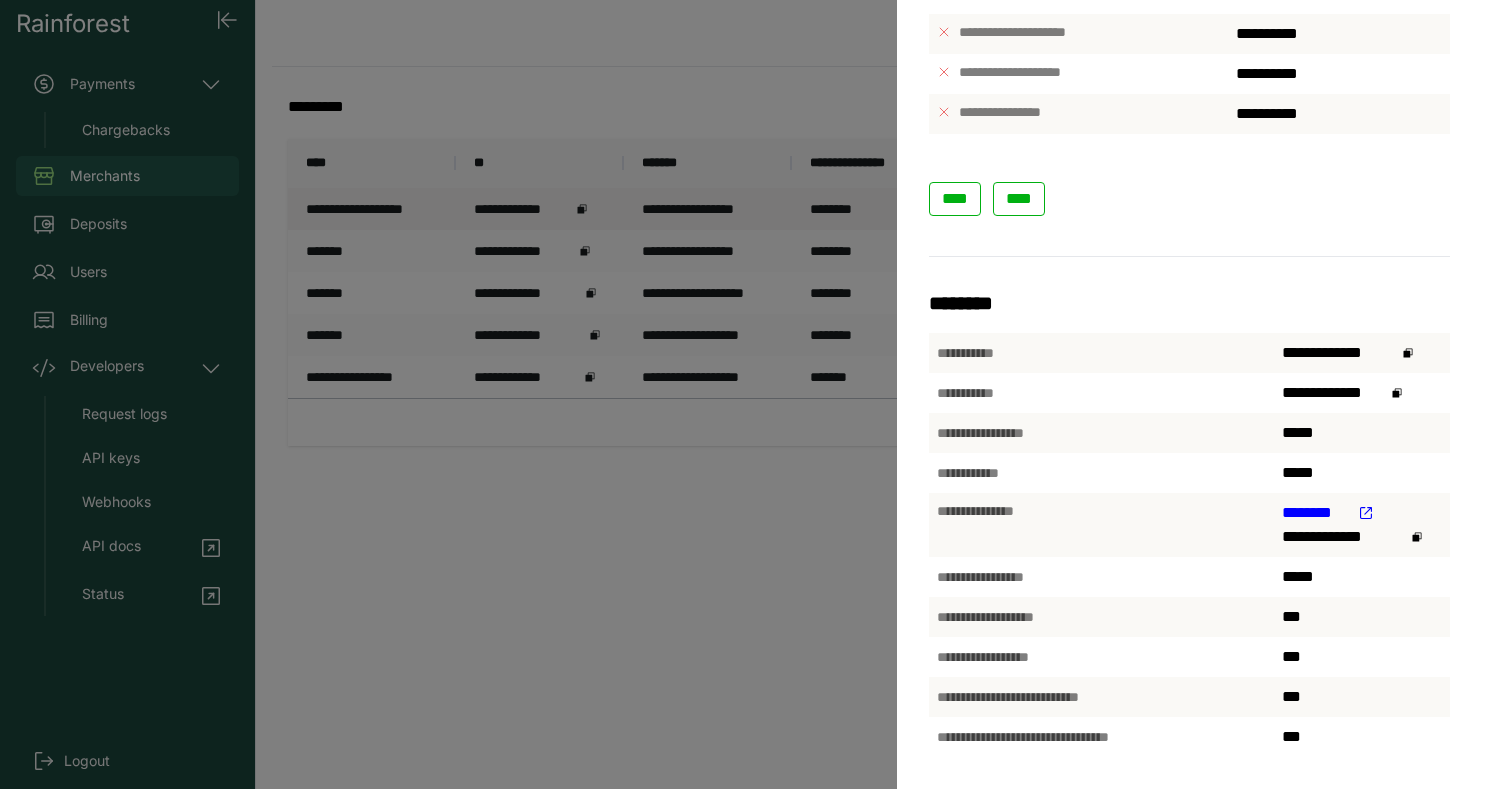 scroll, scrollTop: 187, scrollLeft: 0, axis: vertical 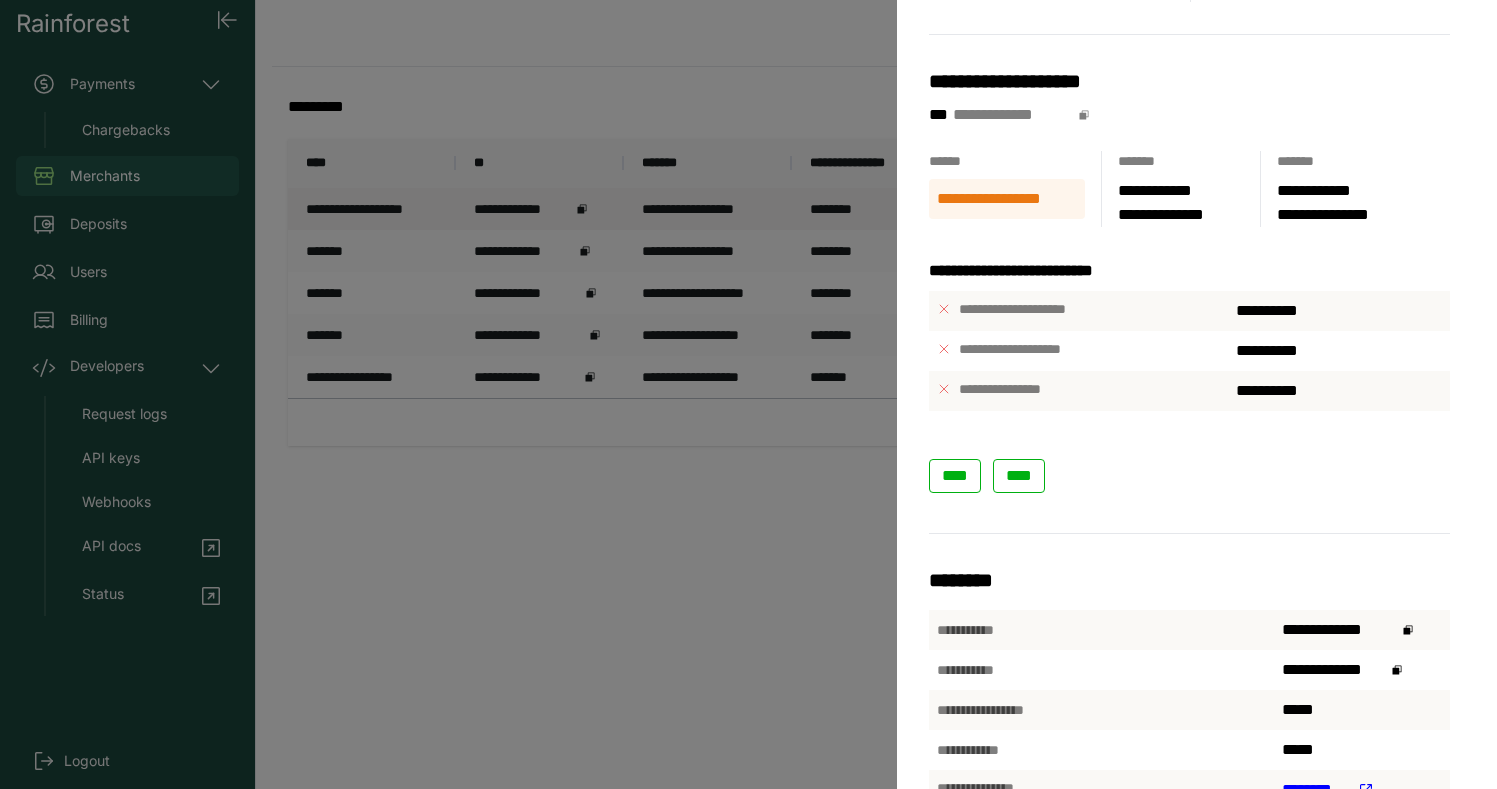click on "**********" at bounding box center (1043, 309) 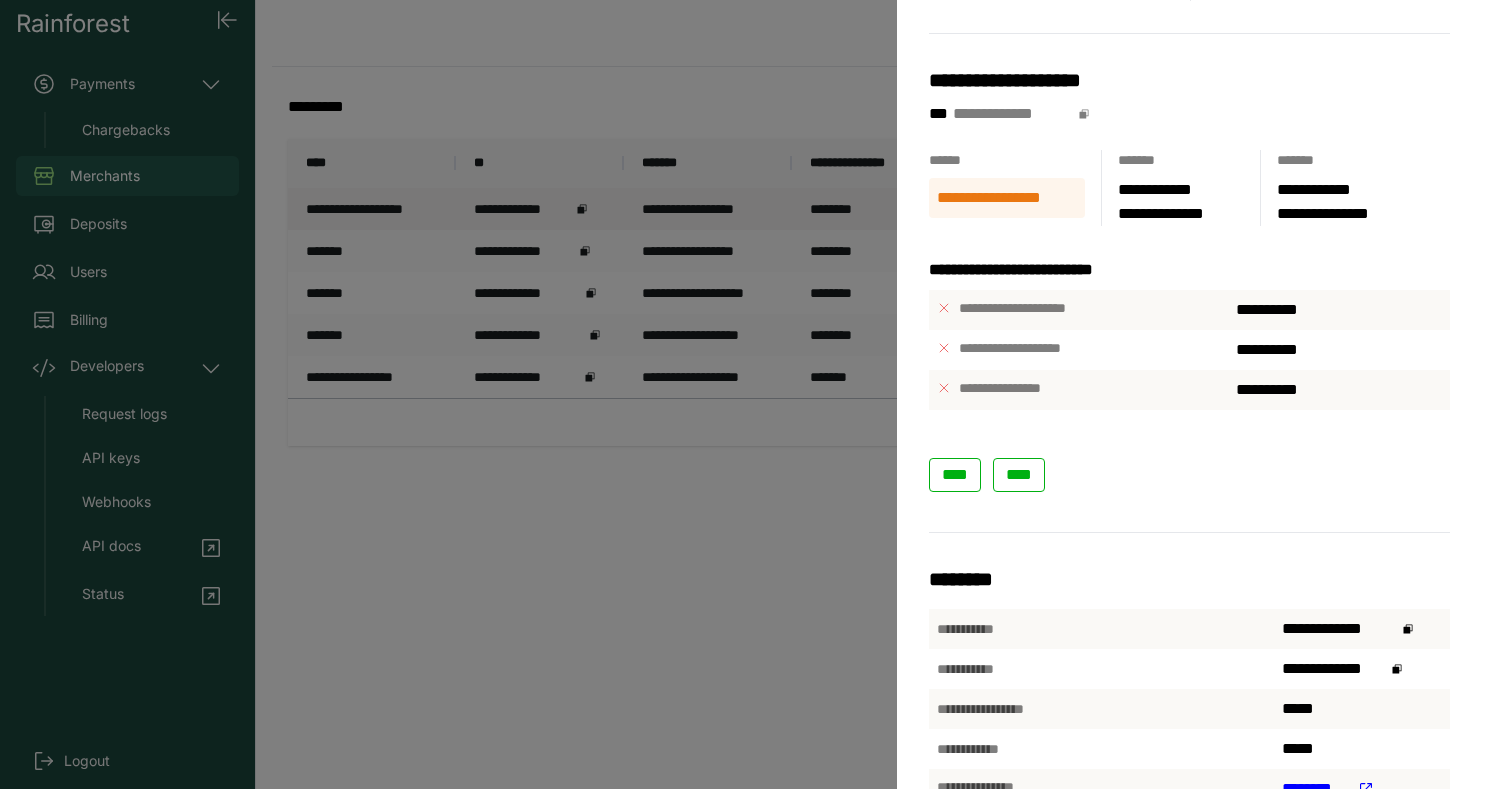 scroll, scrollTop: 0, scrollLeft: 0, axis: both 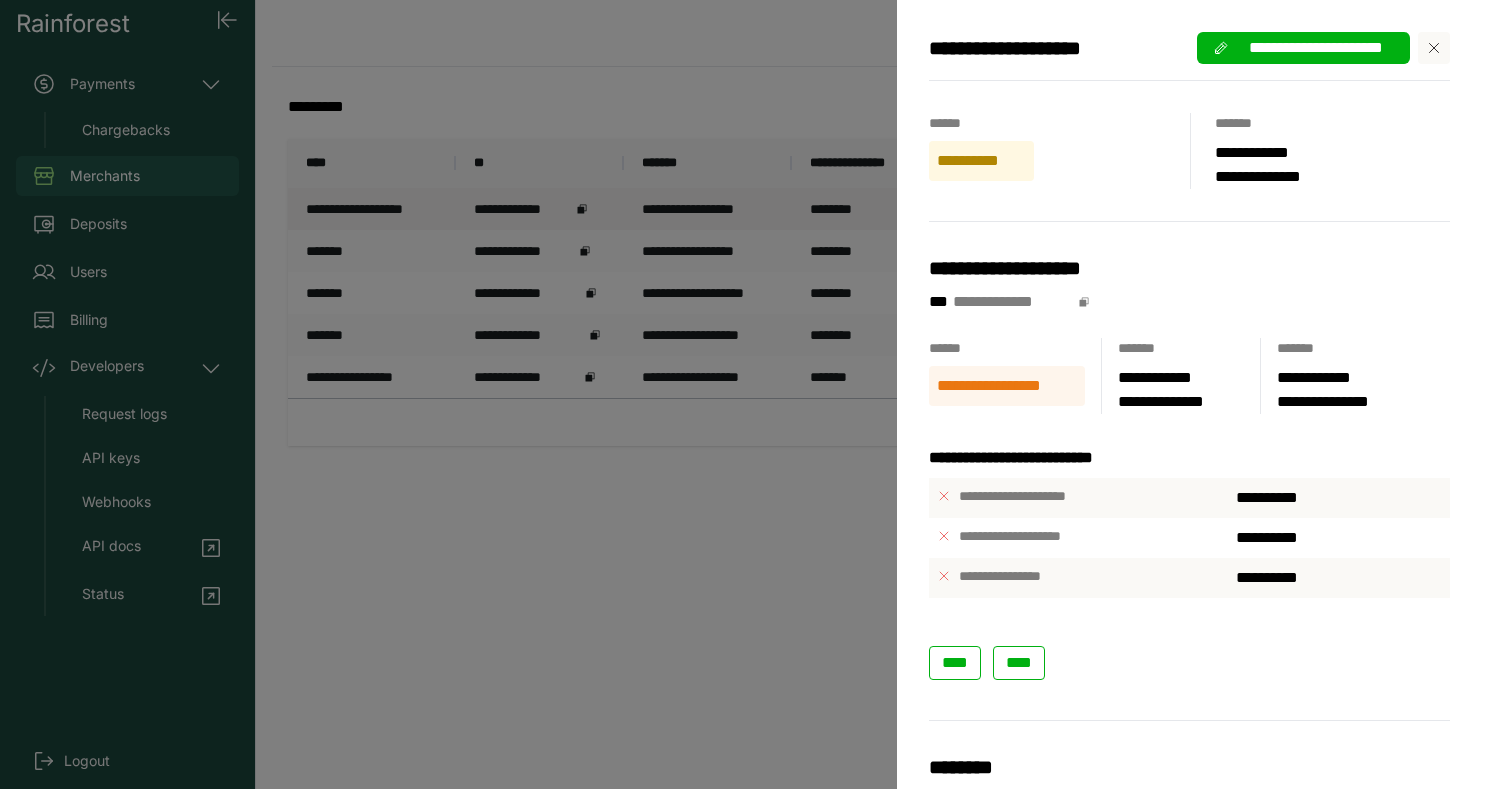 click 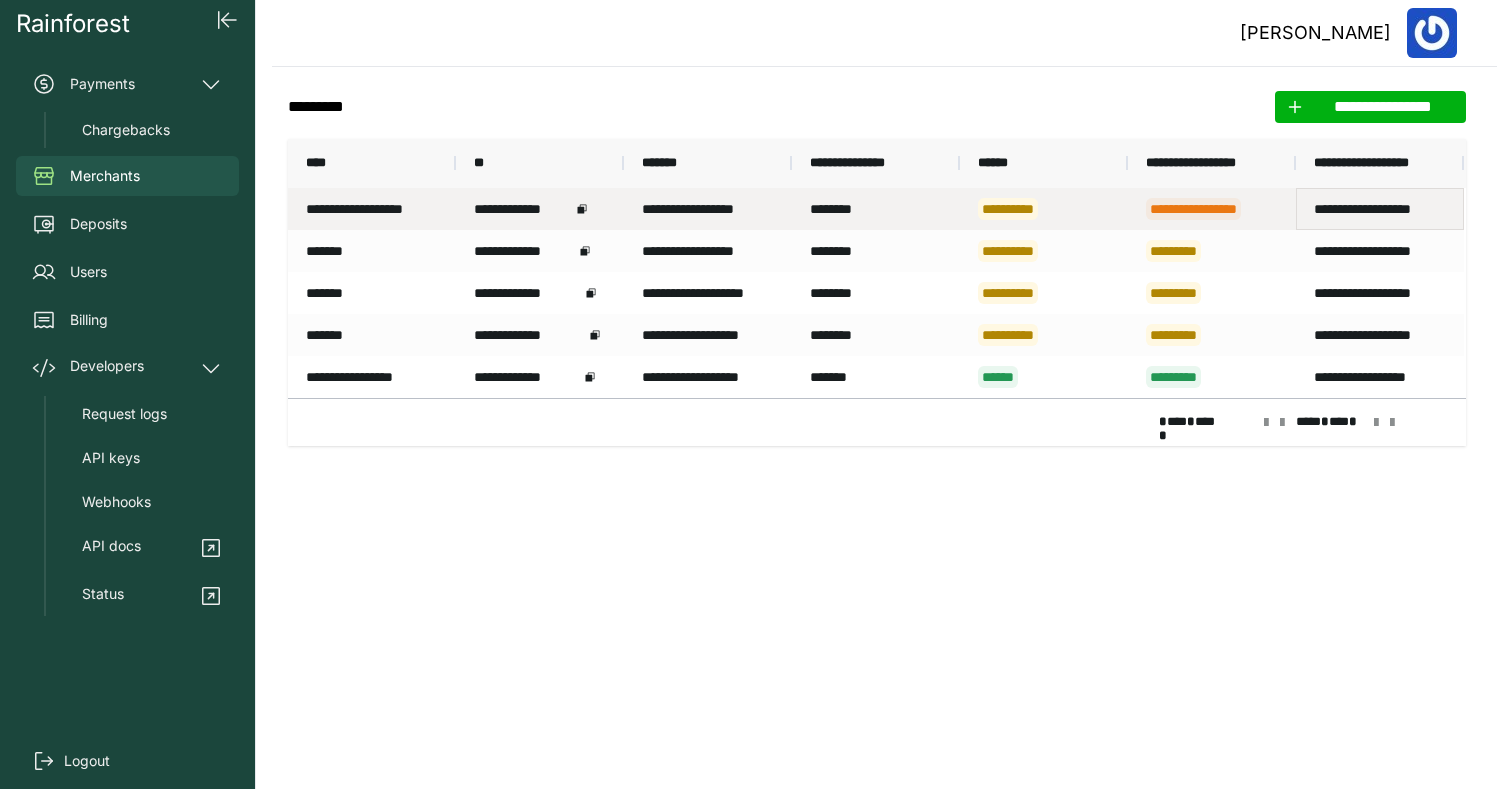 click on "**********" at bounding box center (1380, 209) 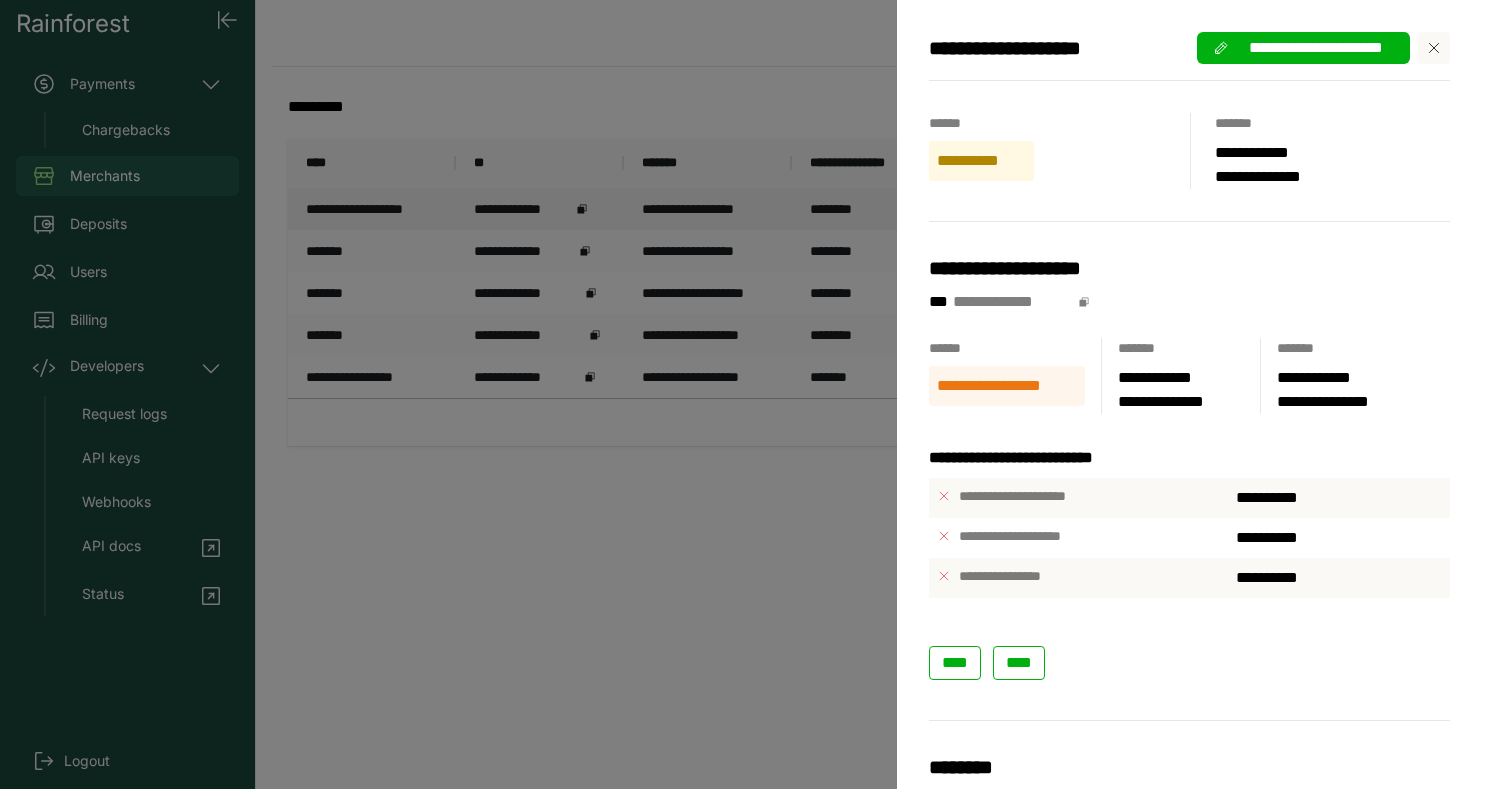 scroll, scrollTop: 464, scrollLeft: 0, axis: vertical 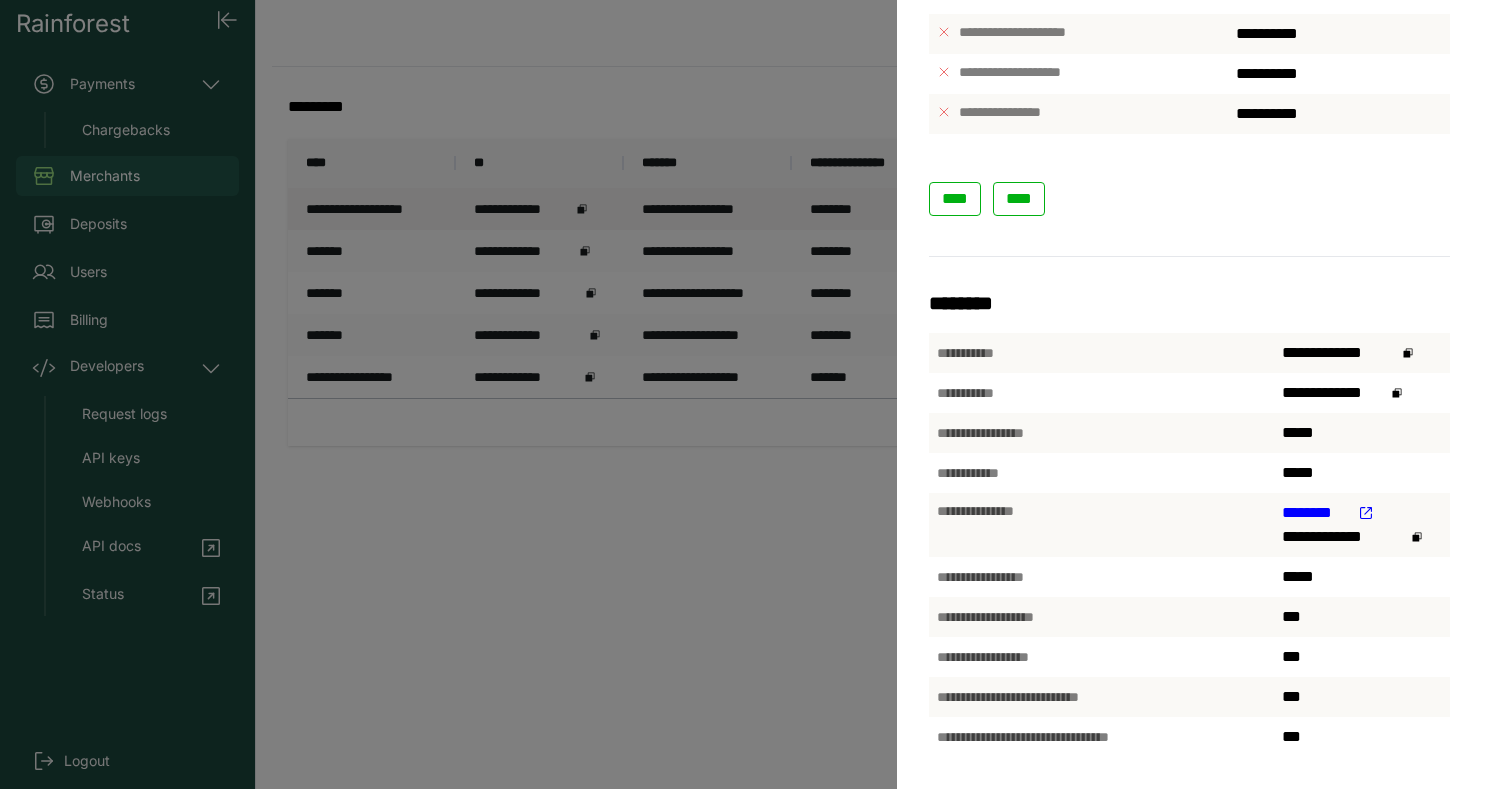click on "**********" at bounding box center (748, 394) 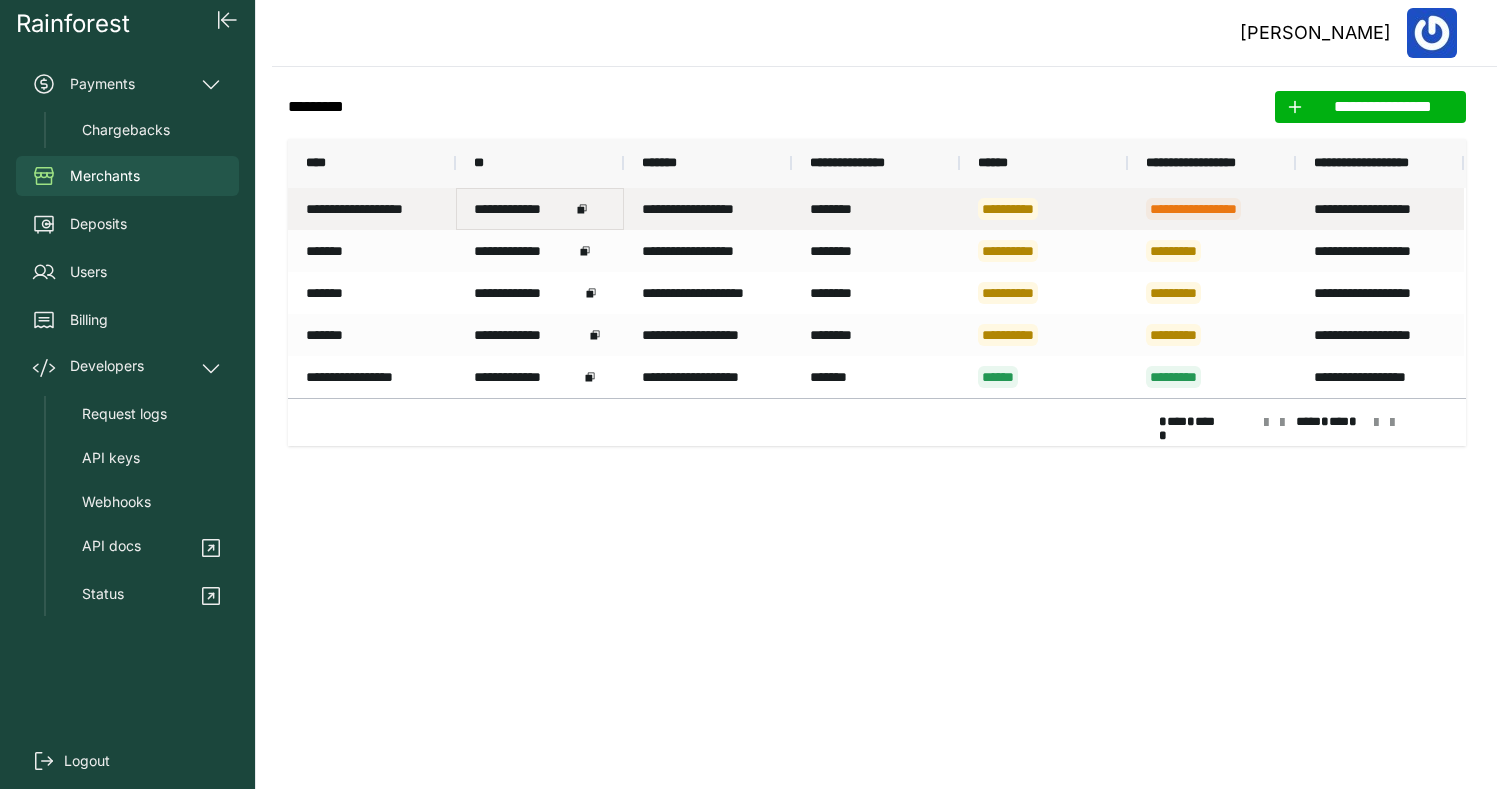 click on "**********" at bounding box center (540, 209) 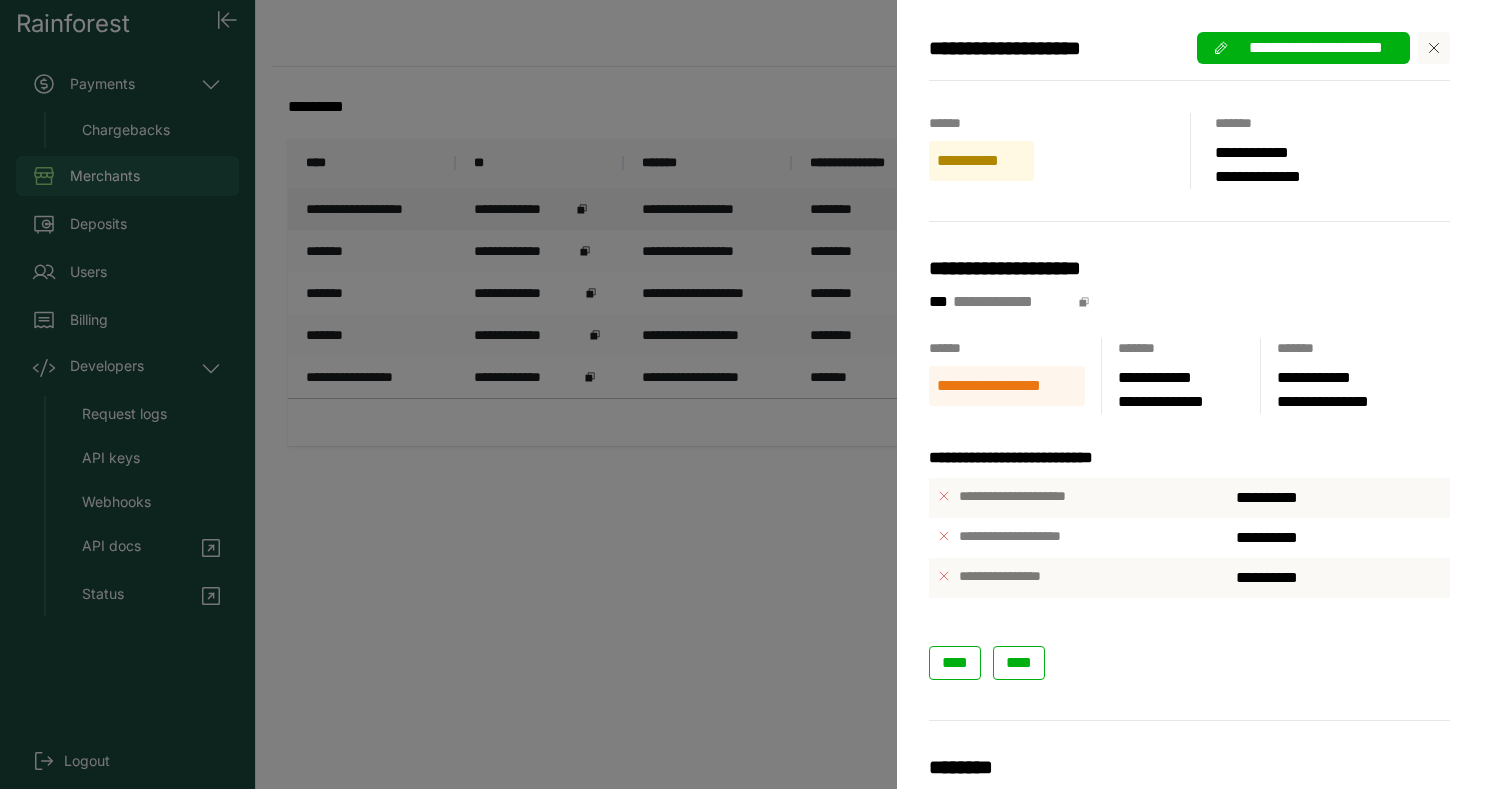 click on "**********" at bounding box center (1315, 48) 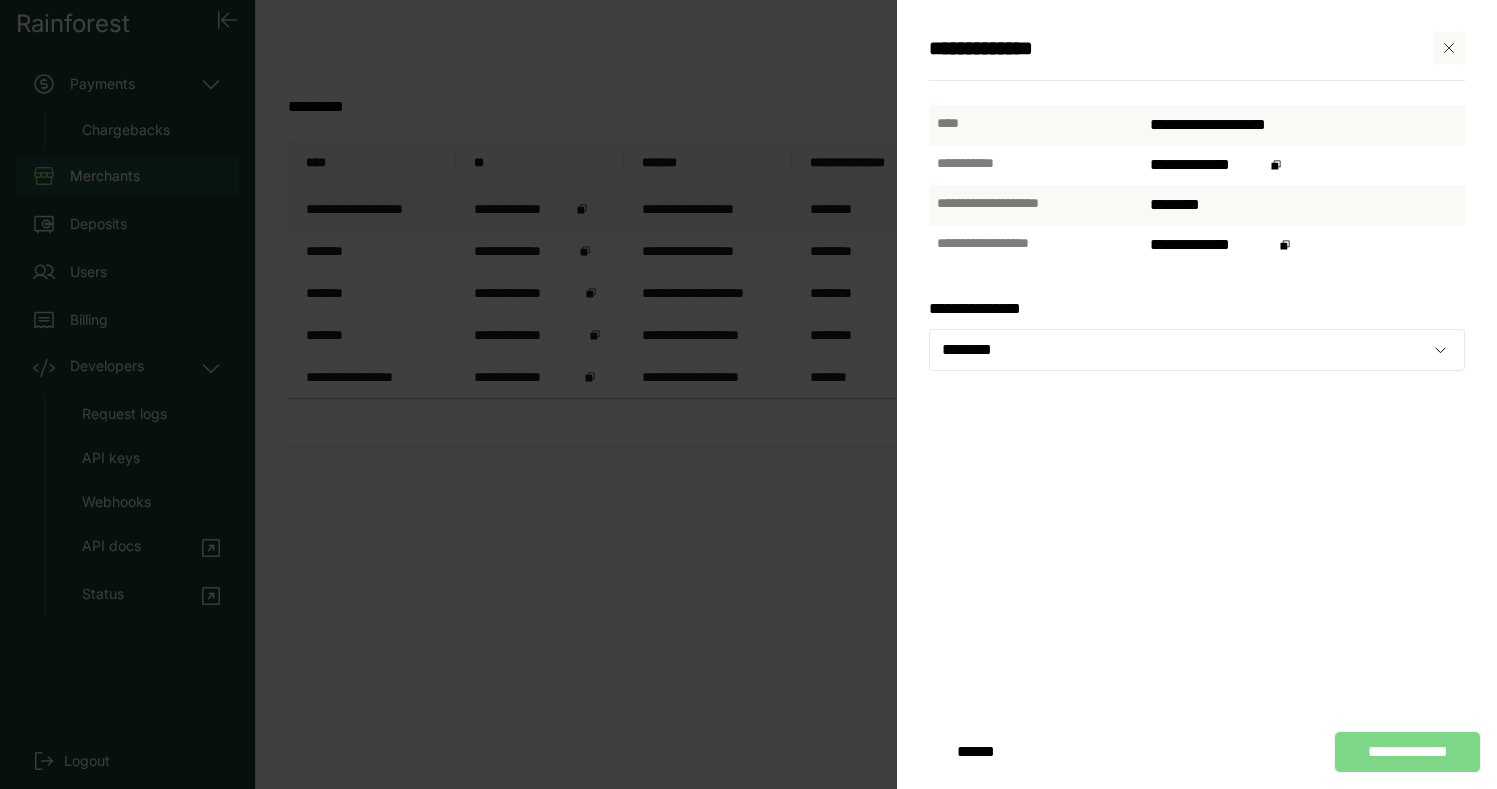 click on "******" at bounding box center (976, 751) 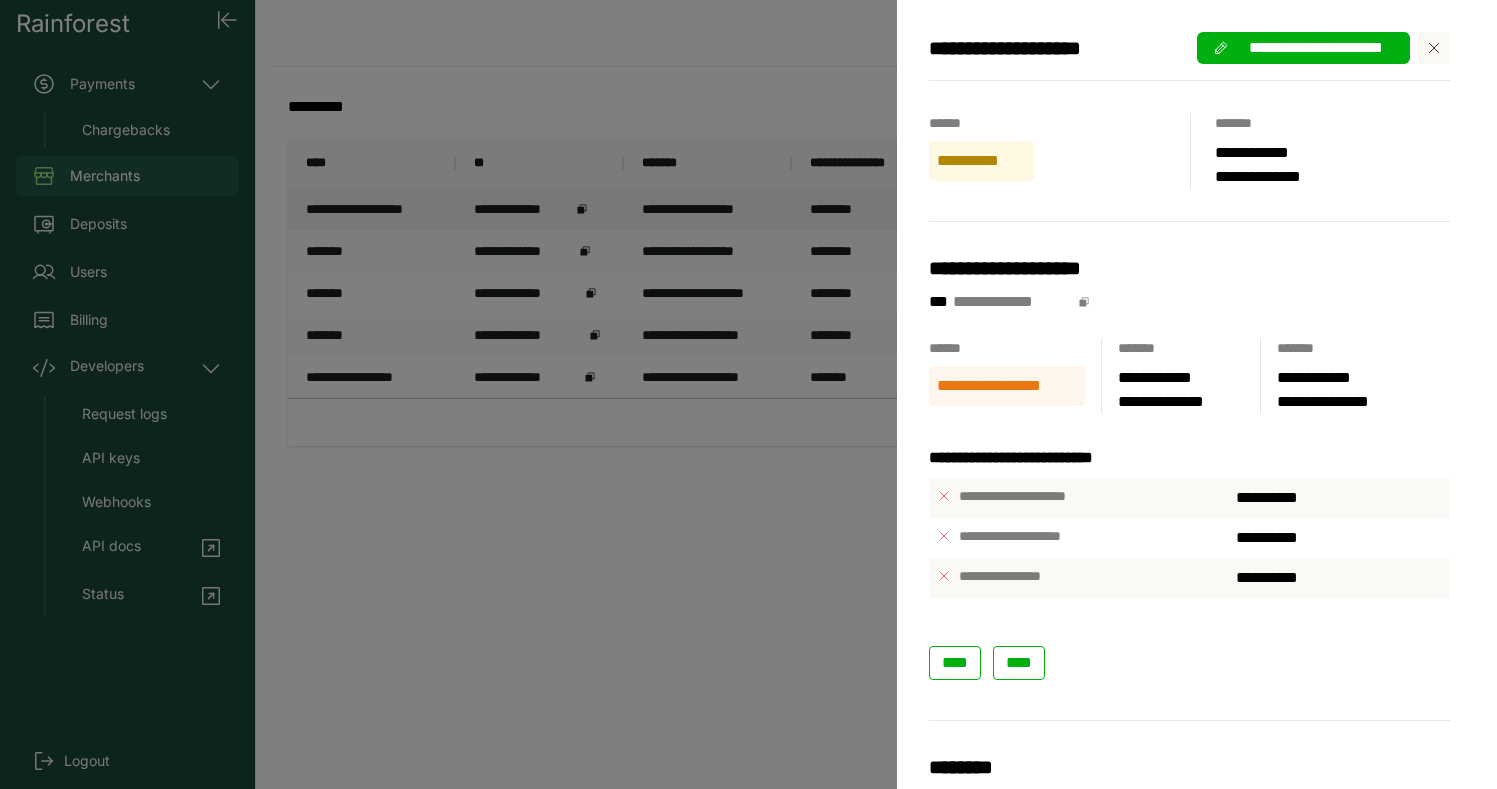 scroll, scrollTop: 143, scrollLeft: 0, axis: vertical 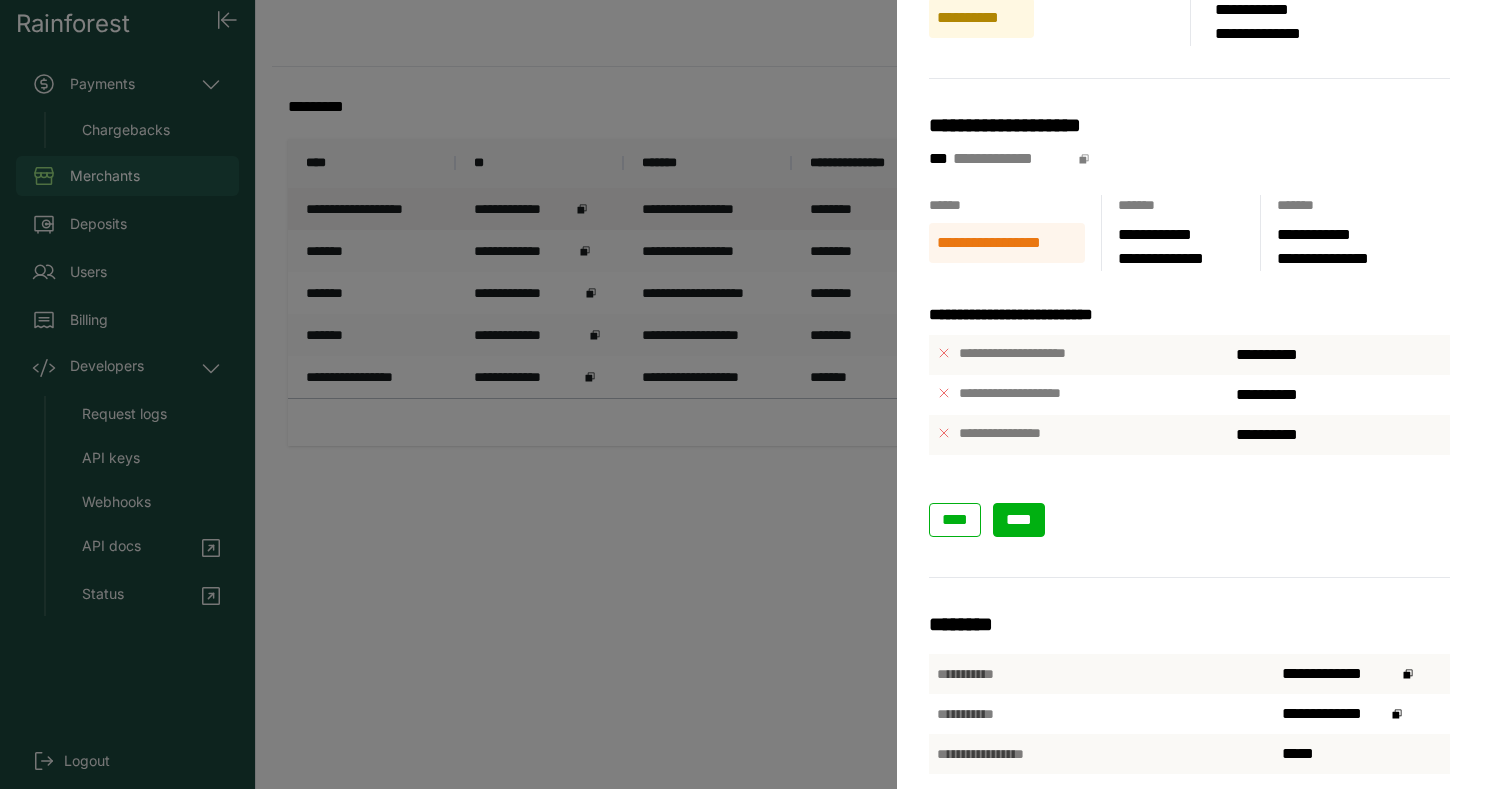 click on "****" at bounding box center [1019, 520] 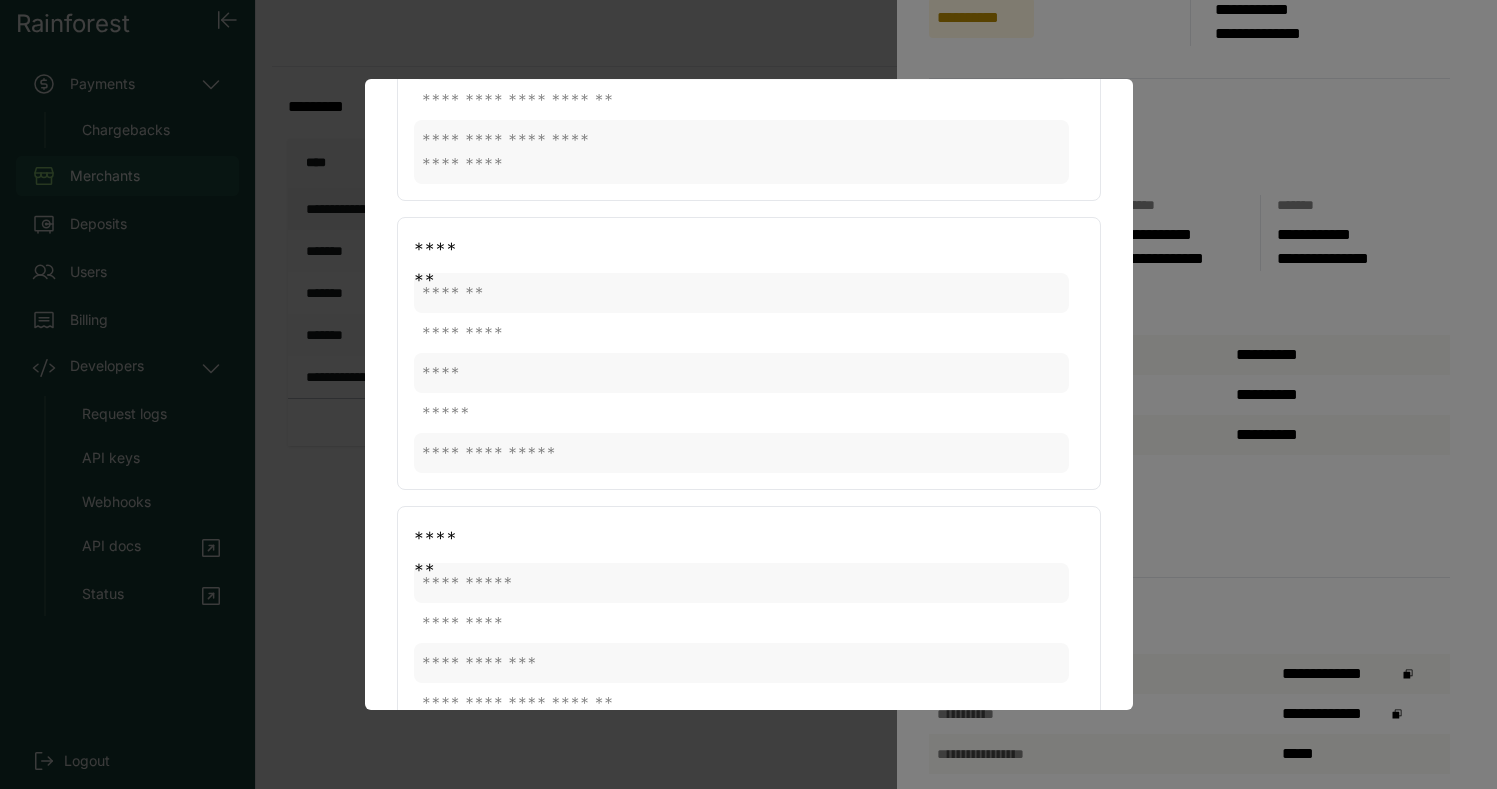 scroll, scrollTop: 1297, scrollLeft: 0, axis: vertical 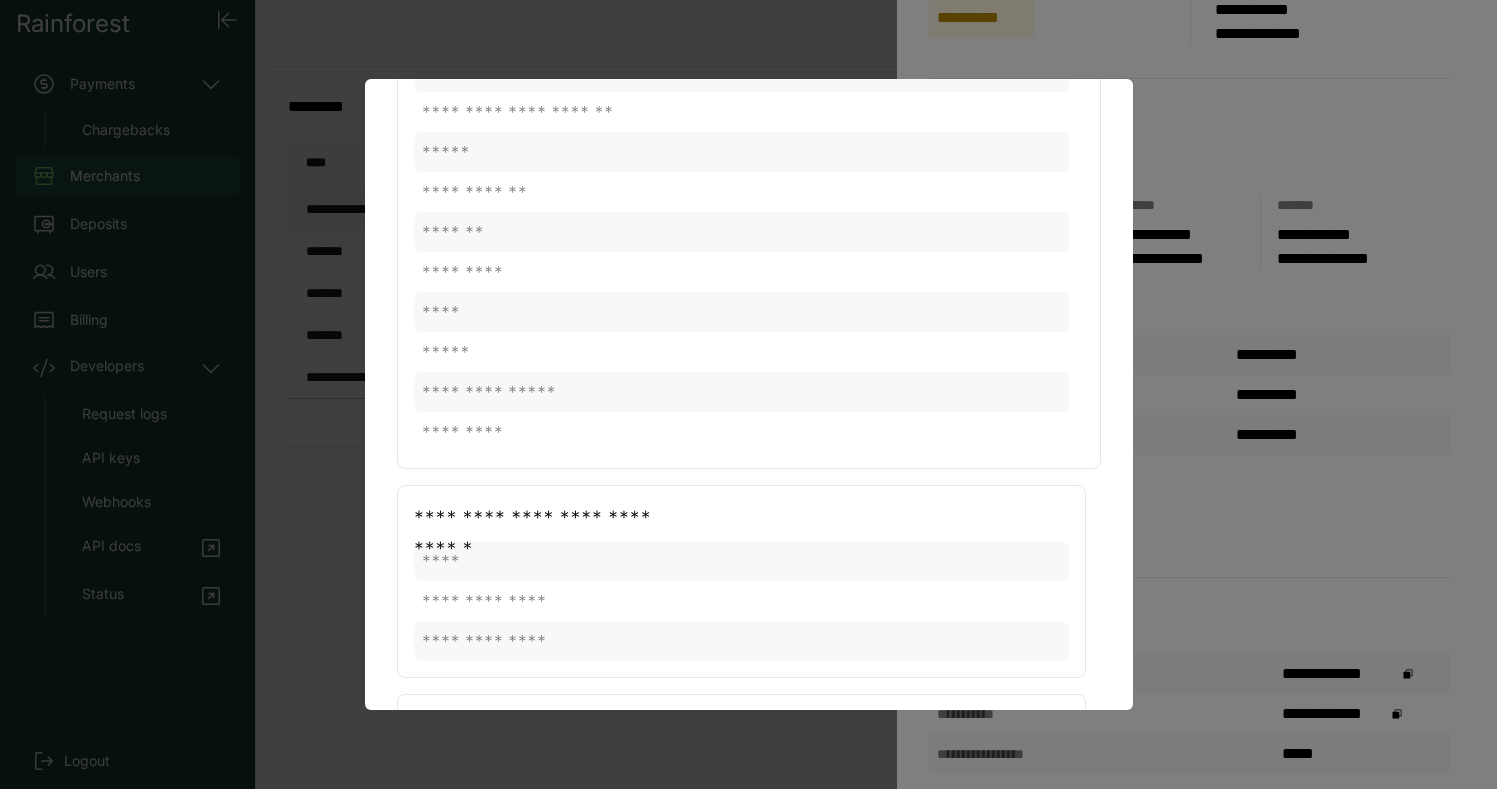 click at bounding box center [748, 394] 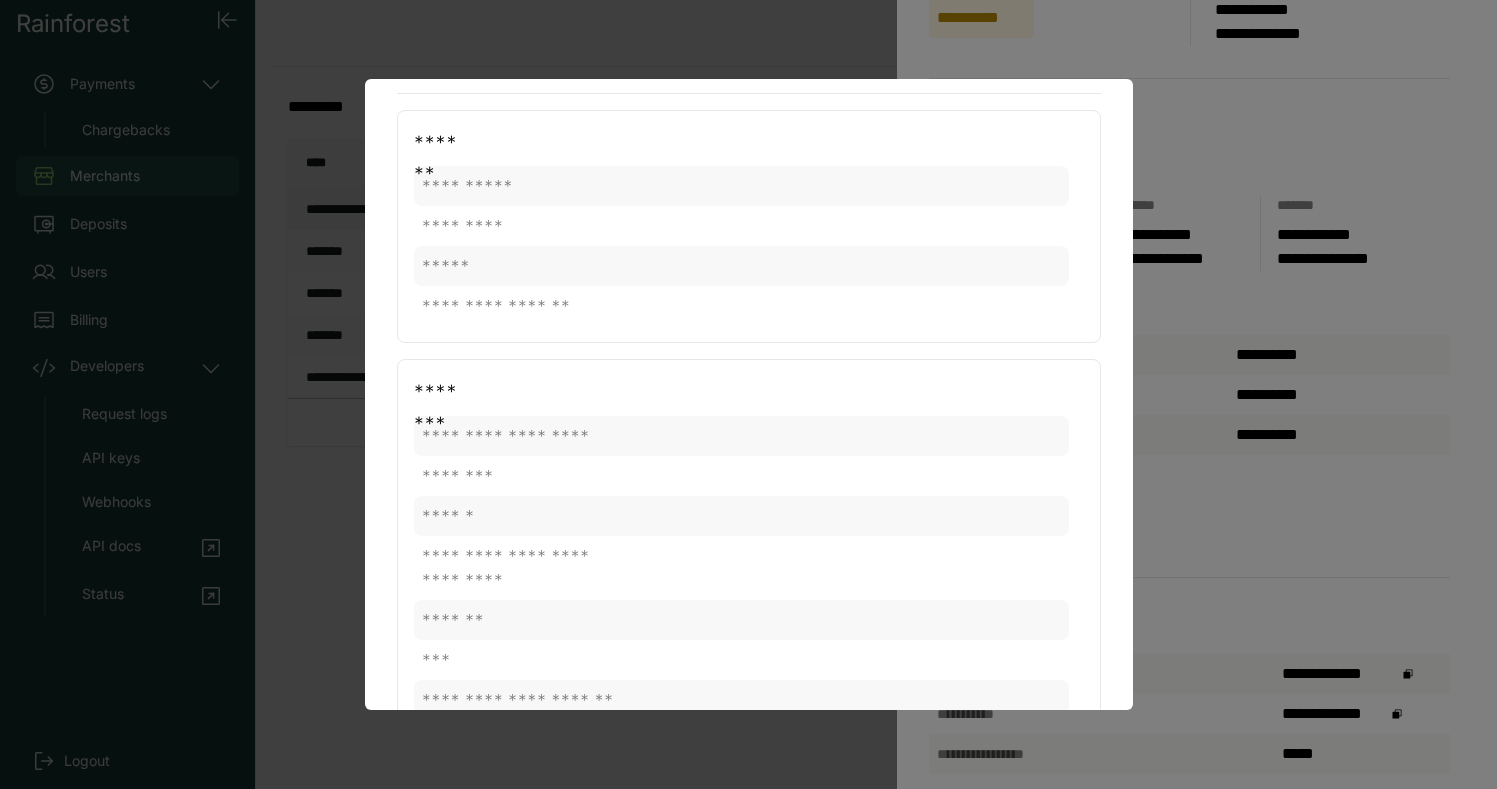 scroll, scrollTop: 0, scrollLeft: 0, axis: both 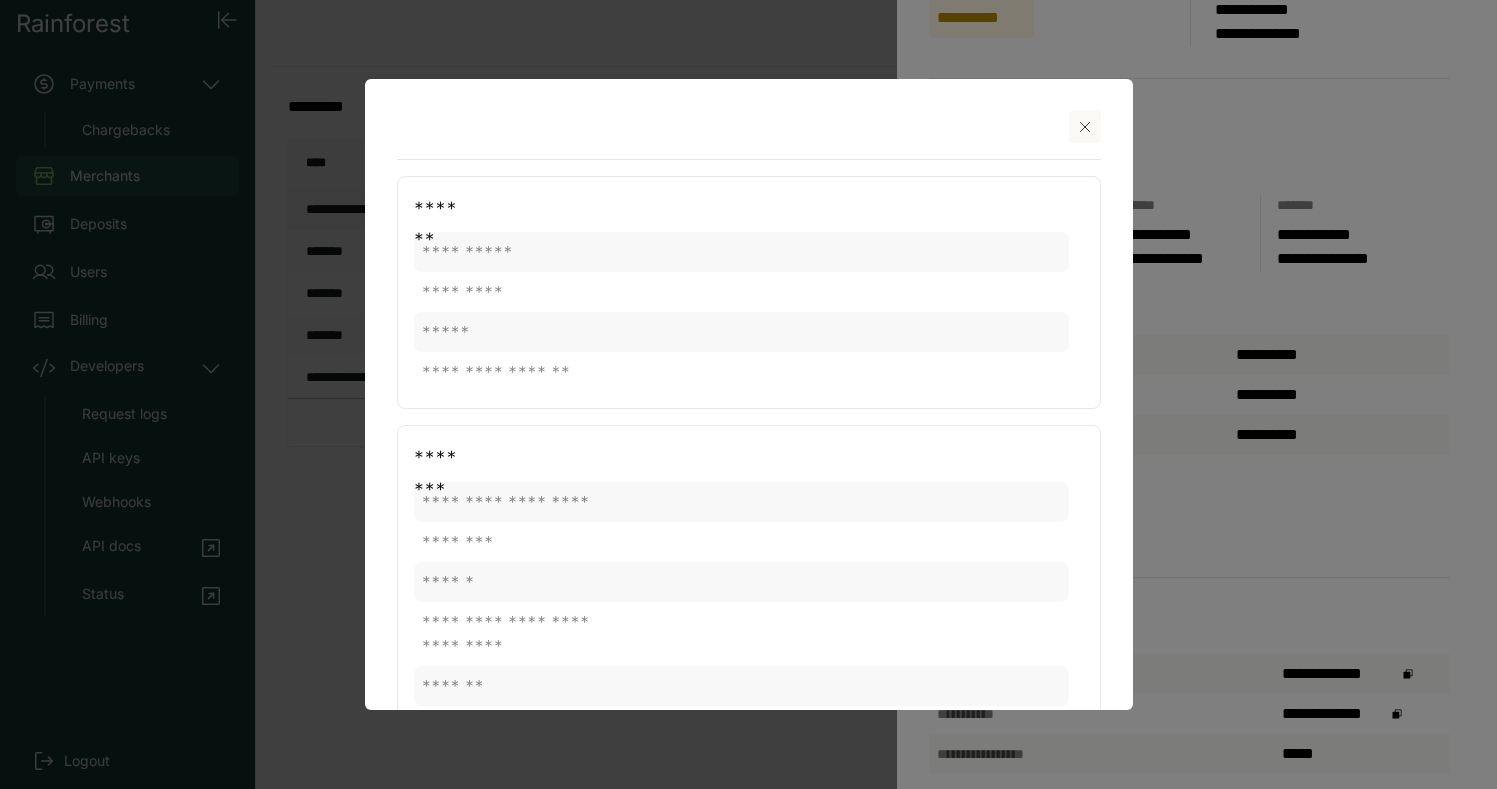click at bounding box center (1085, 127) 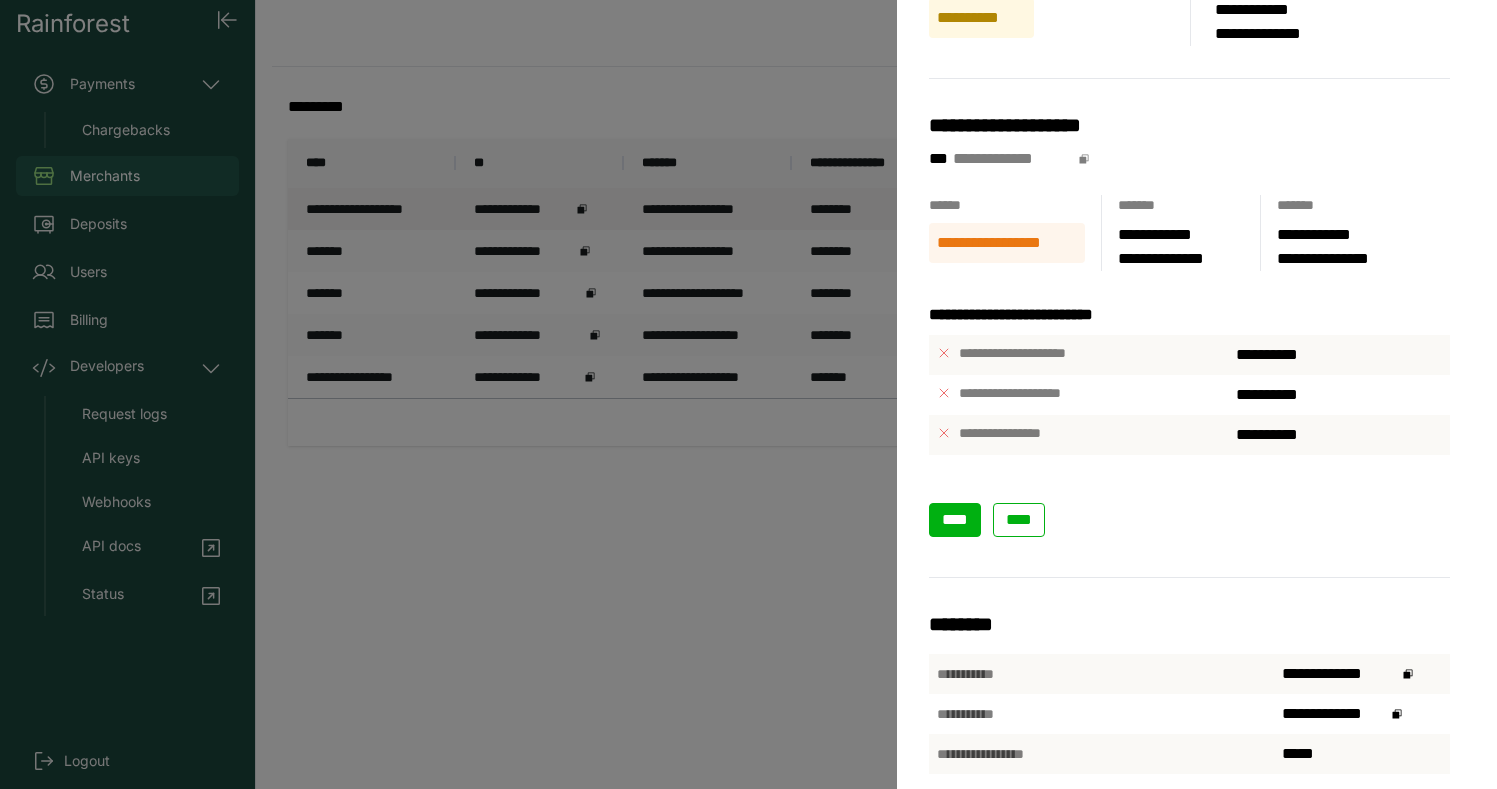 click on "****" at bounding box center (955, 519) 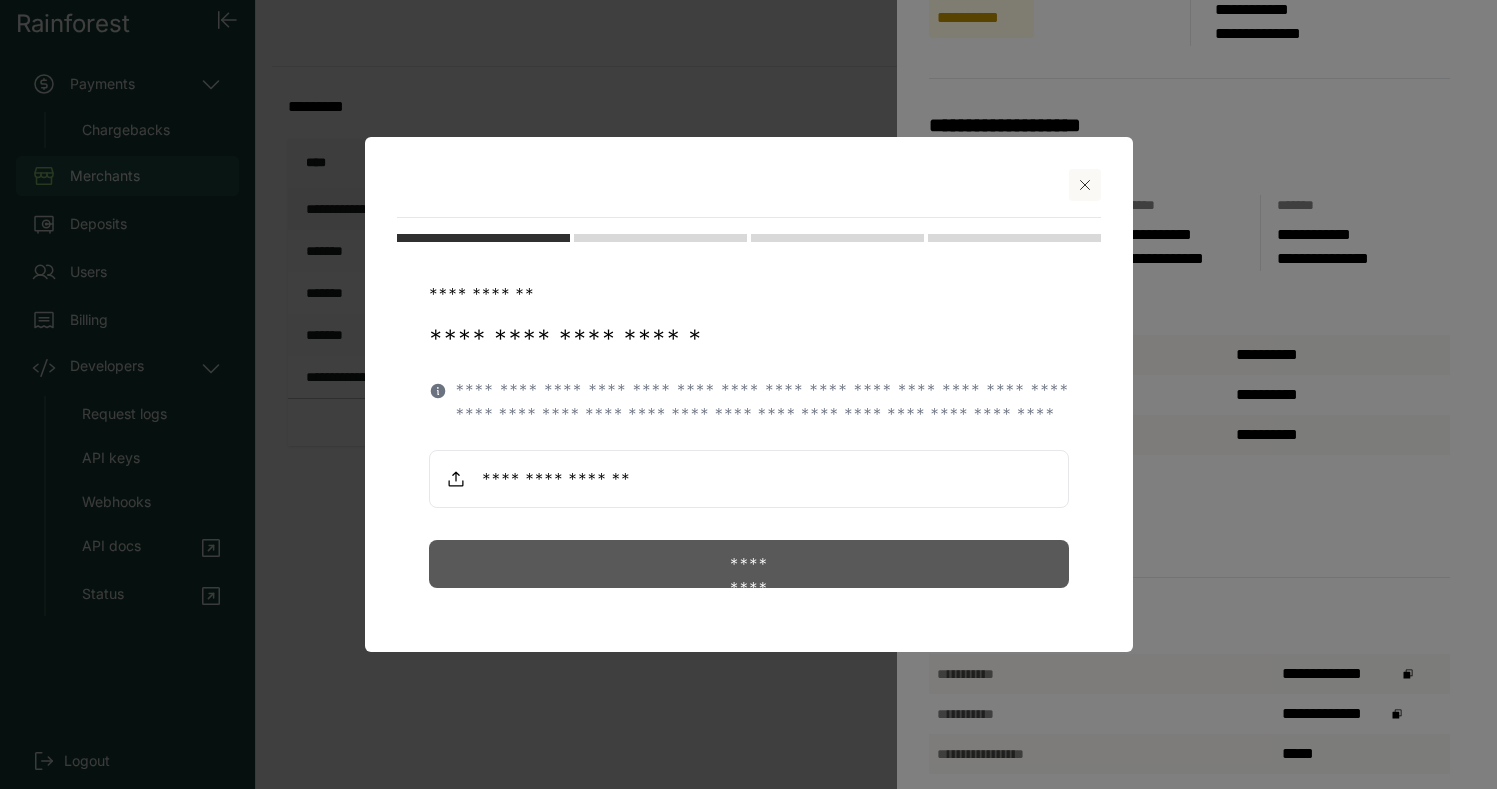 click on "*********" at bounding box center (749, 564) 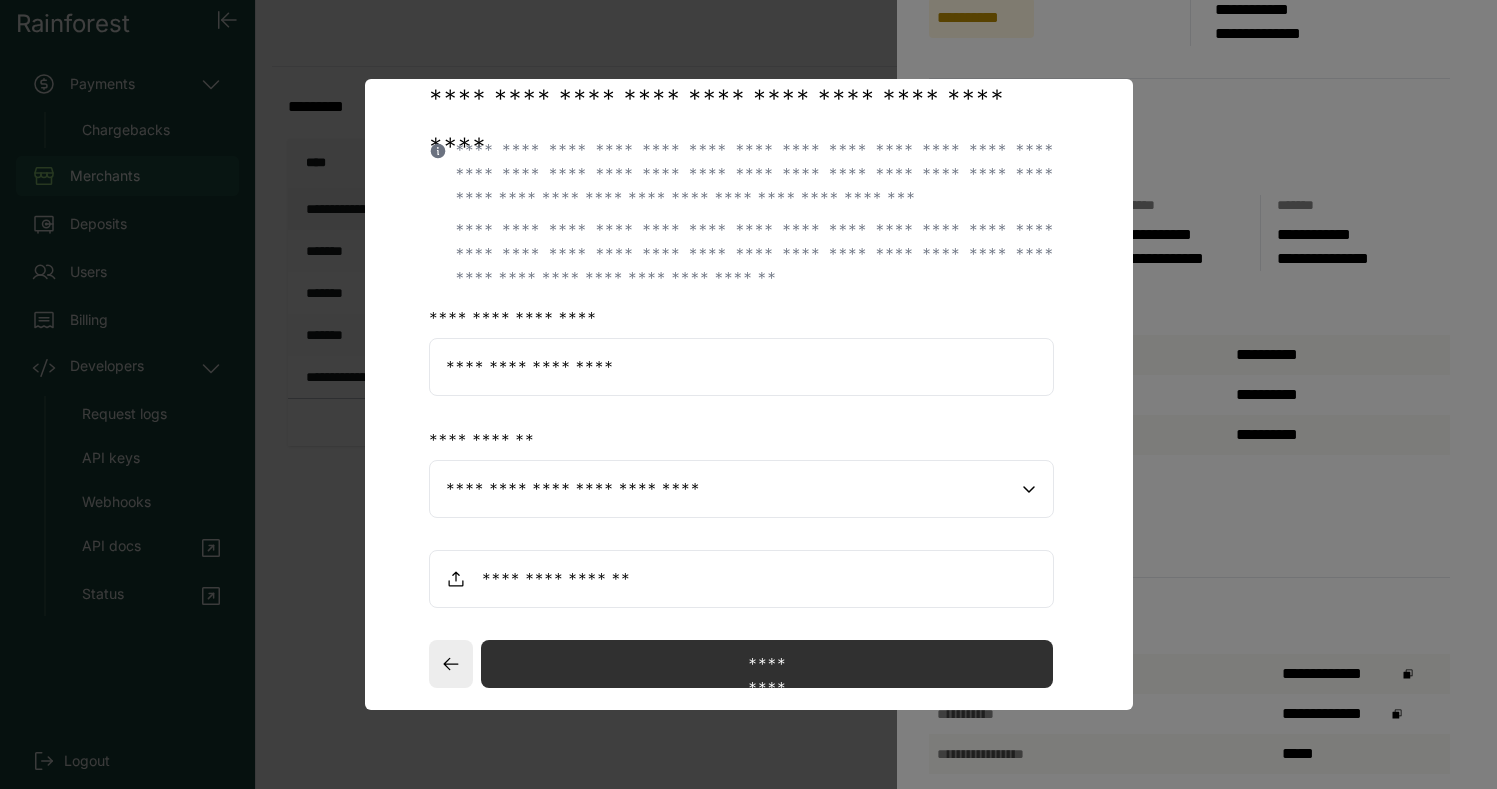 scroll, scrollTop: 224, scrollLeft: 0, axis: vertical 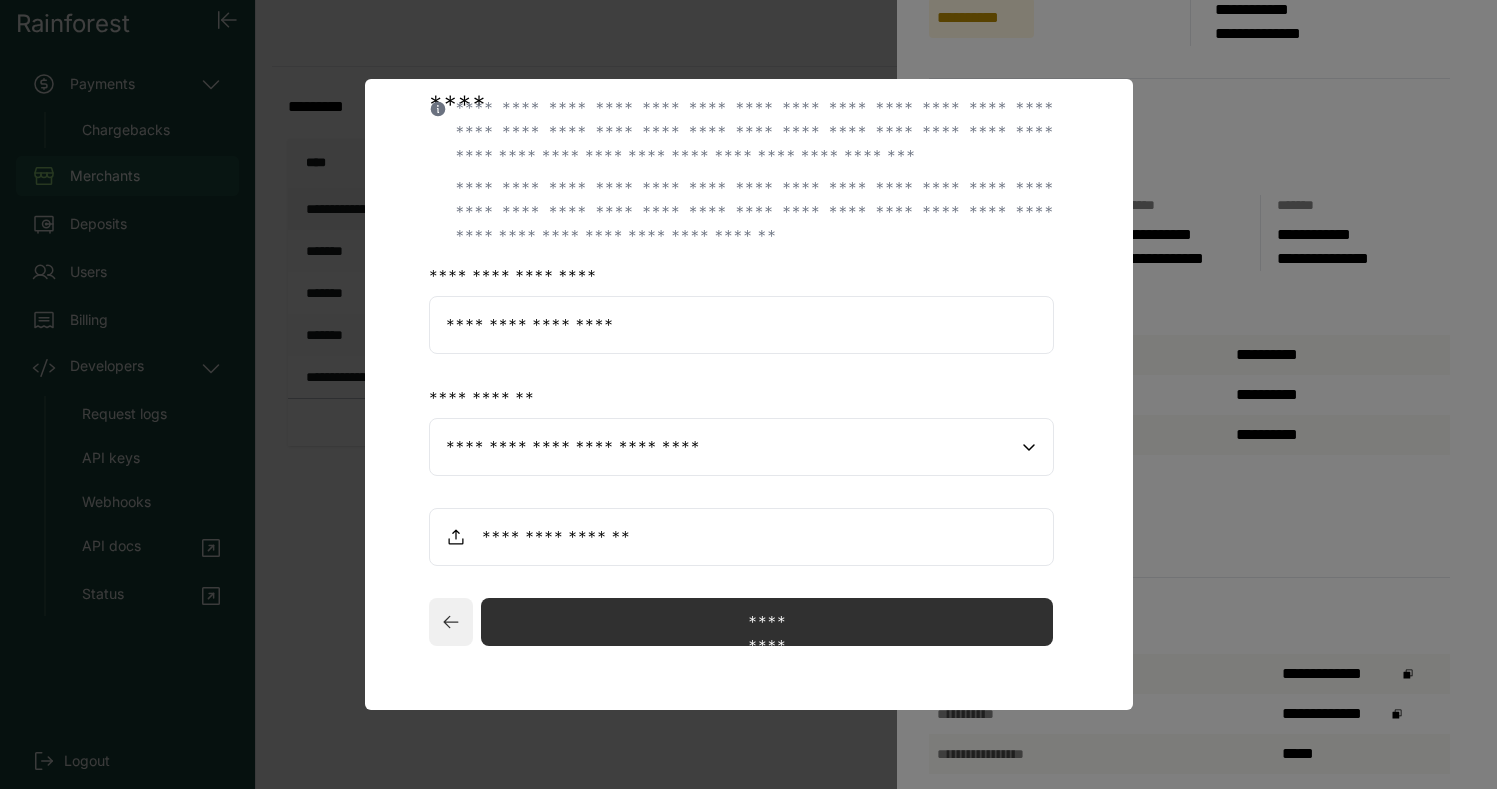 click 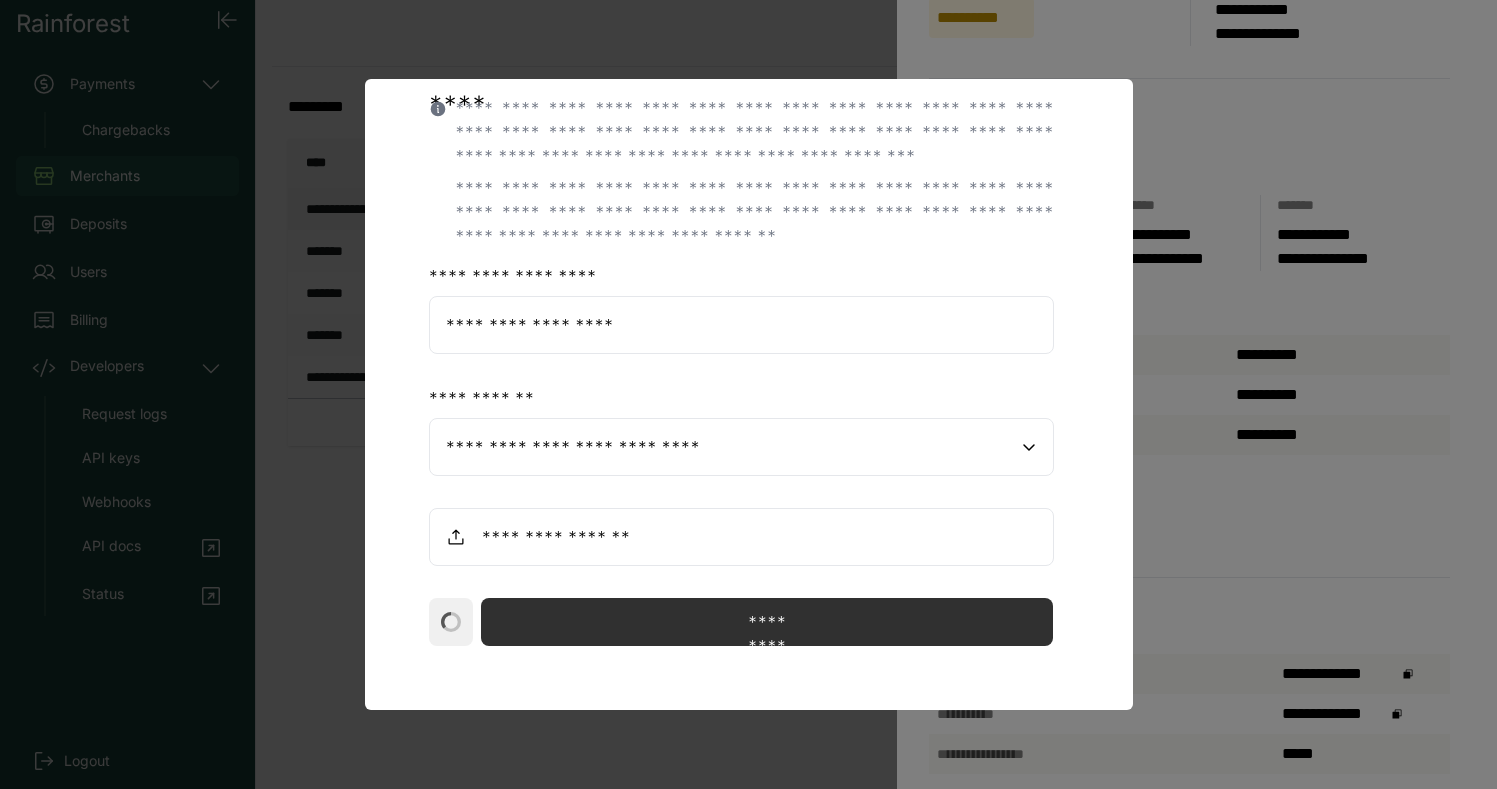 scroll, scrollTop: 0, scrollLeft: 0, axis: both 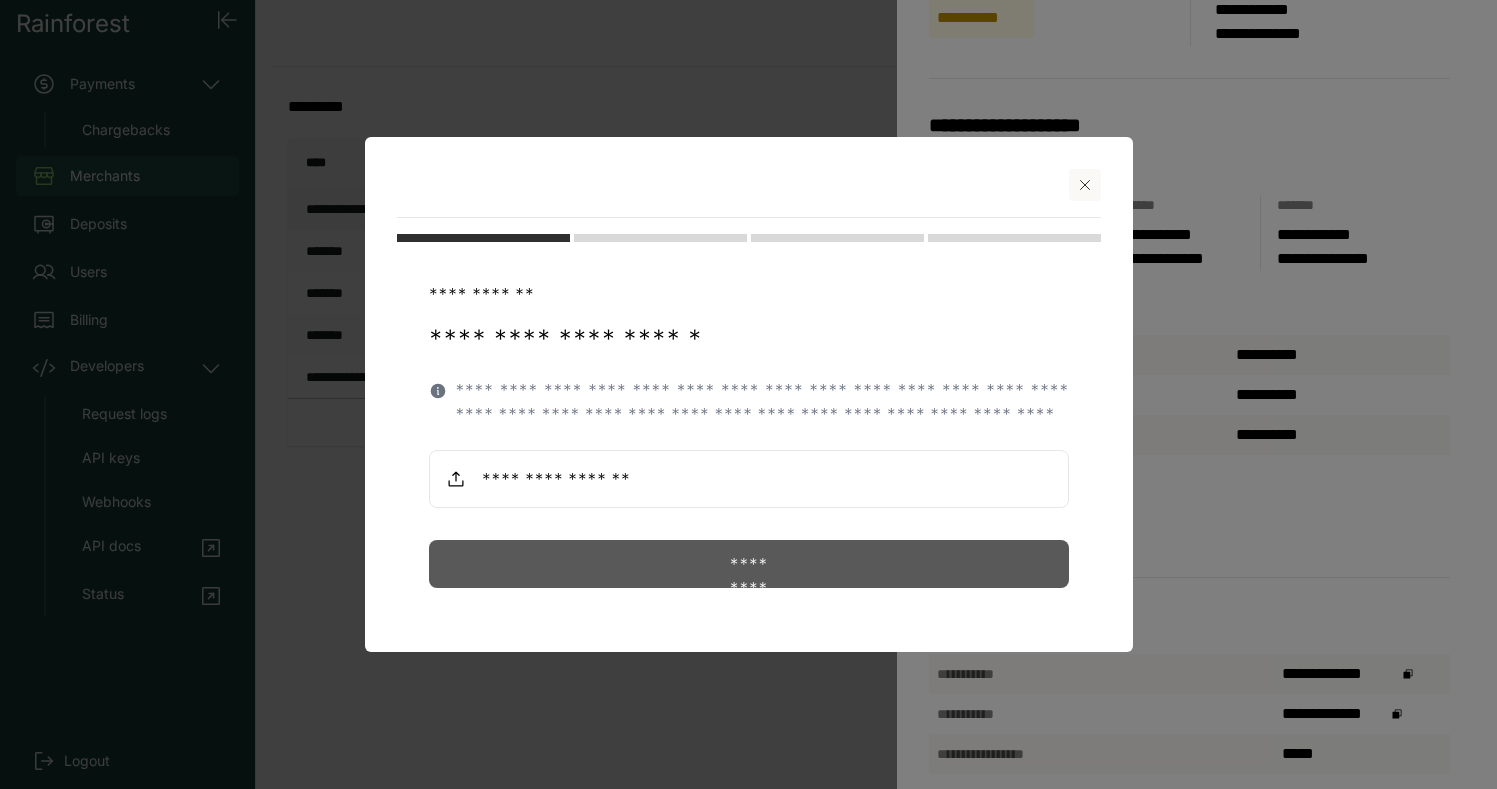 click on "*********" at bounding box center [749, 564] 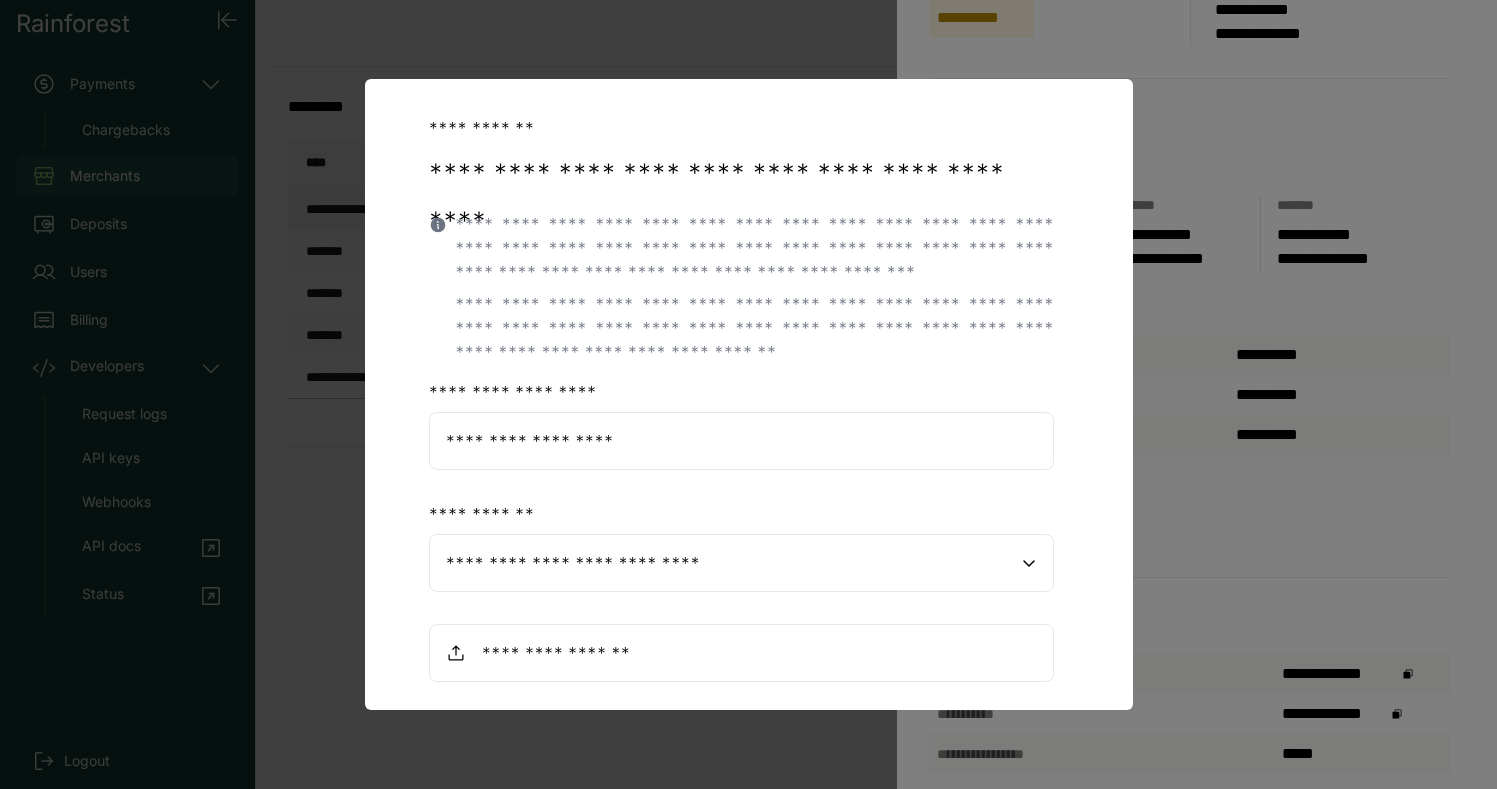 scroll, scrollTop: 107, scrollLeft: 0, axis: vertical 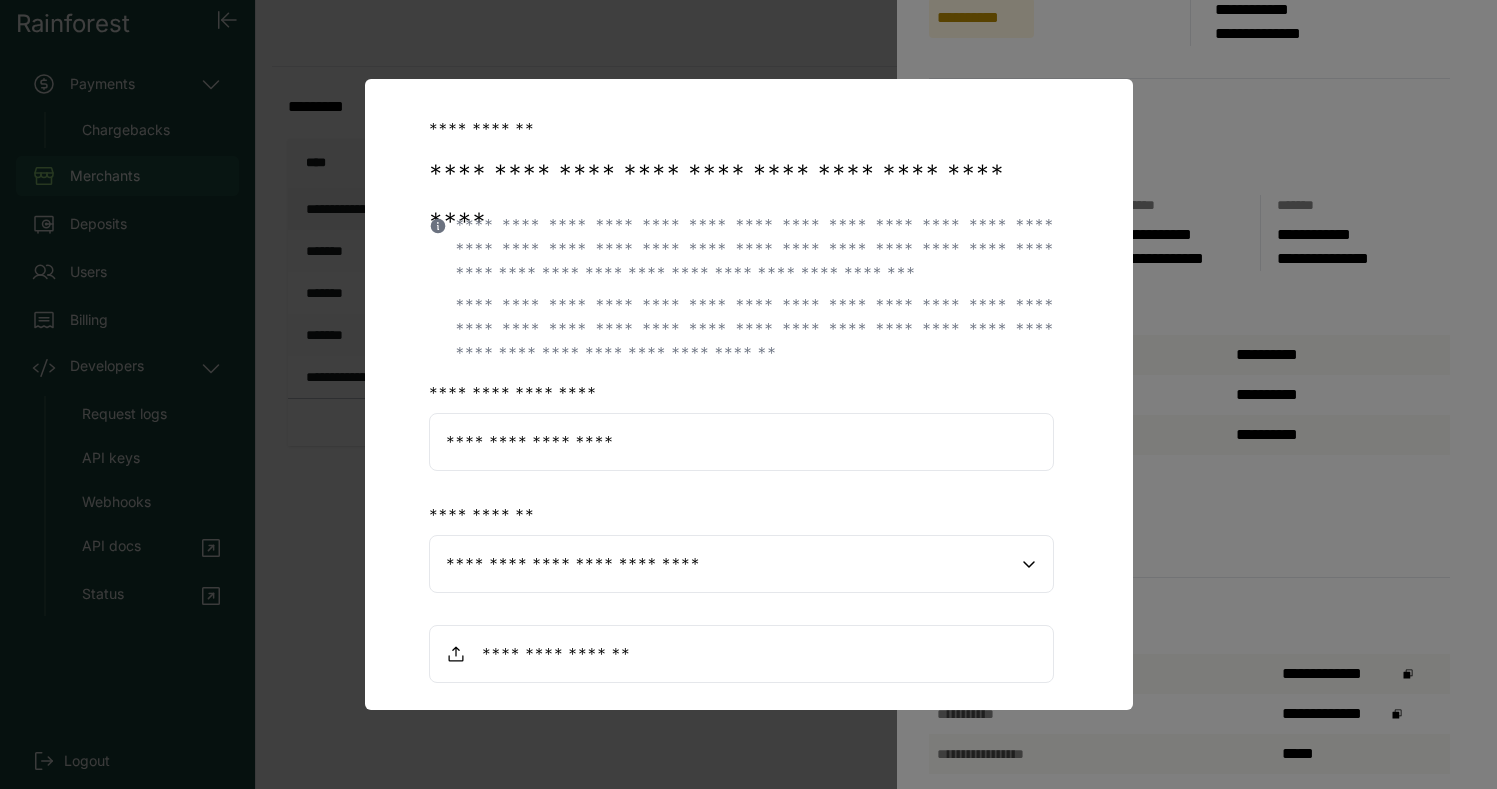 click at bounding box center (748, 394) 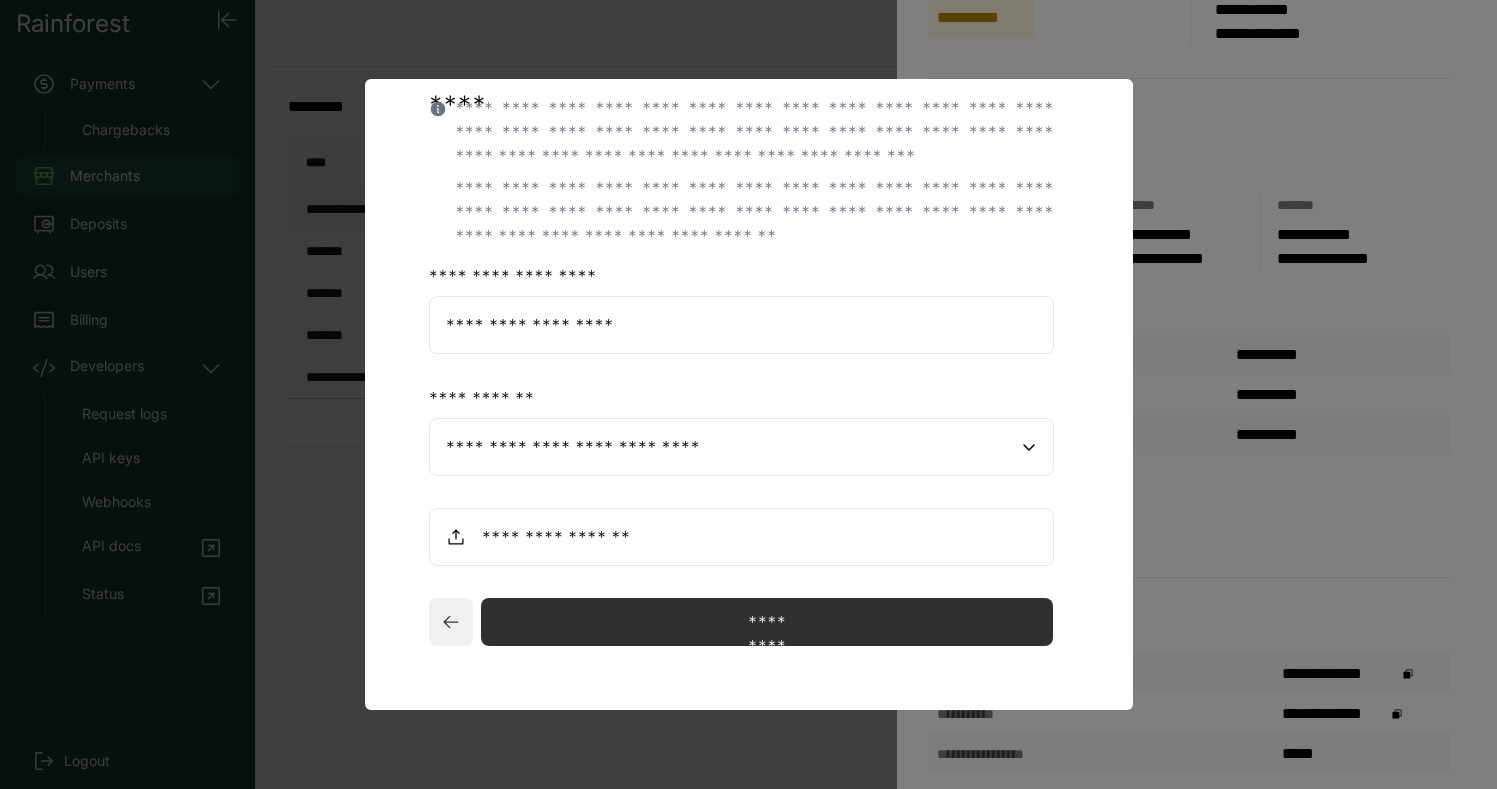 click at bounding box center (748, 394) 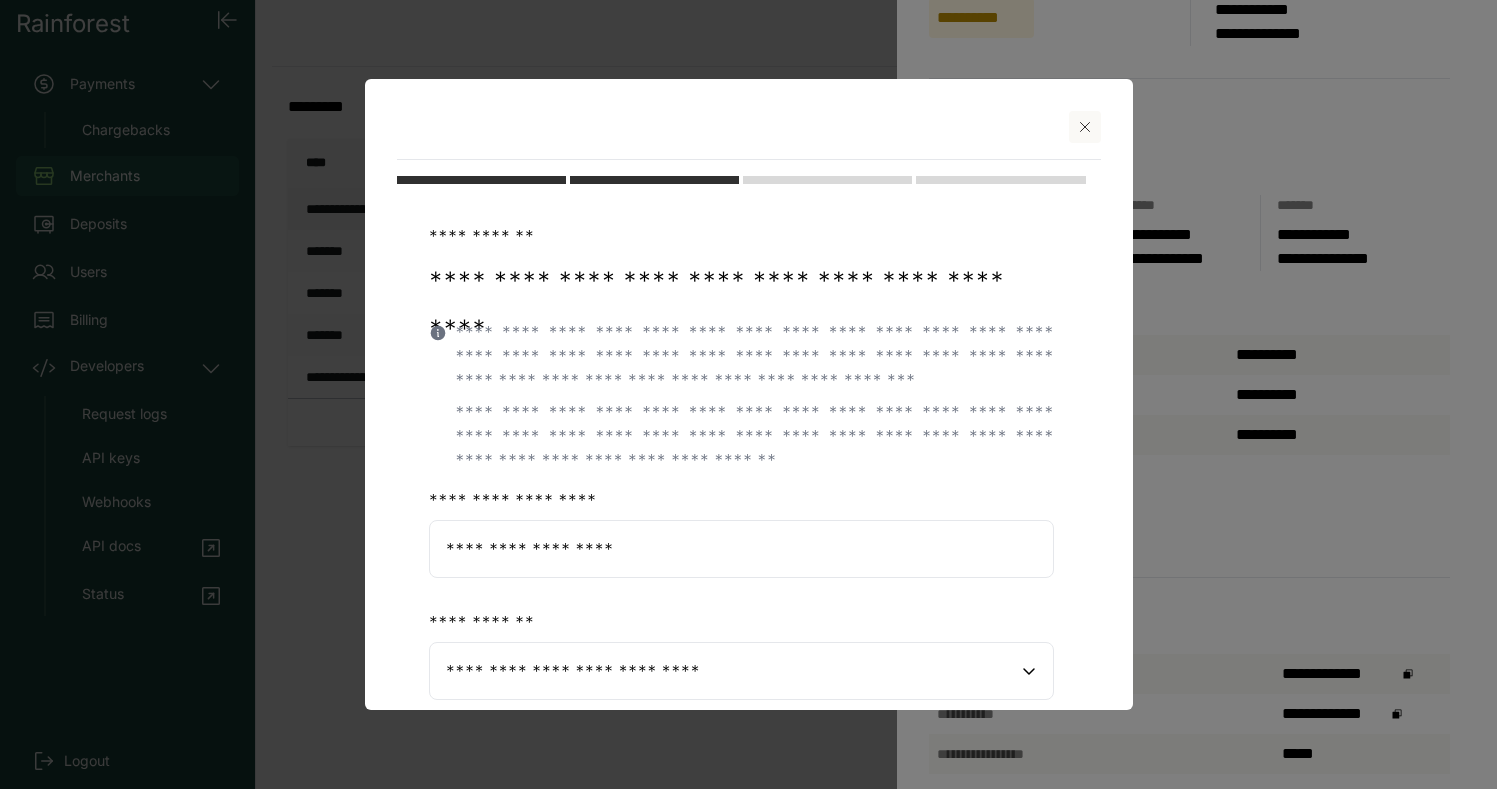 click at bounding box center (1085, 127) 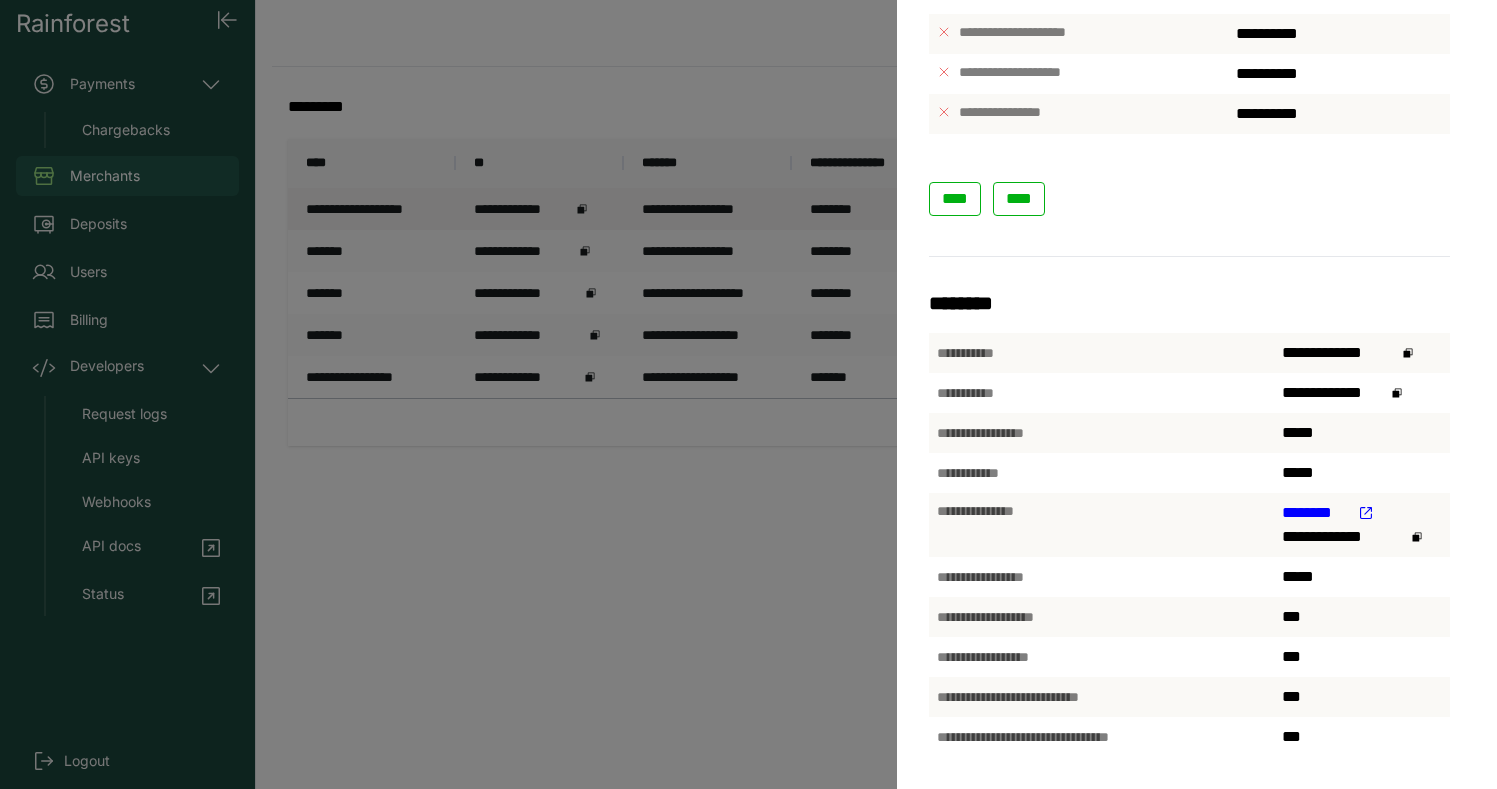 scroll, scrollTop: 0, scrollLeft: 0, axis: both 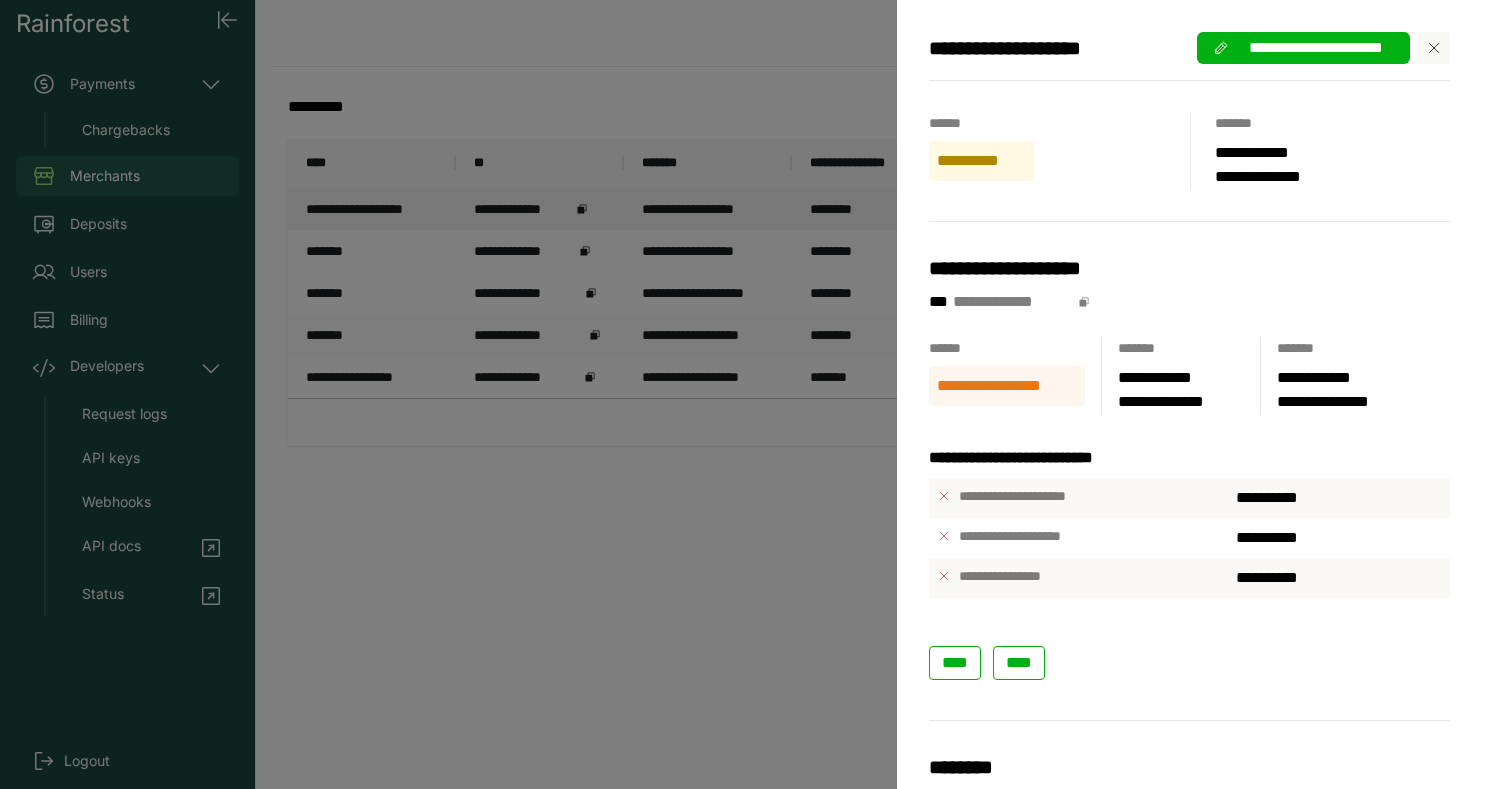 click 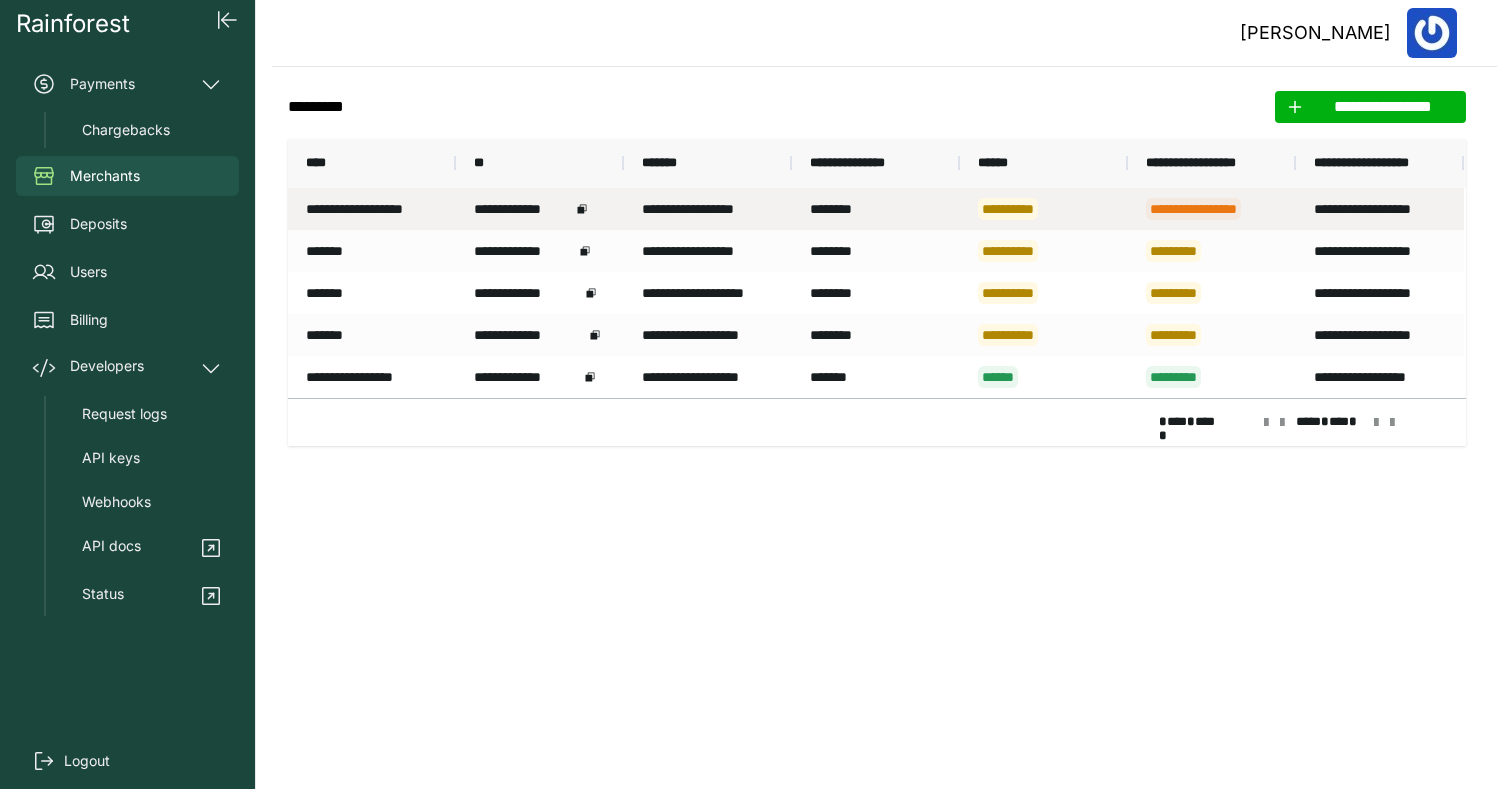 click on "**********" at bounding box center [1044, 209] 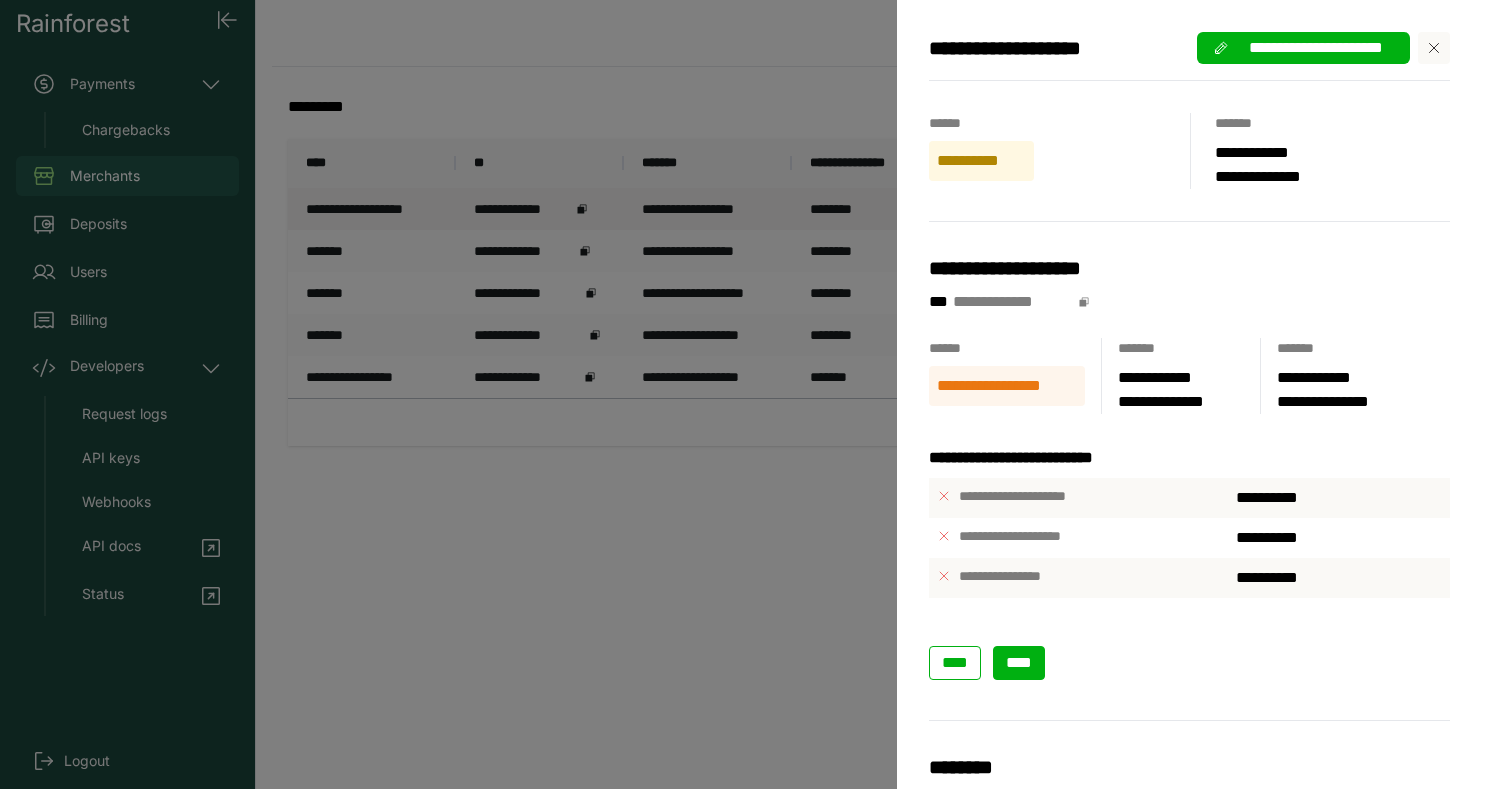 click on "****" at bounding box center [1019, 662] 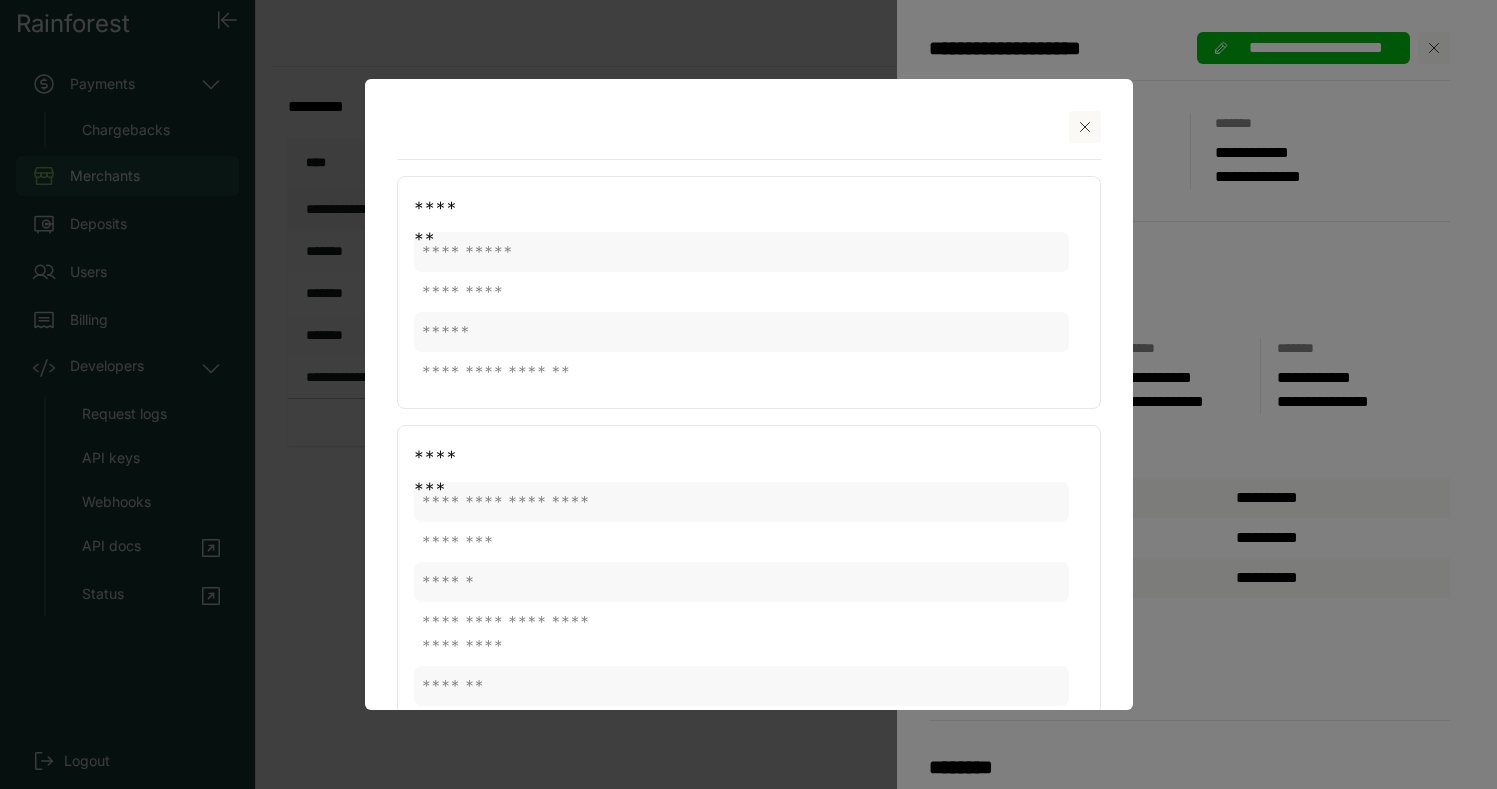 click at bounding box center [1085, 127] 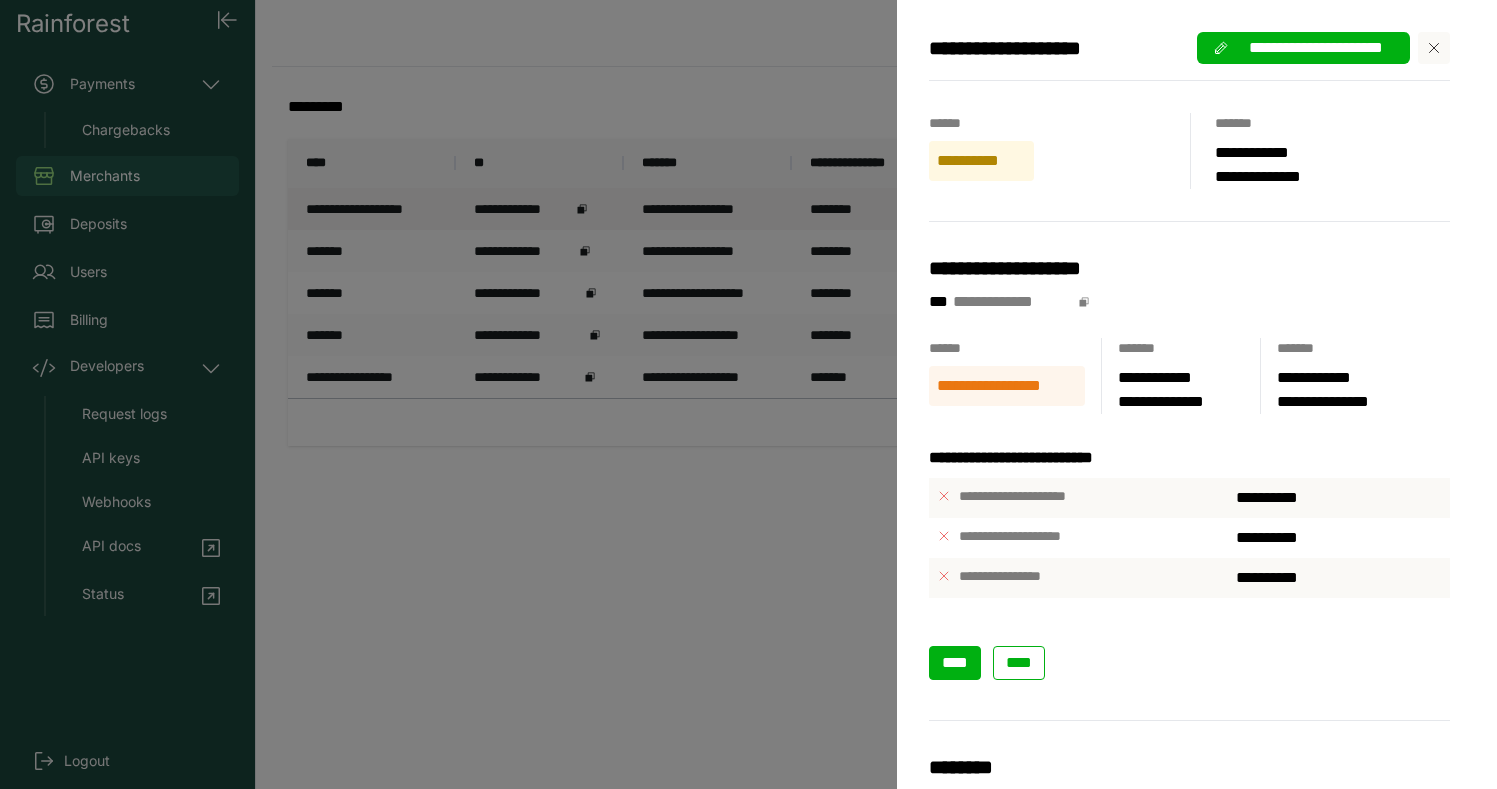 click on "****" at bounding box center (955, 663) 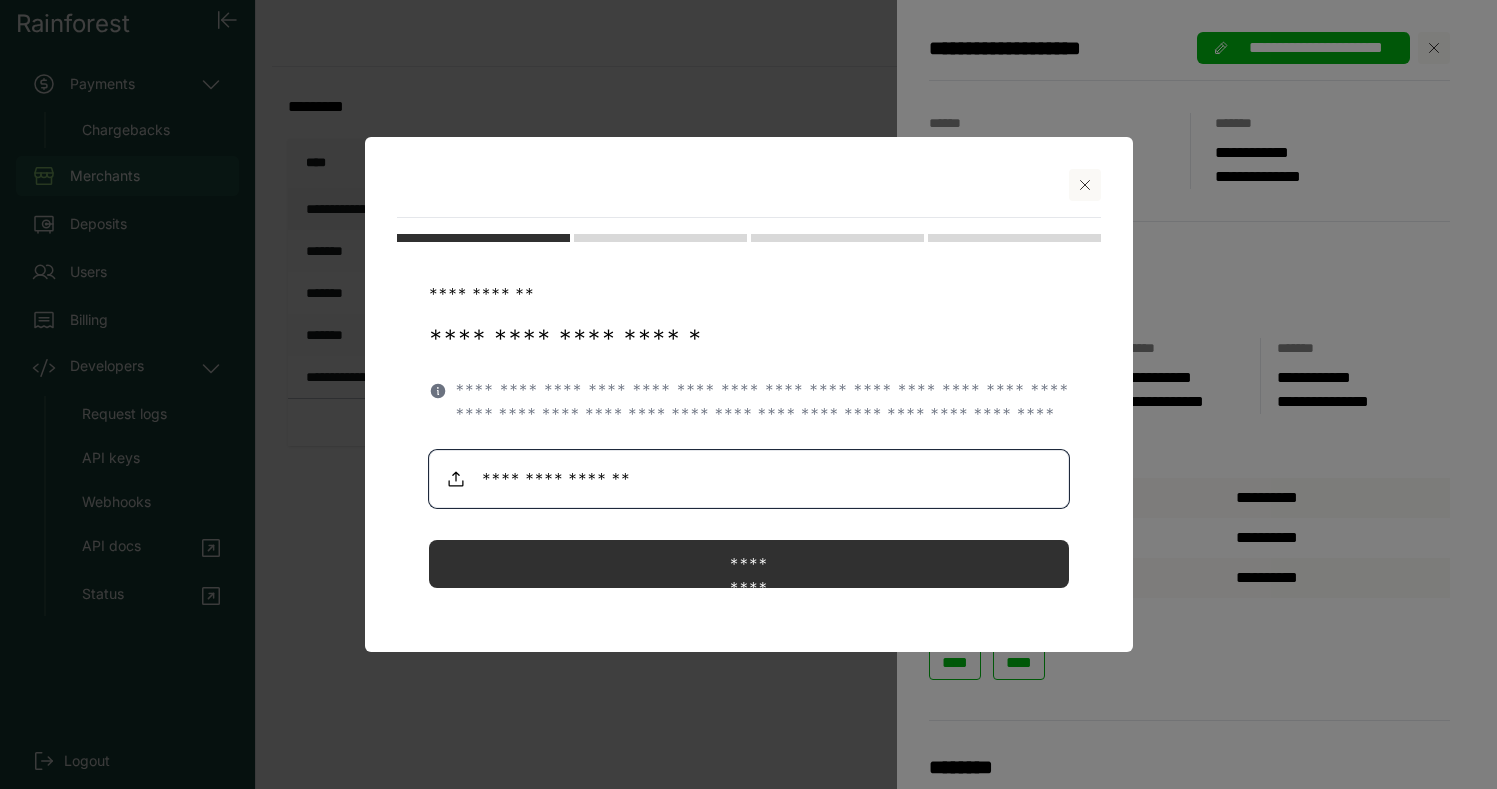 click at bounding box center [749, 479] 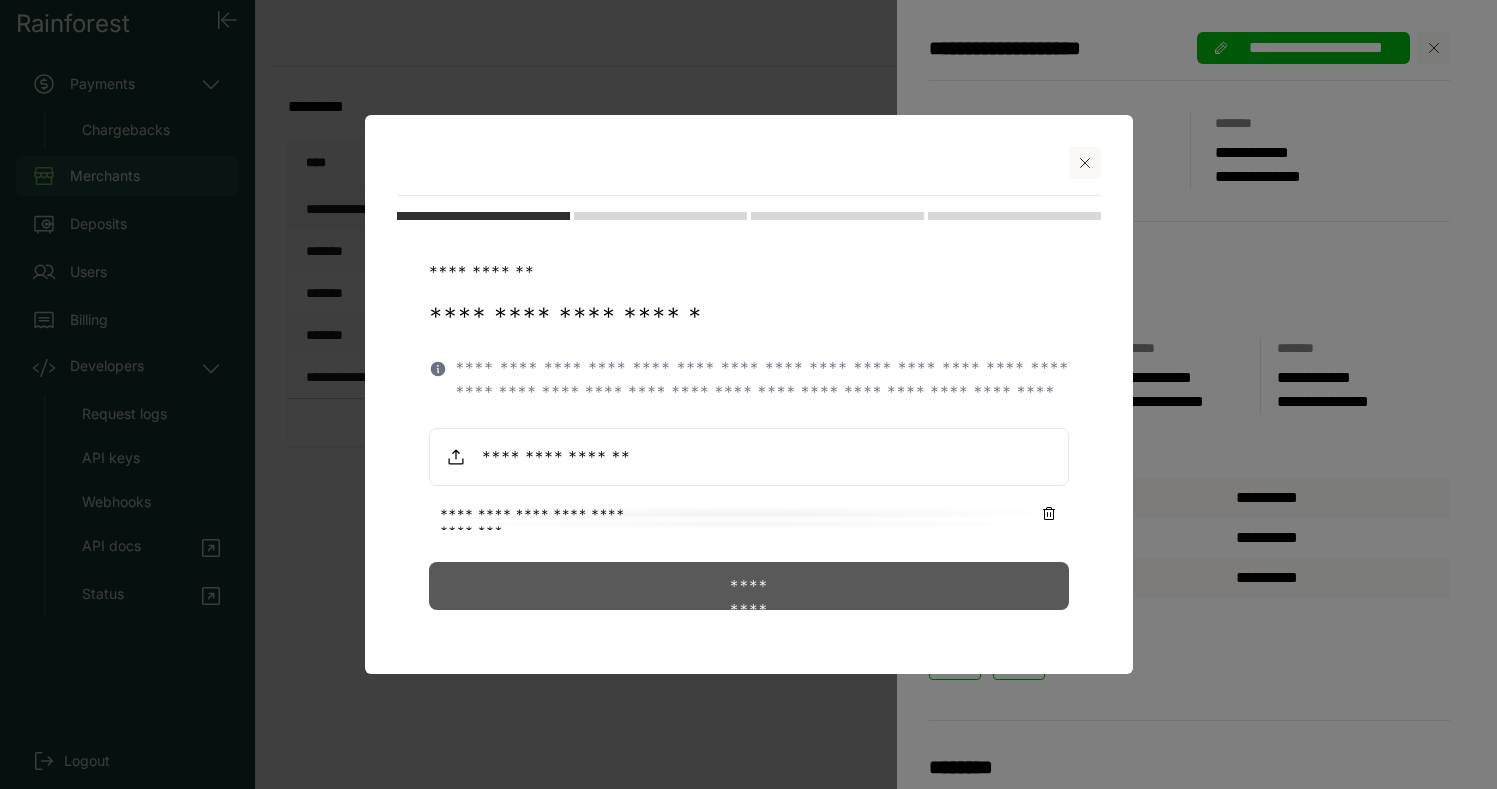 click on "*********" at bounding box center [749, 586] 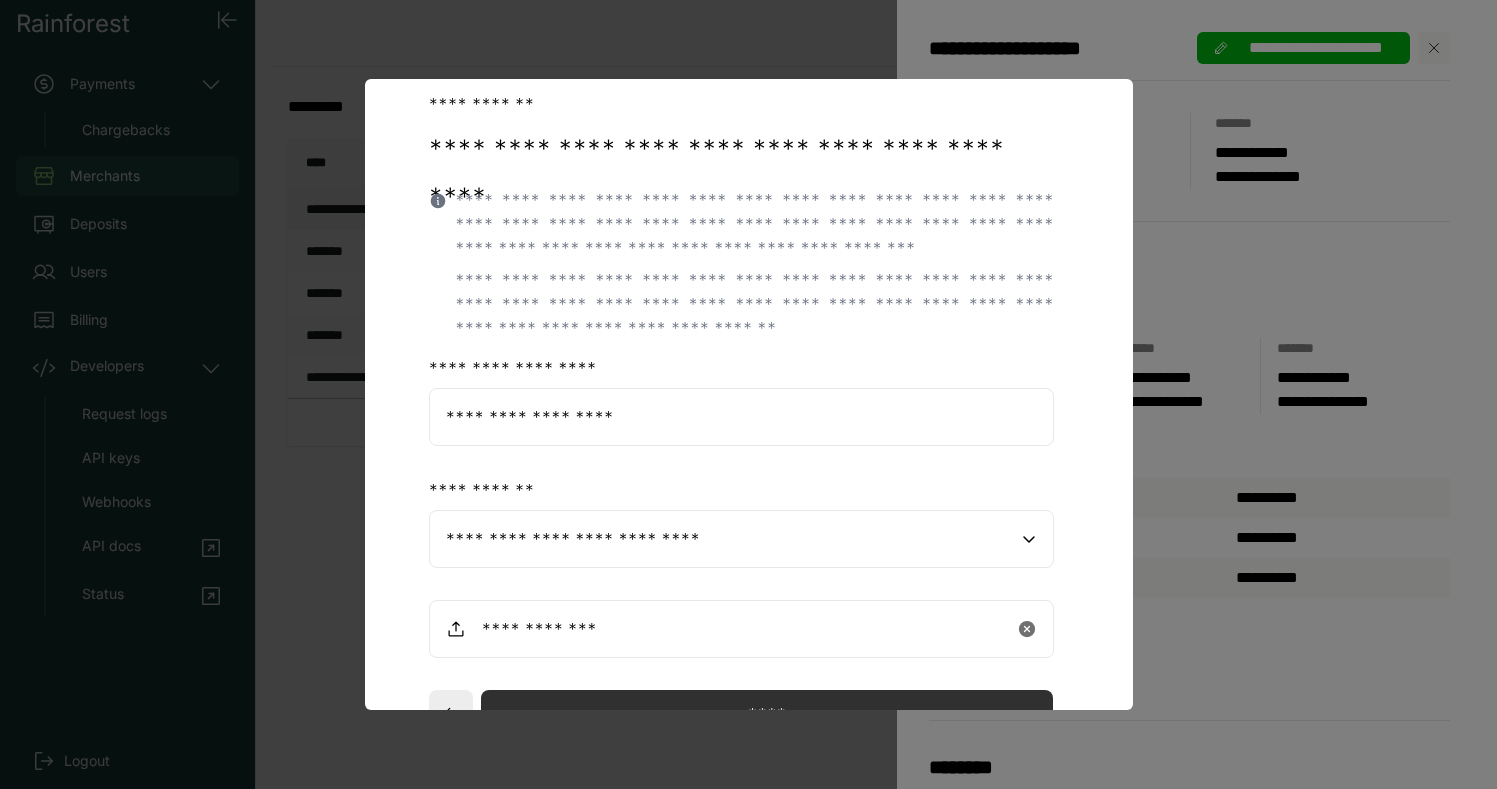 scroll, scrollTop: 141, scrollLeft: 0, axis: vertical 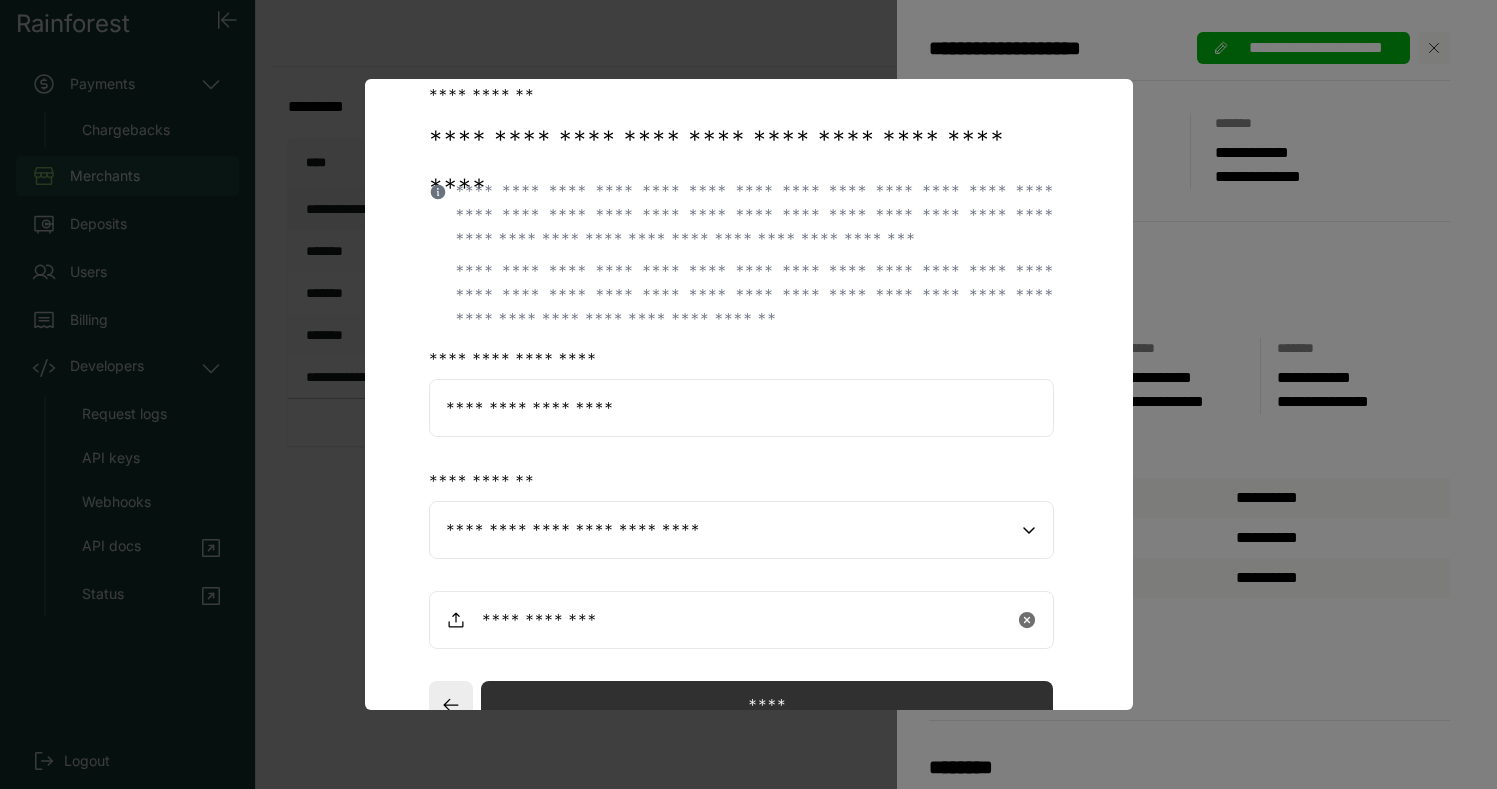 click on "**********" at bounding box center (730, 530) 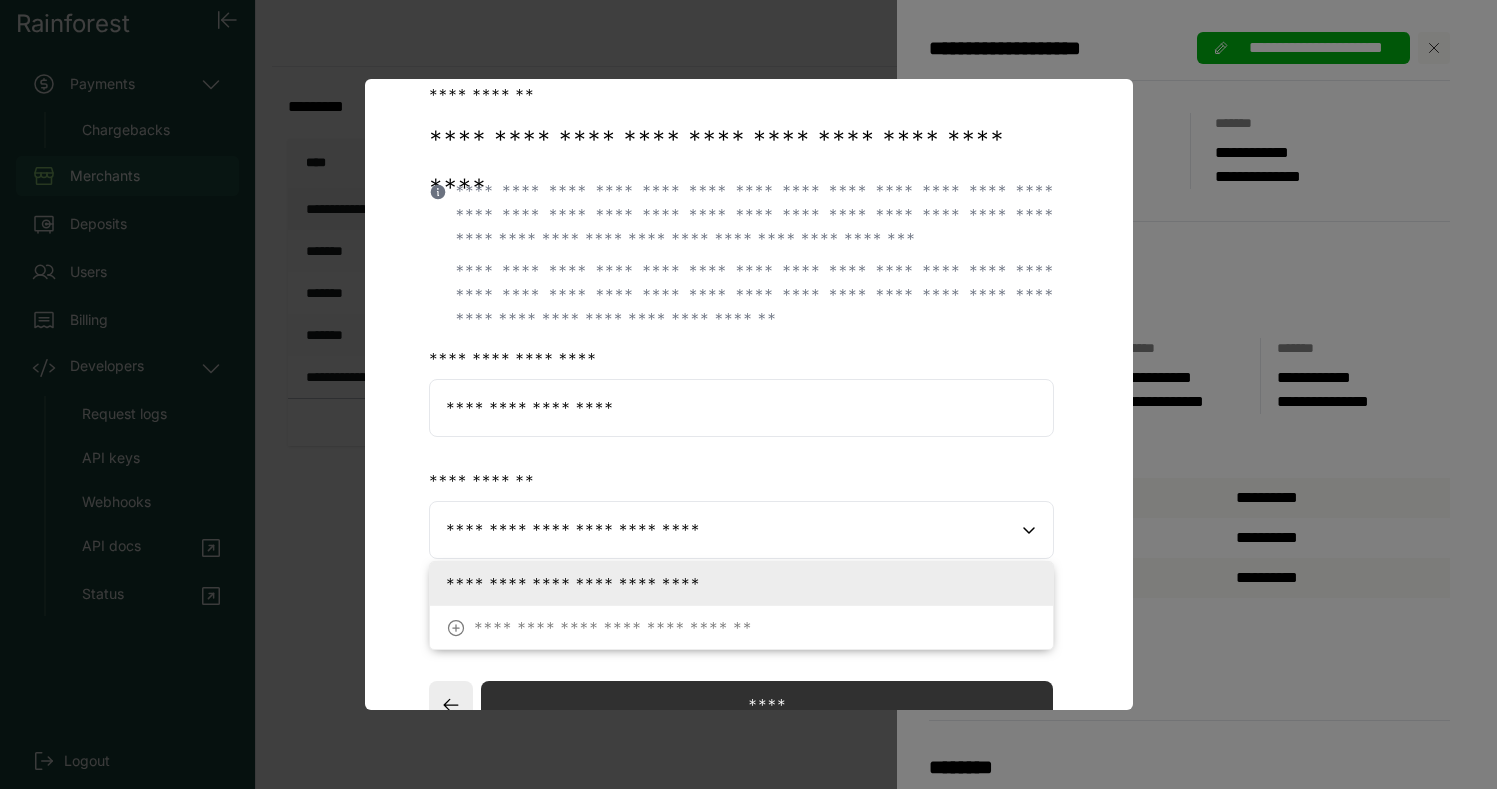 click on "**********" 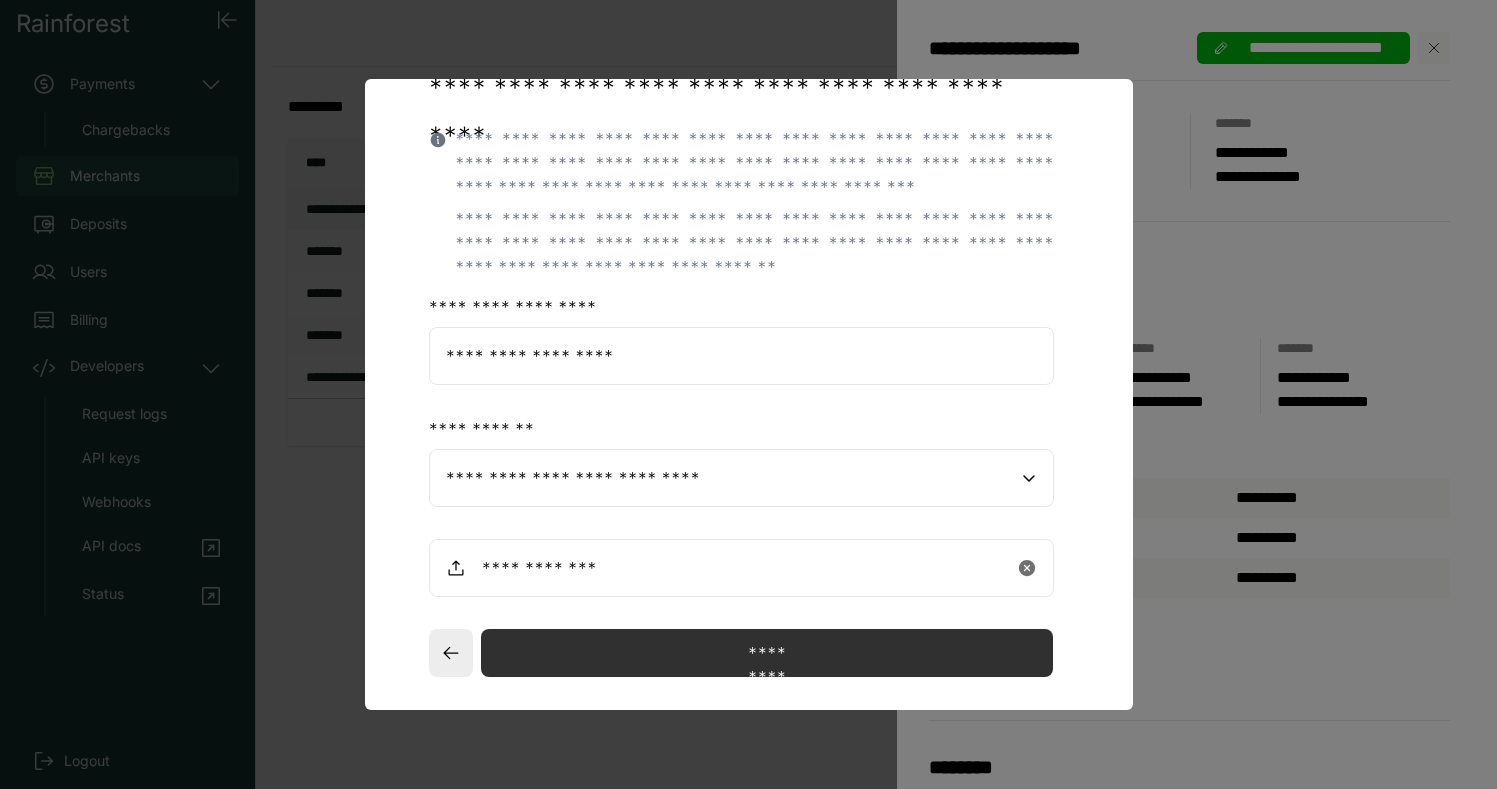 scroll, scrollTop: 224, scrollLeft: 0, axis: vertical 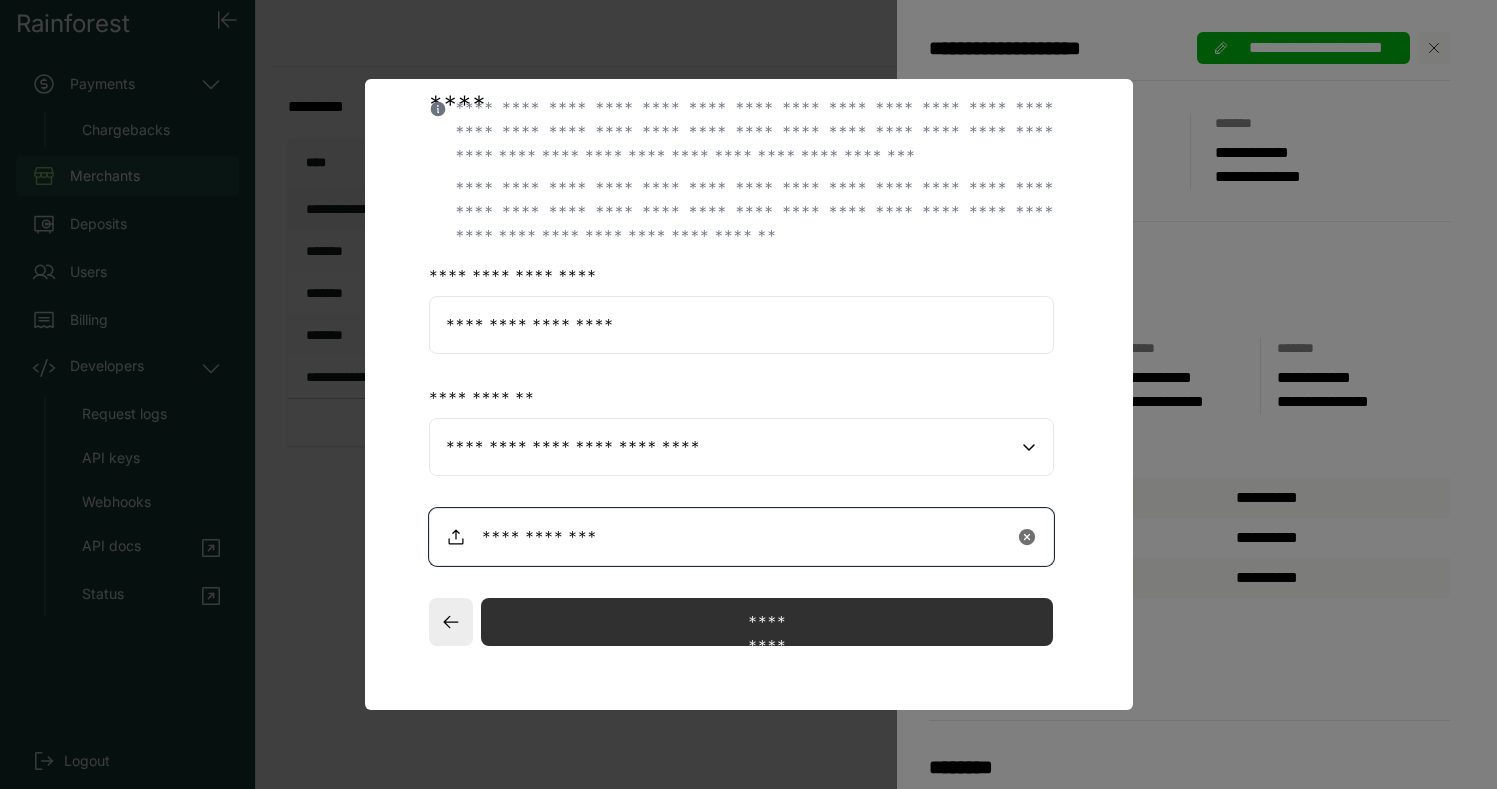 click at bounding box center [710, 537] 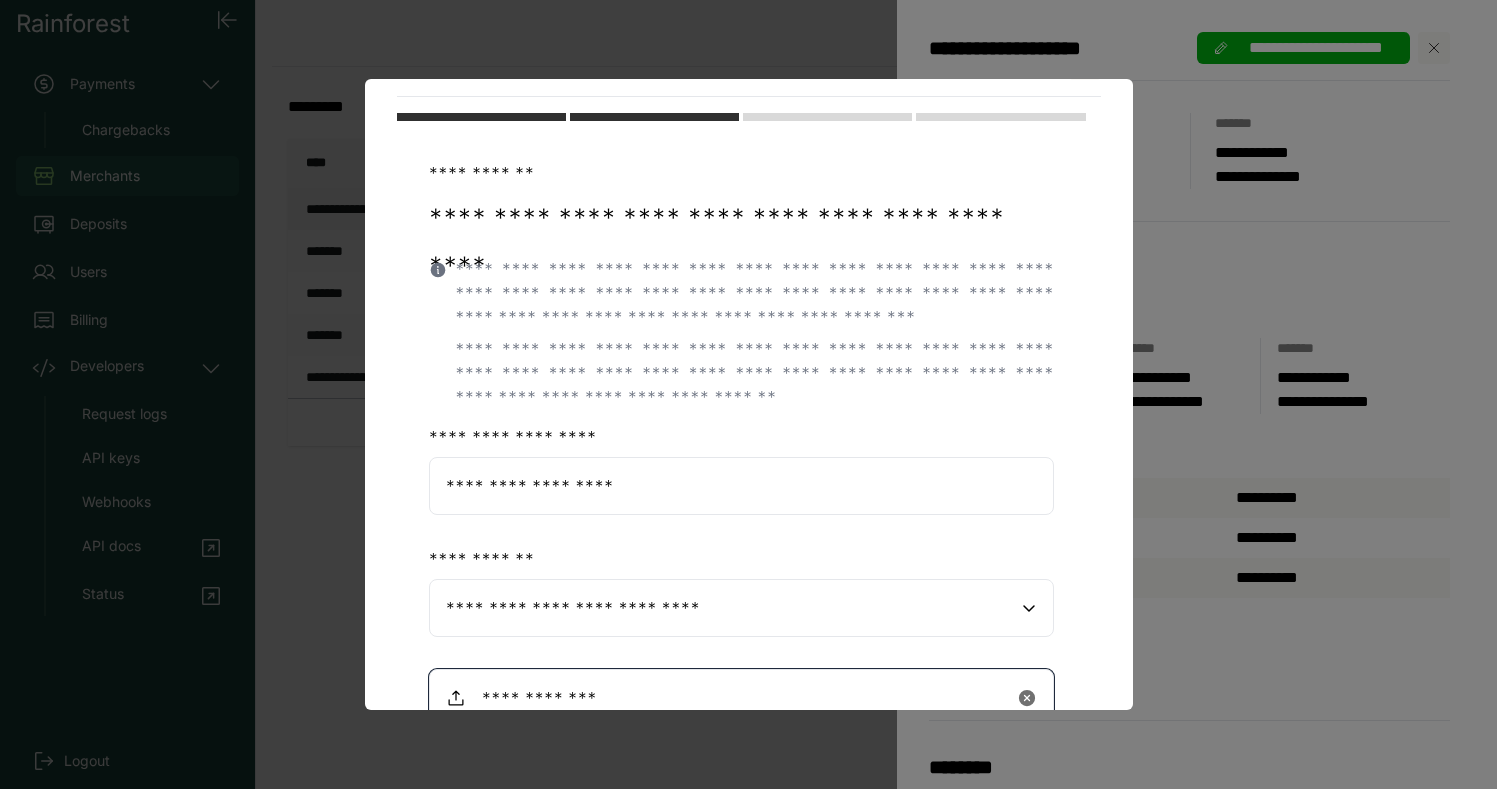 scroll, scrollTop: 0, scrollLeft: 0, axis: both 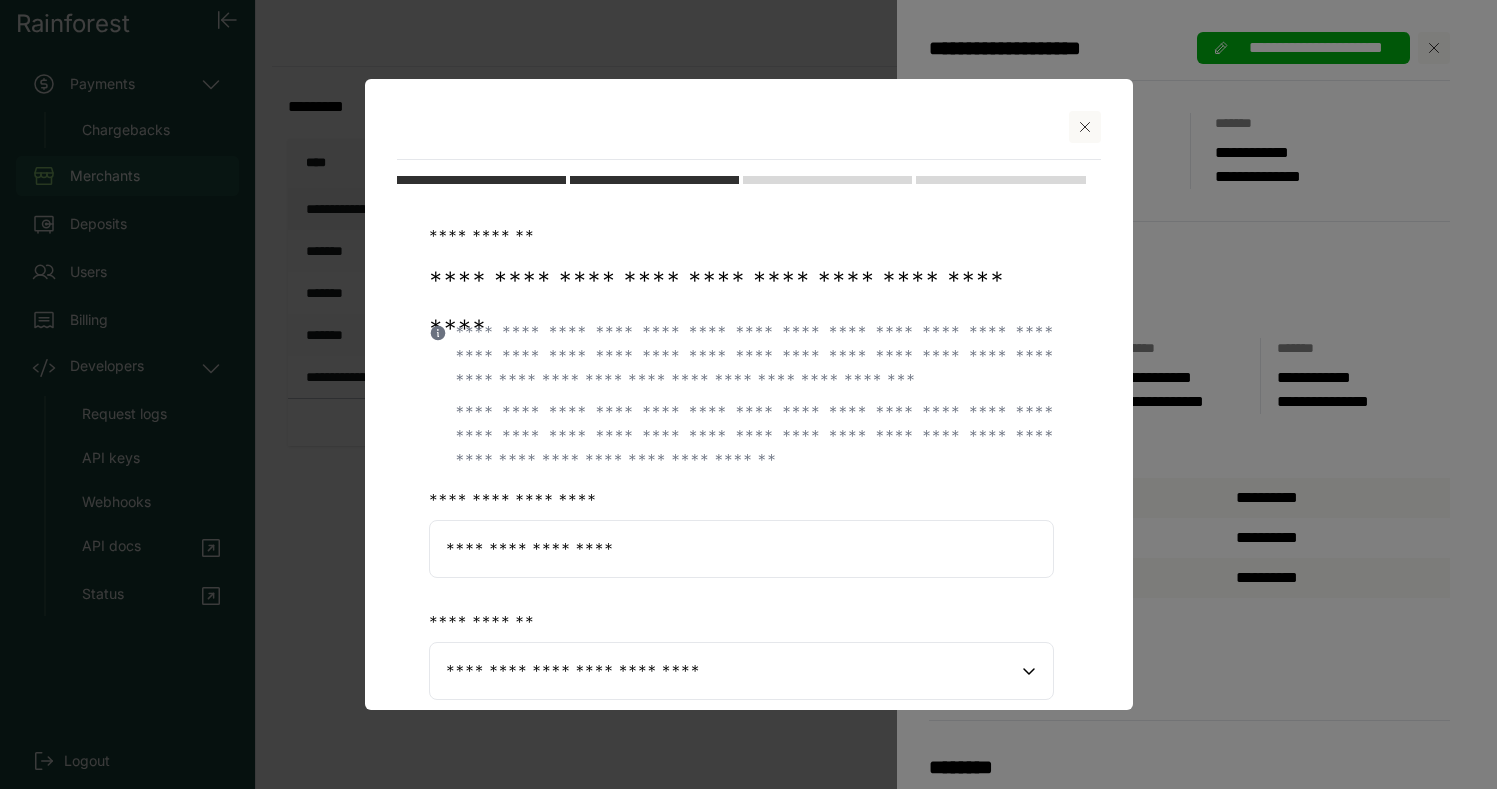 click 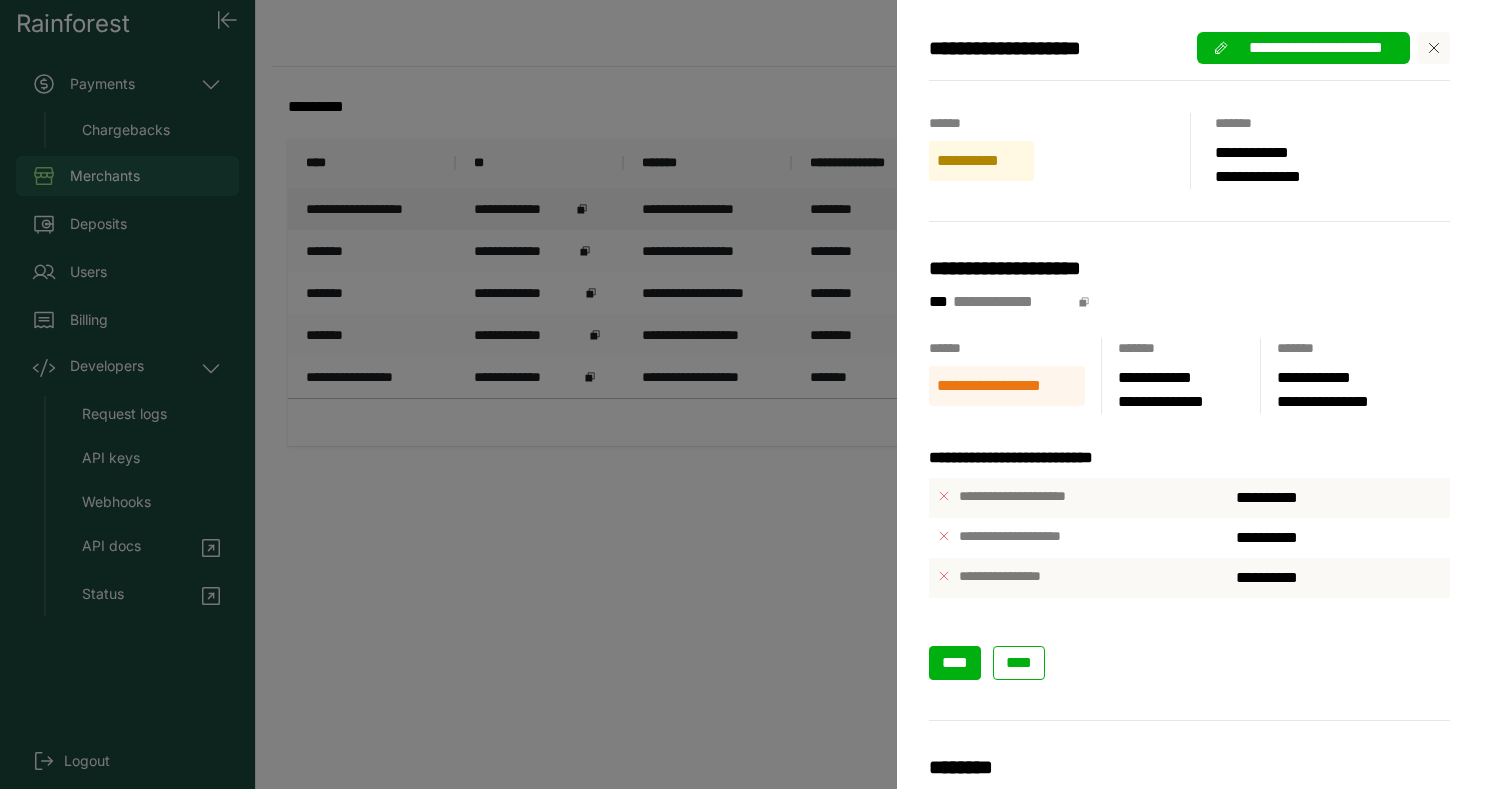 click on "****" at bounding box center (955, 662) 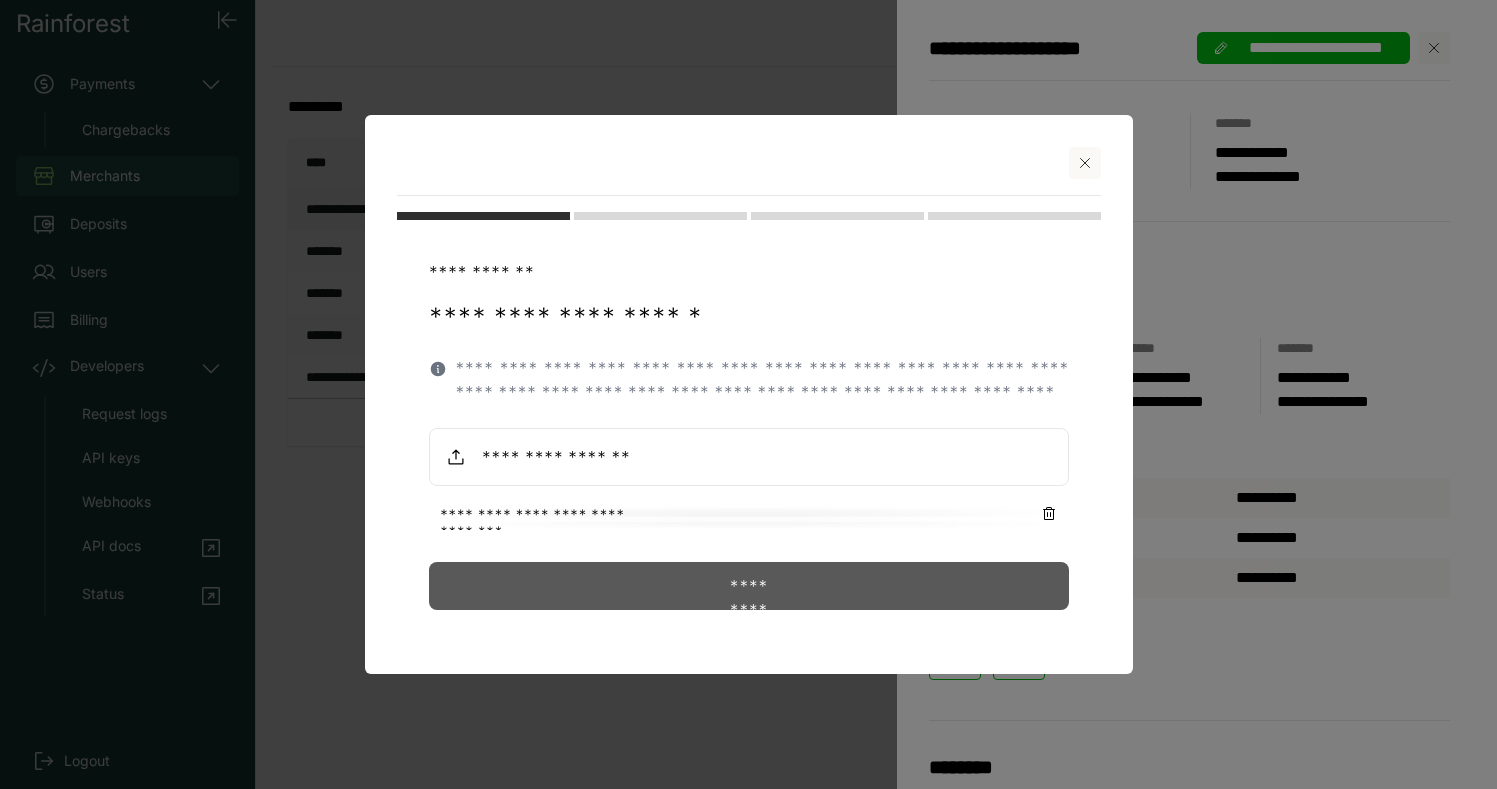 click on "*********" at bounding box center [749, 586] 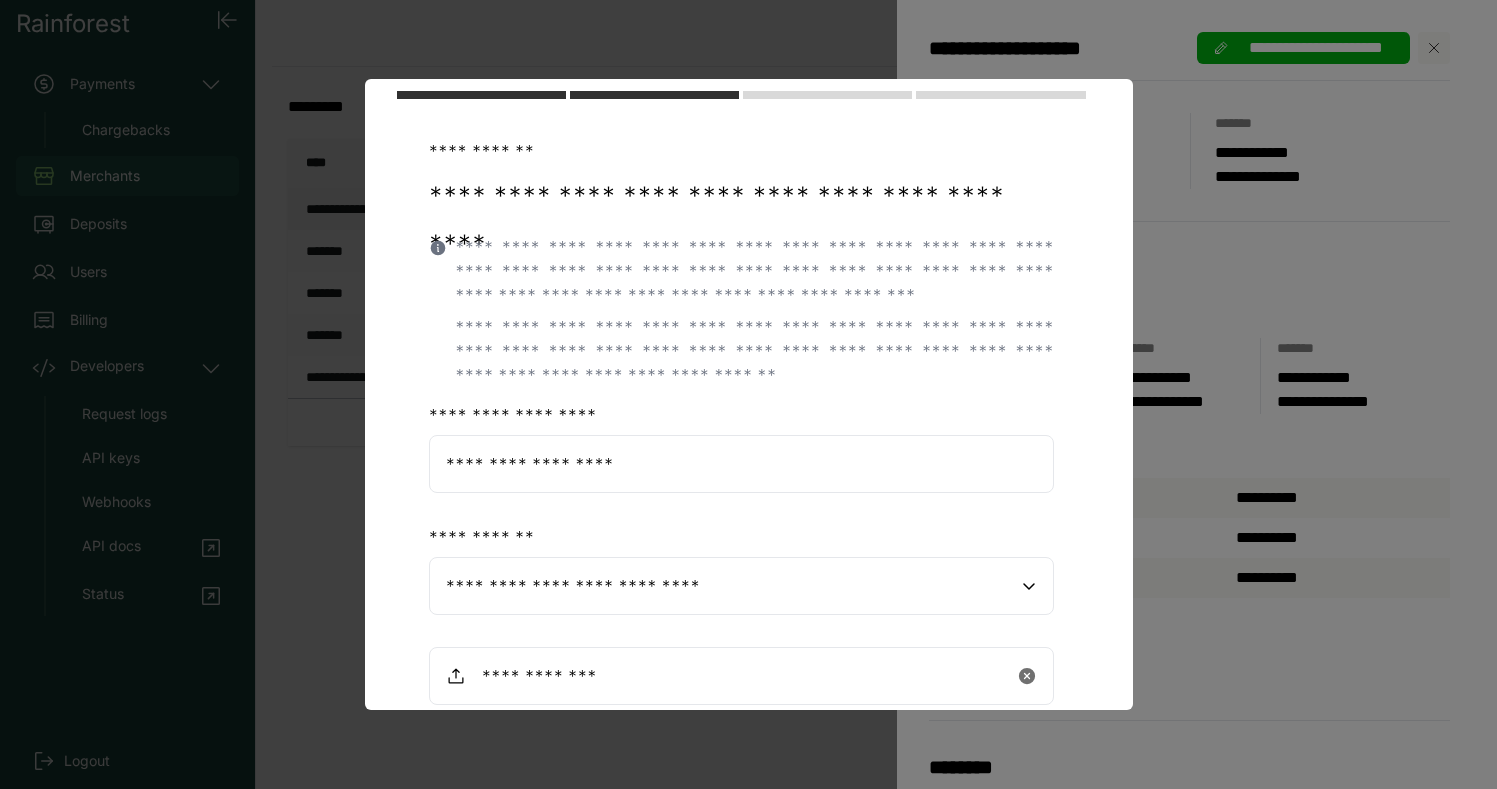 scroll, scrollTop: 224, scrollLeft: 0, axis: vertical 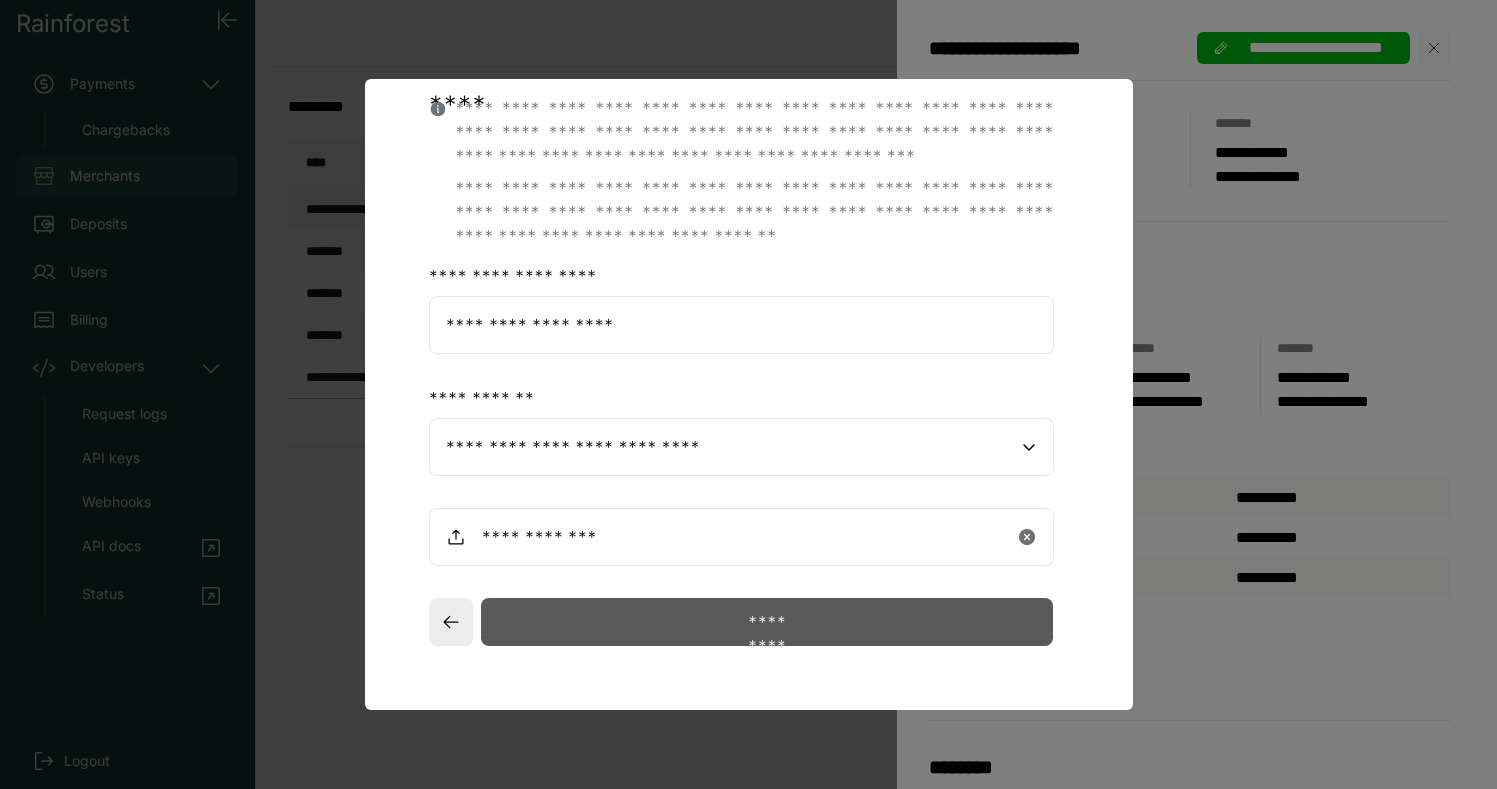 click on "*********" at bounding box center (767, 622) 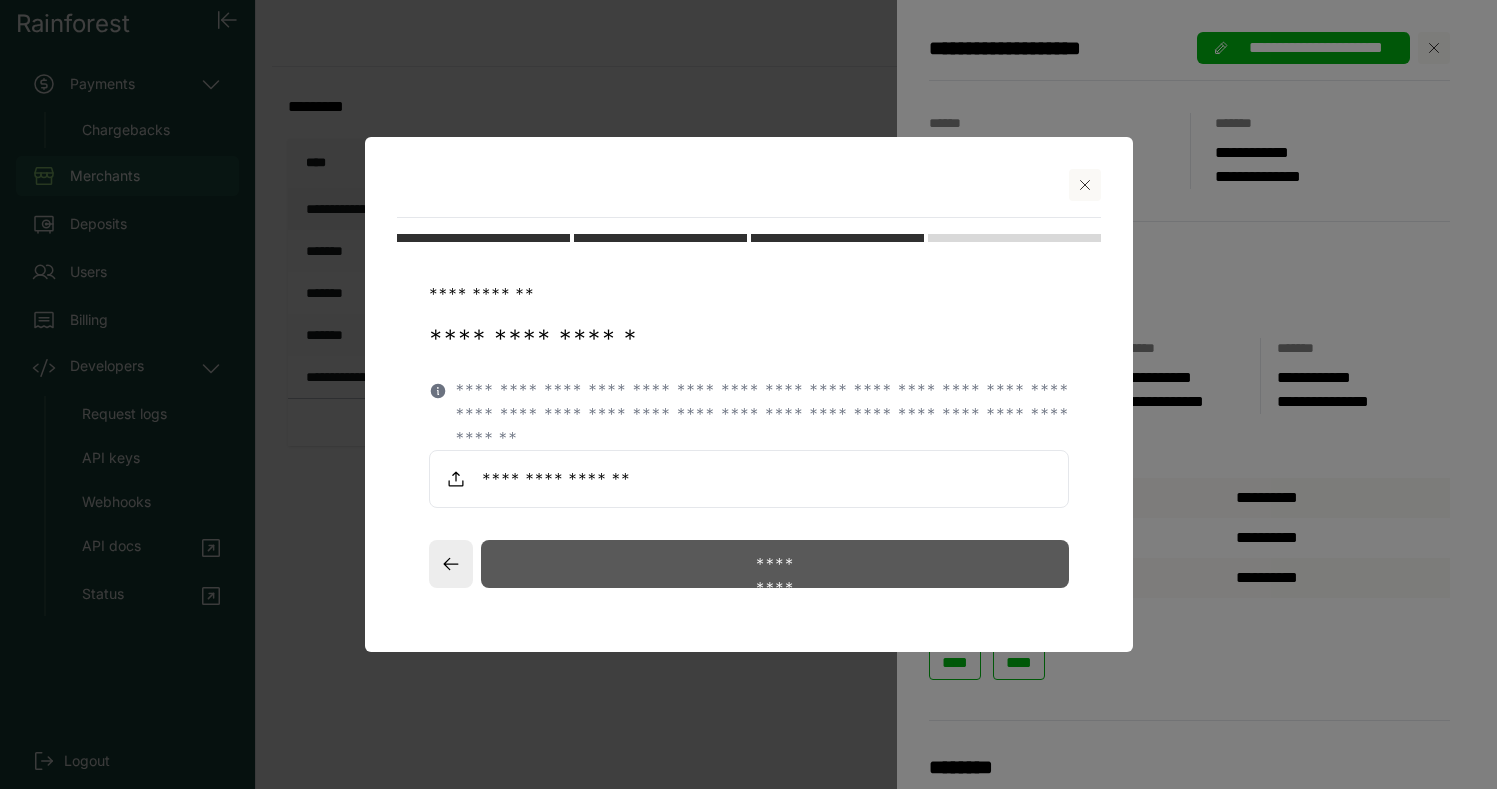 scroll, scrollTop: 0, scrollLeft: 0, axis: both 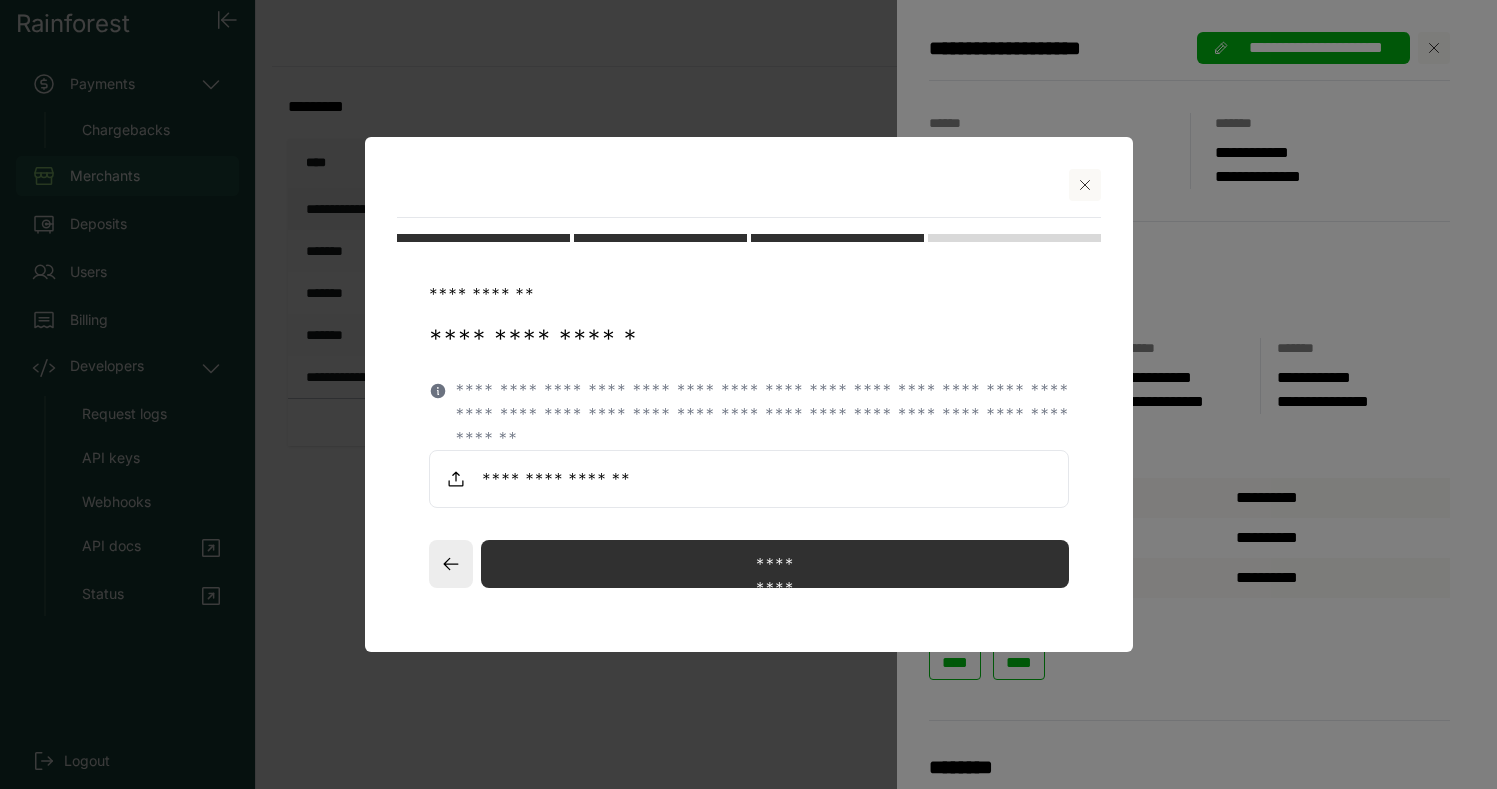 click at bounding box center (1085, 185) 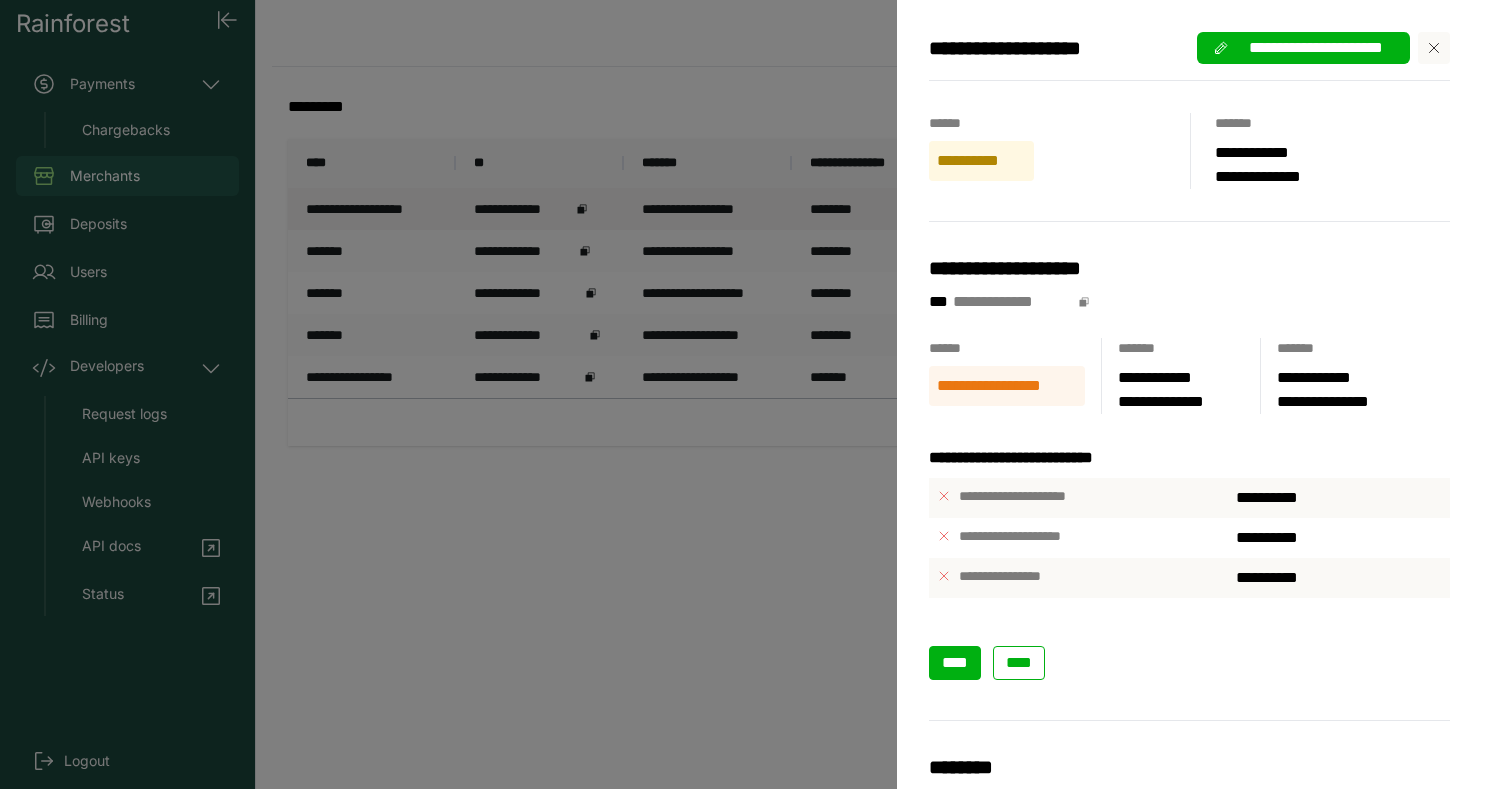 click on "****" at bounding box center [955, 662] 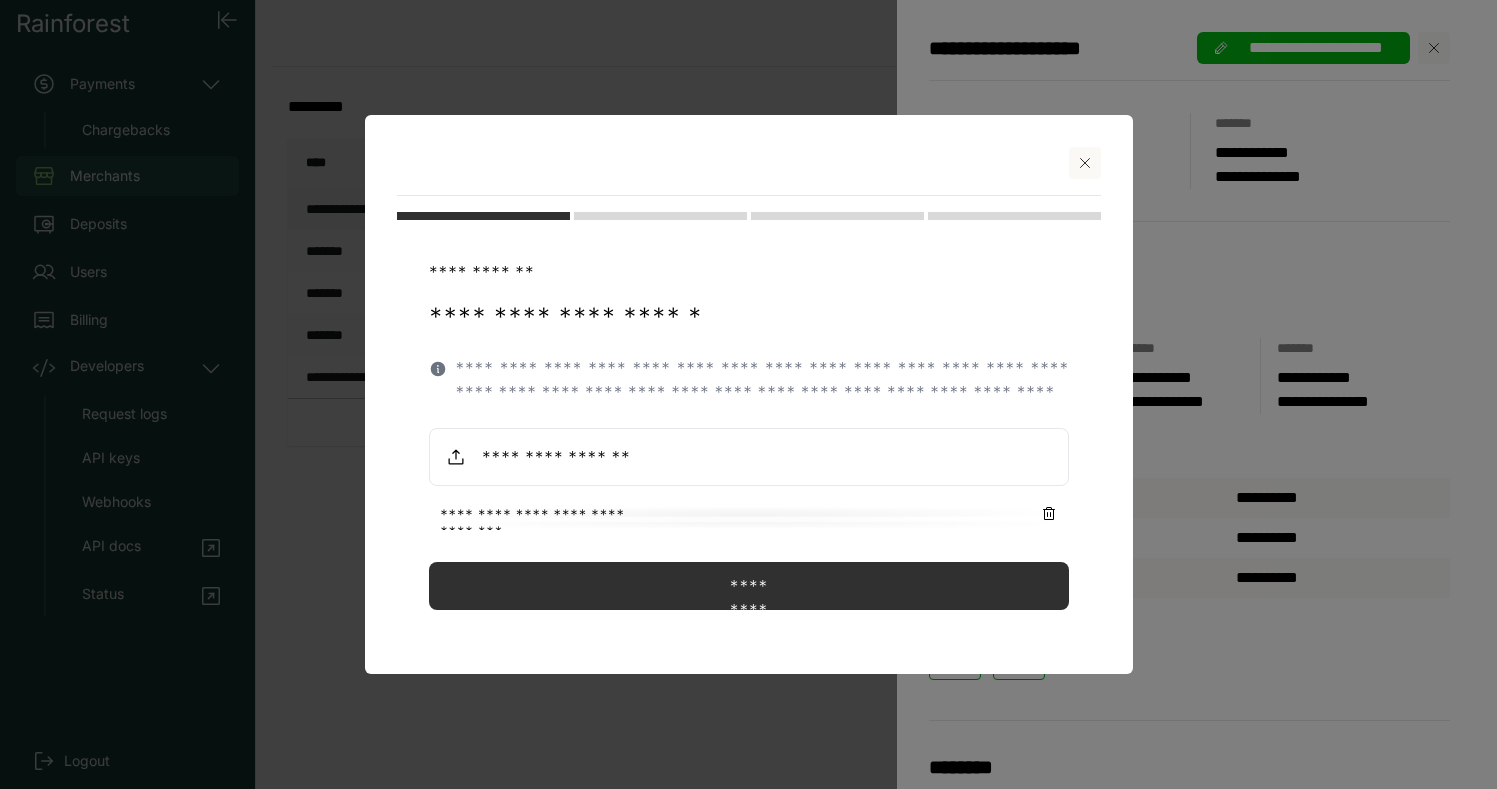 click on "**********" 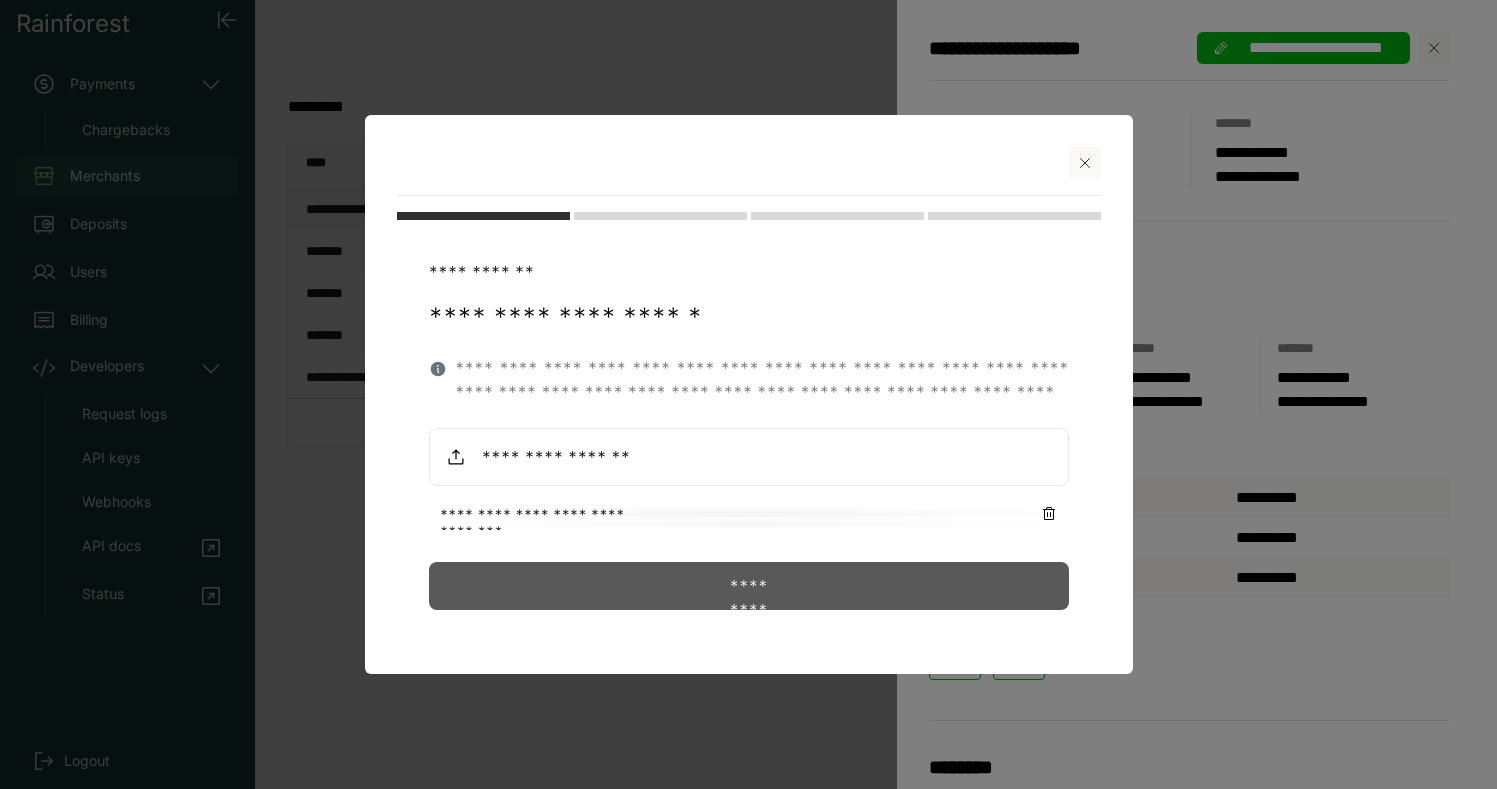 click on "*********" at bounding box center (749, 586) 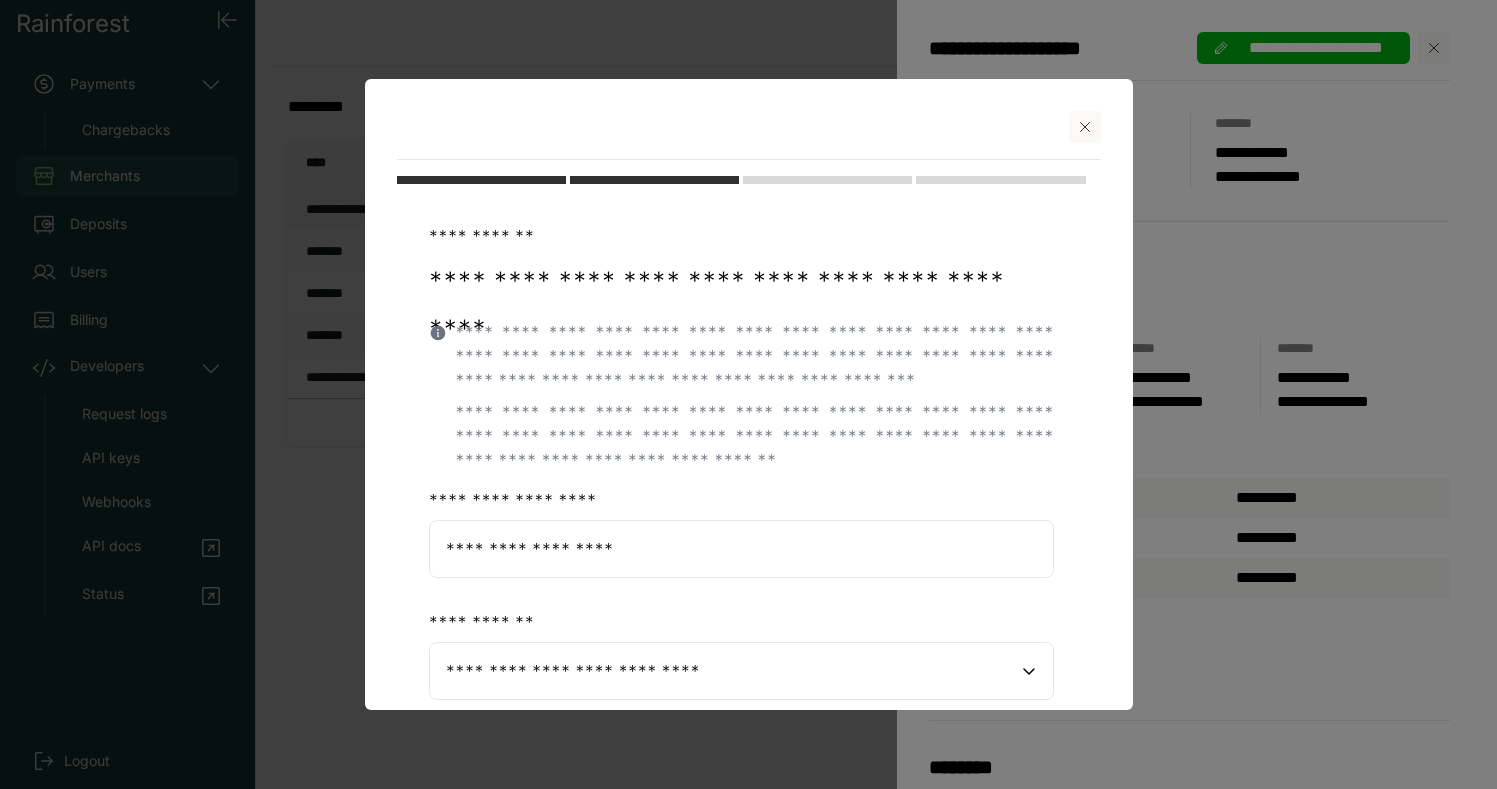 scroll, scrollTop: 224, scrollLeft: 0, axis: vertical 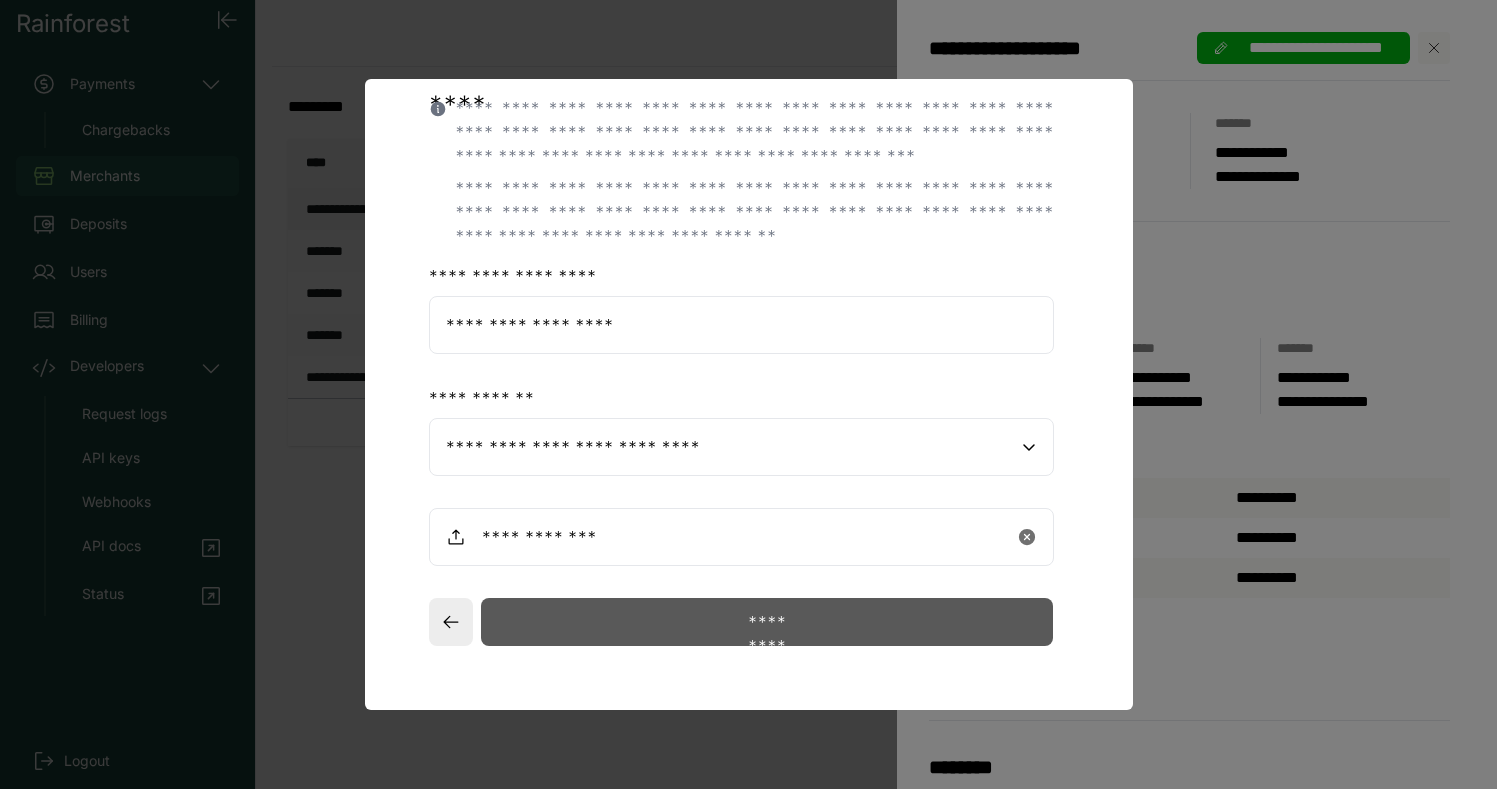 click on "*********" 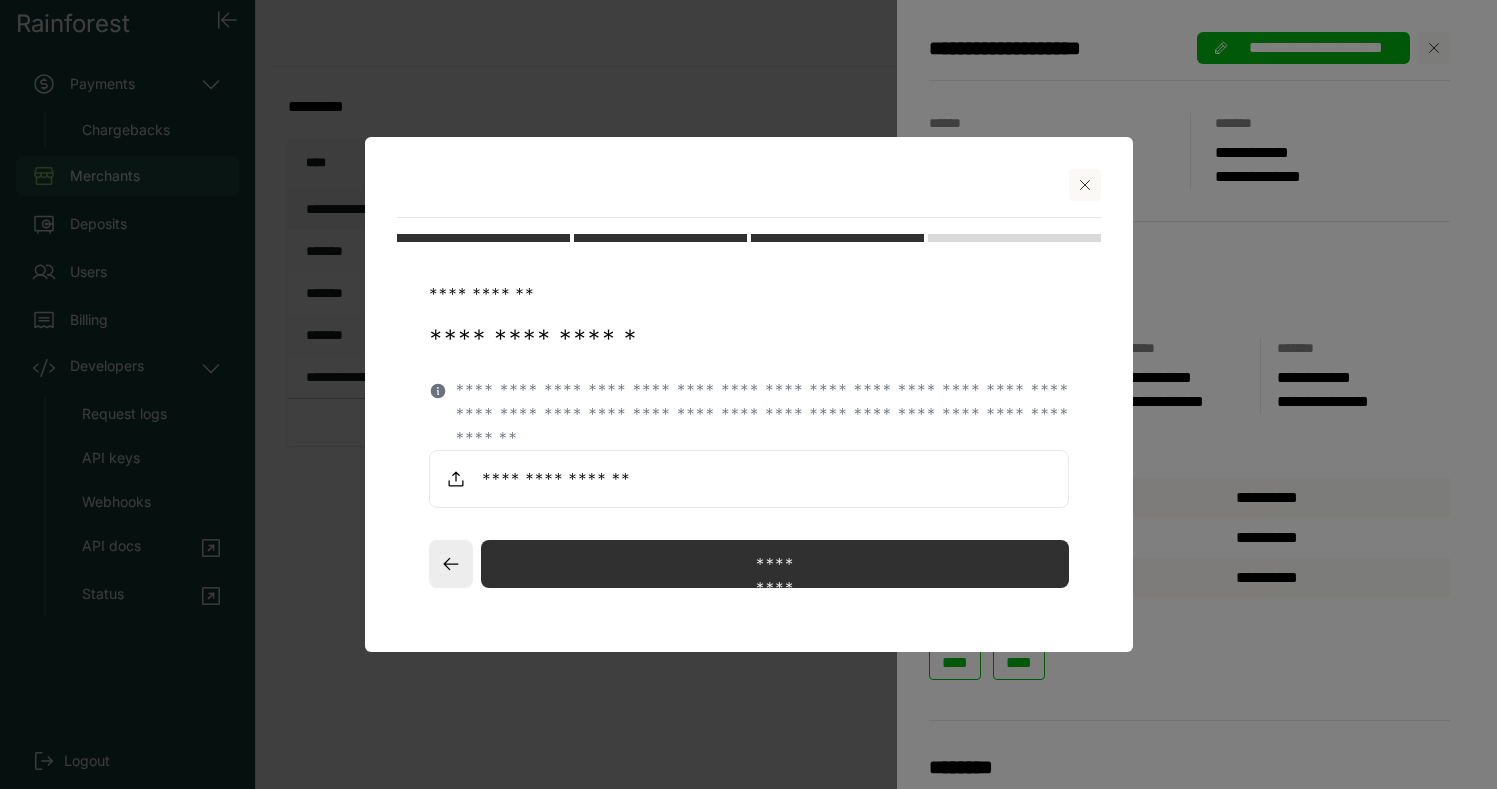 click 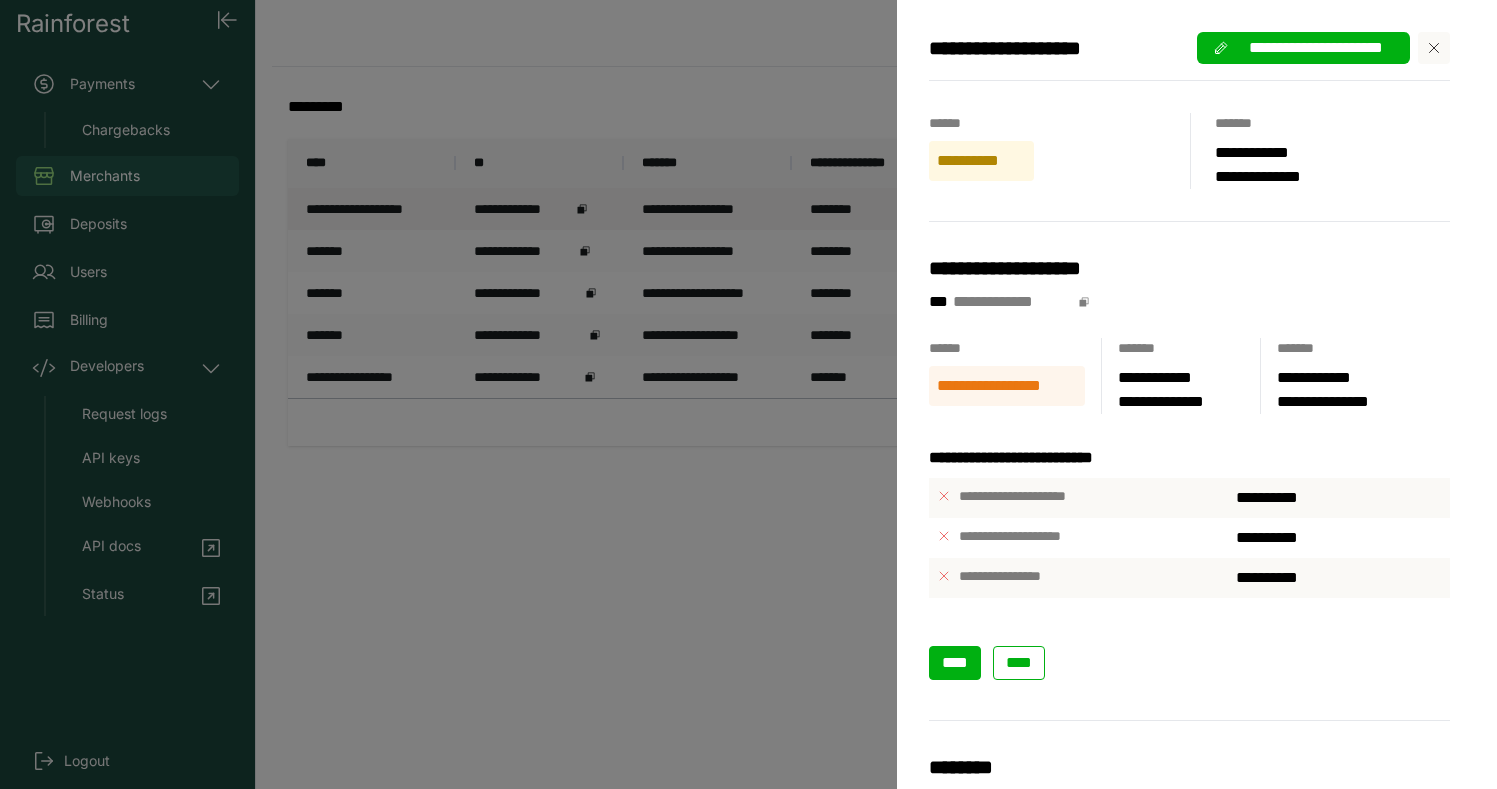click on "****" at bounding box center [955, 663] 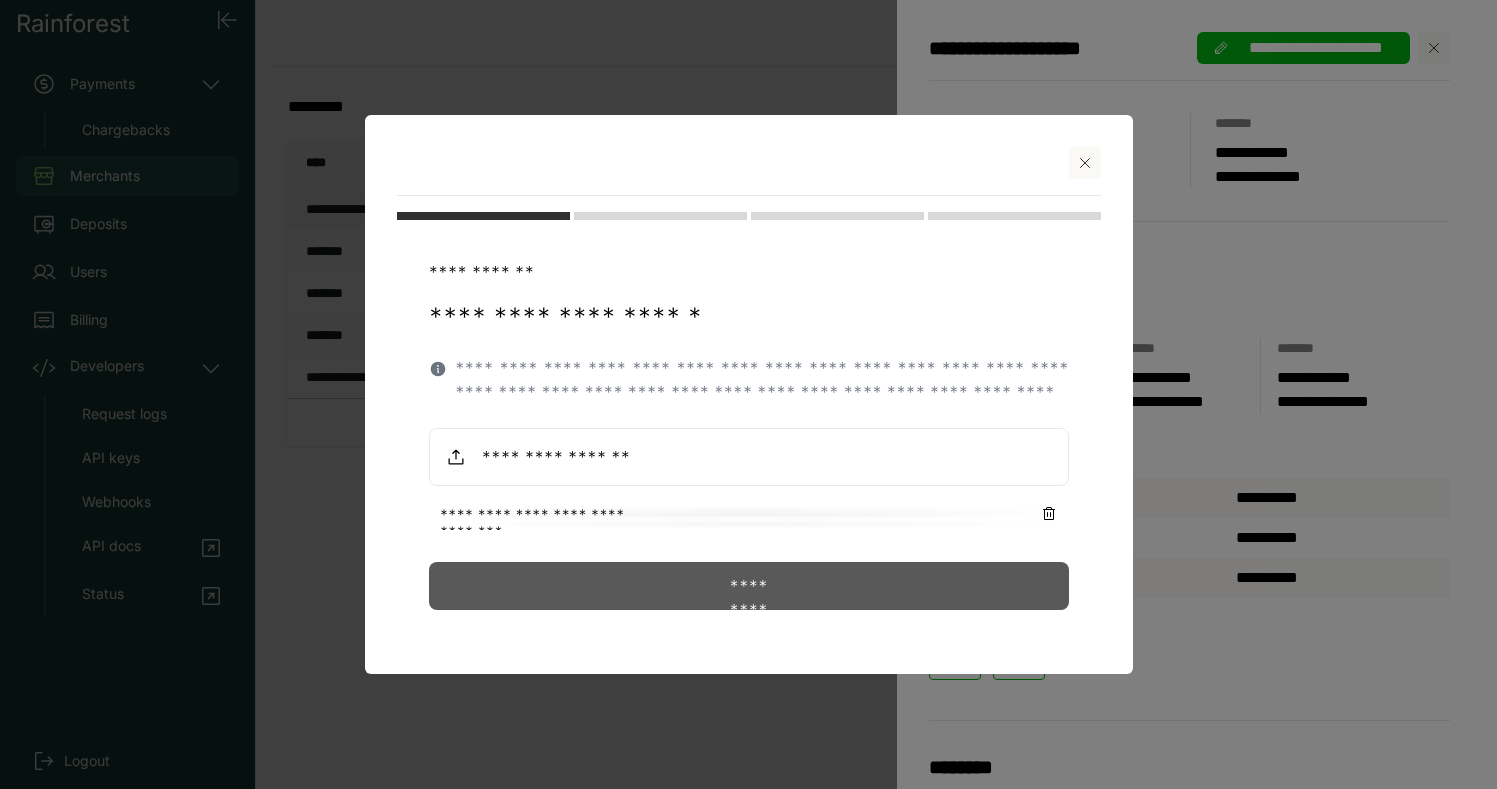 click on "*********" at bounding box center (749, 586) 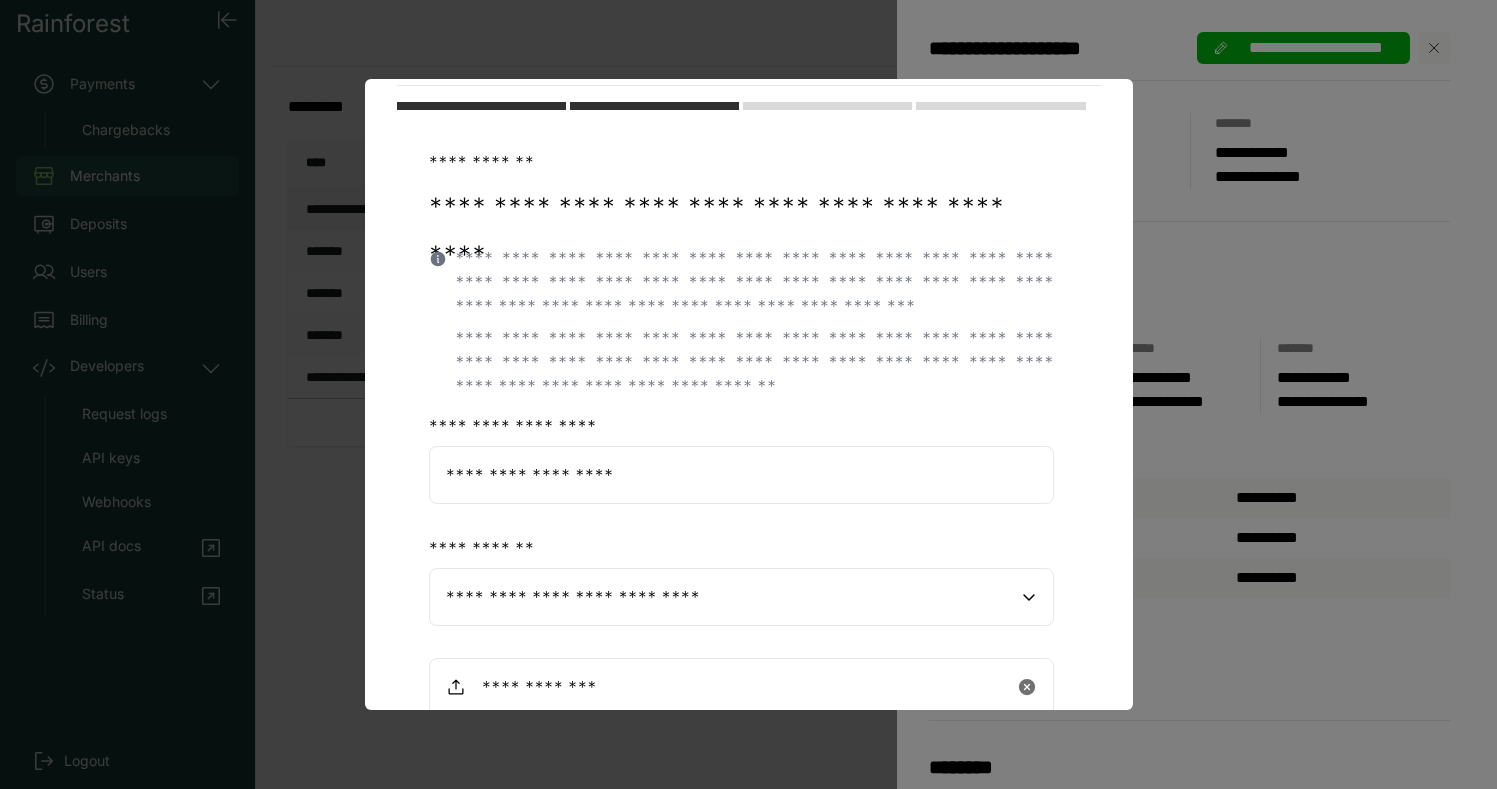 scroll, scrollTop: 72, scrollLeft: 0, axis: vertical 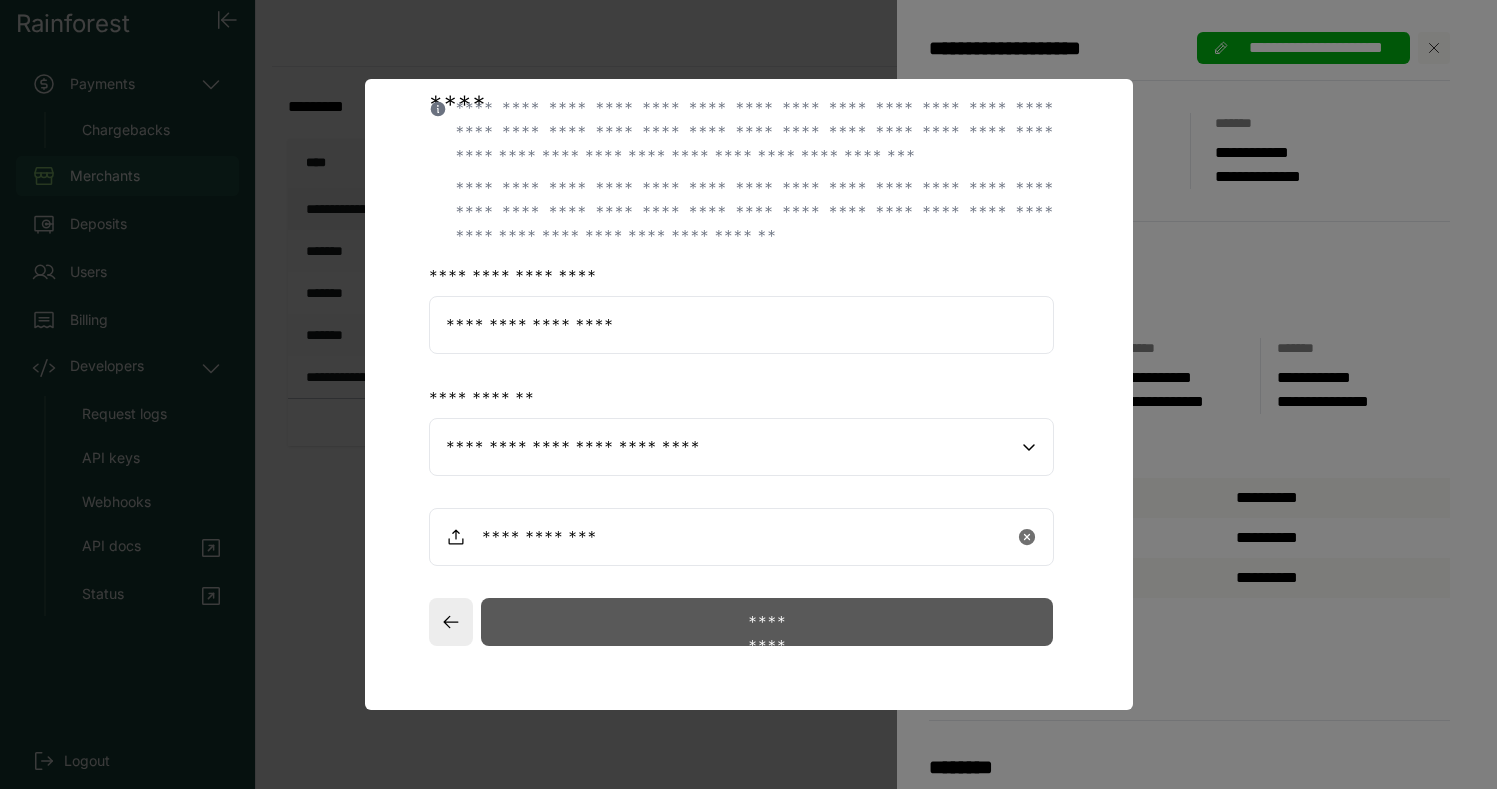 click on "*********" at bounding box center [767, 622] 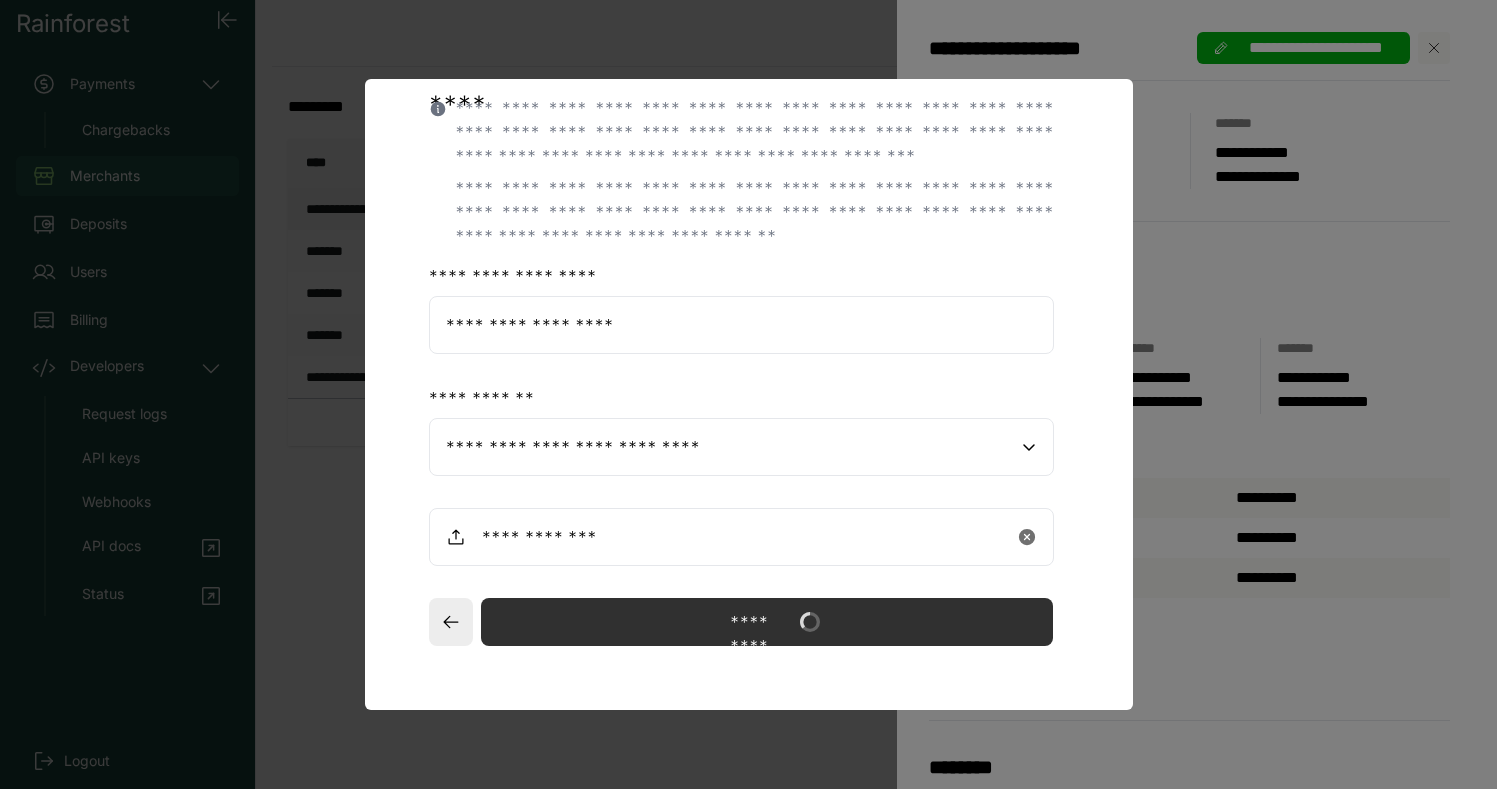 scroll, scrollTop: 0, scrollLeft: 0, axis: both 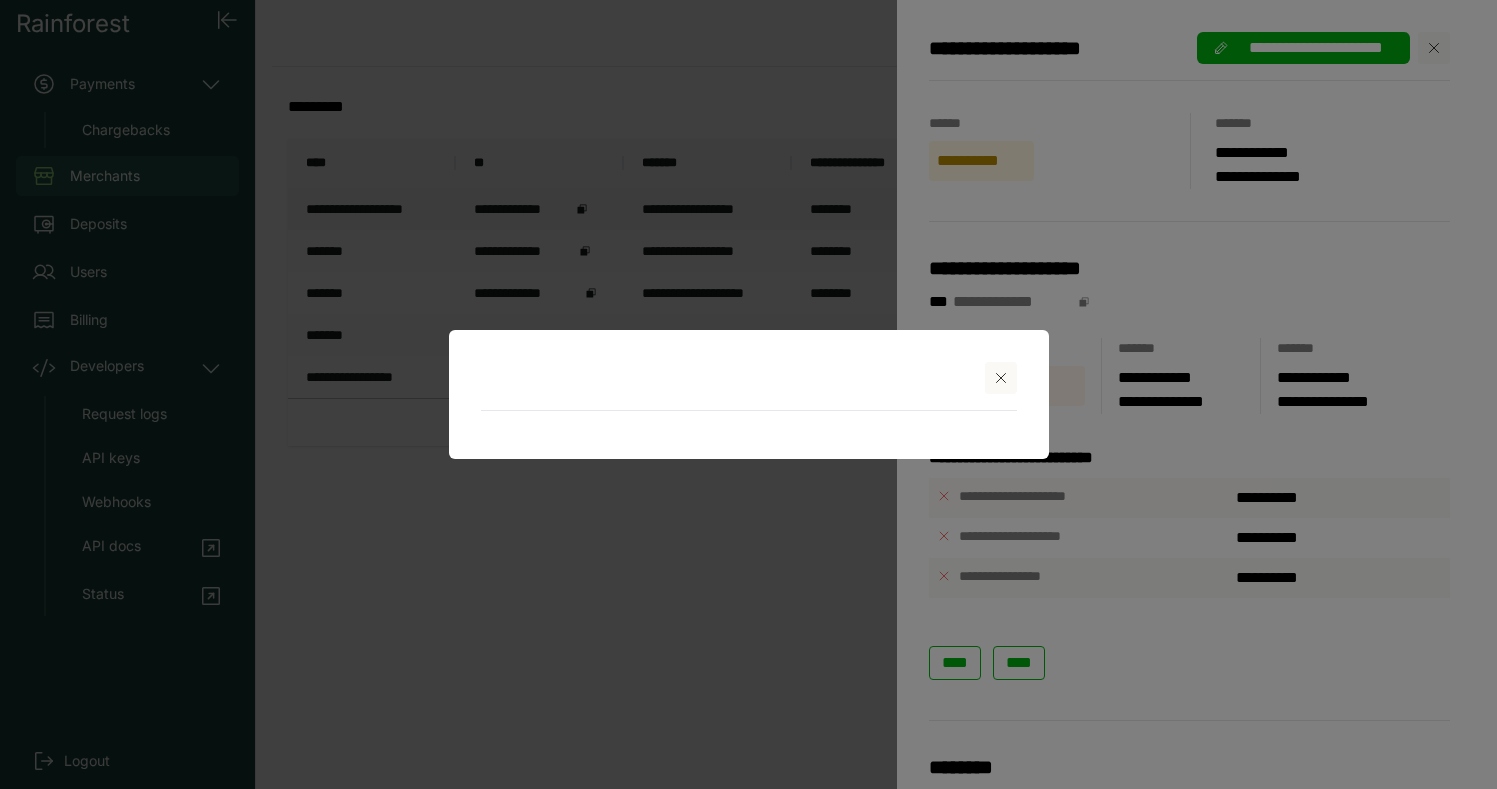 click at bounding box center (1001, 378) 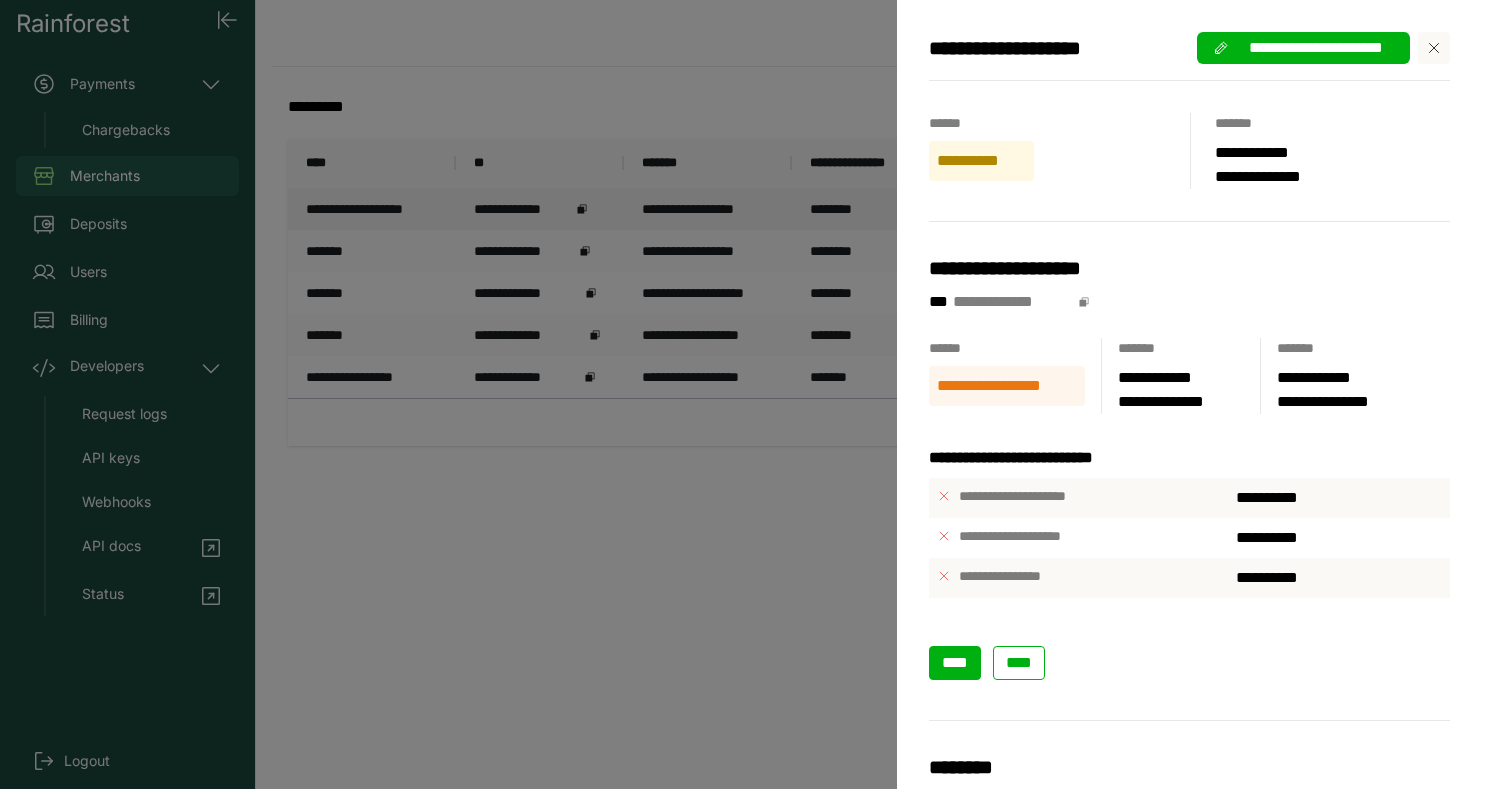 click on "****" at bounding box center (955, 662) 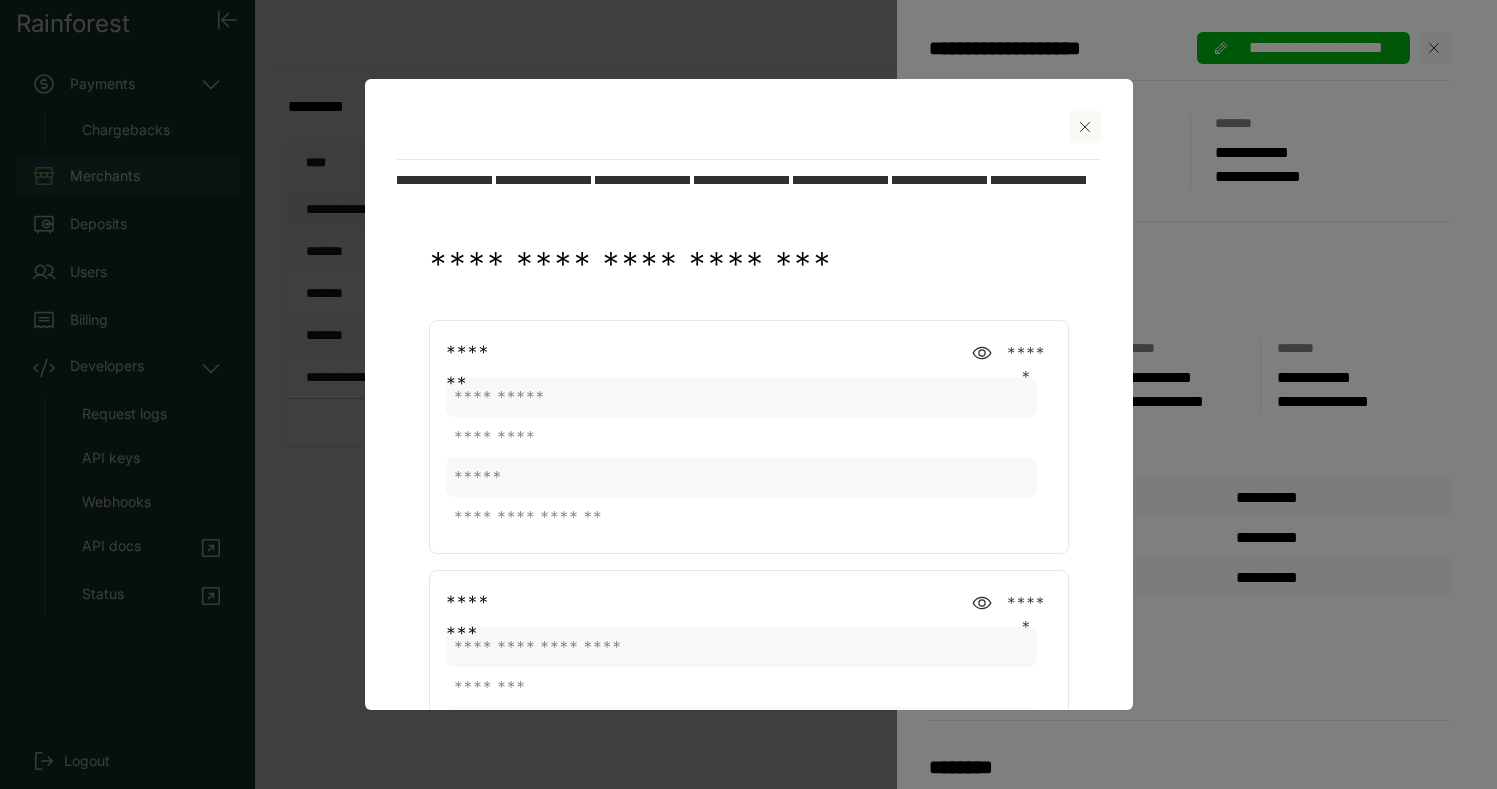 scroll, scrollTop: 365, scrollLeft: 0, axis: vertical 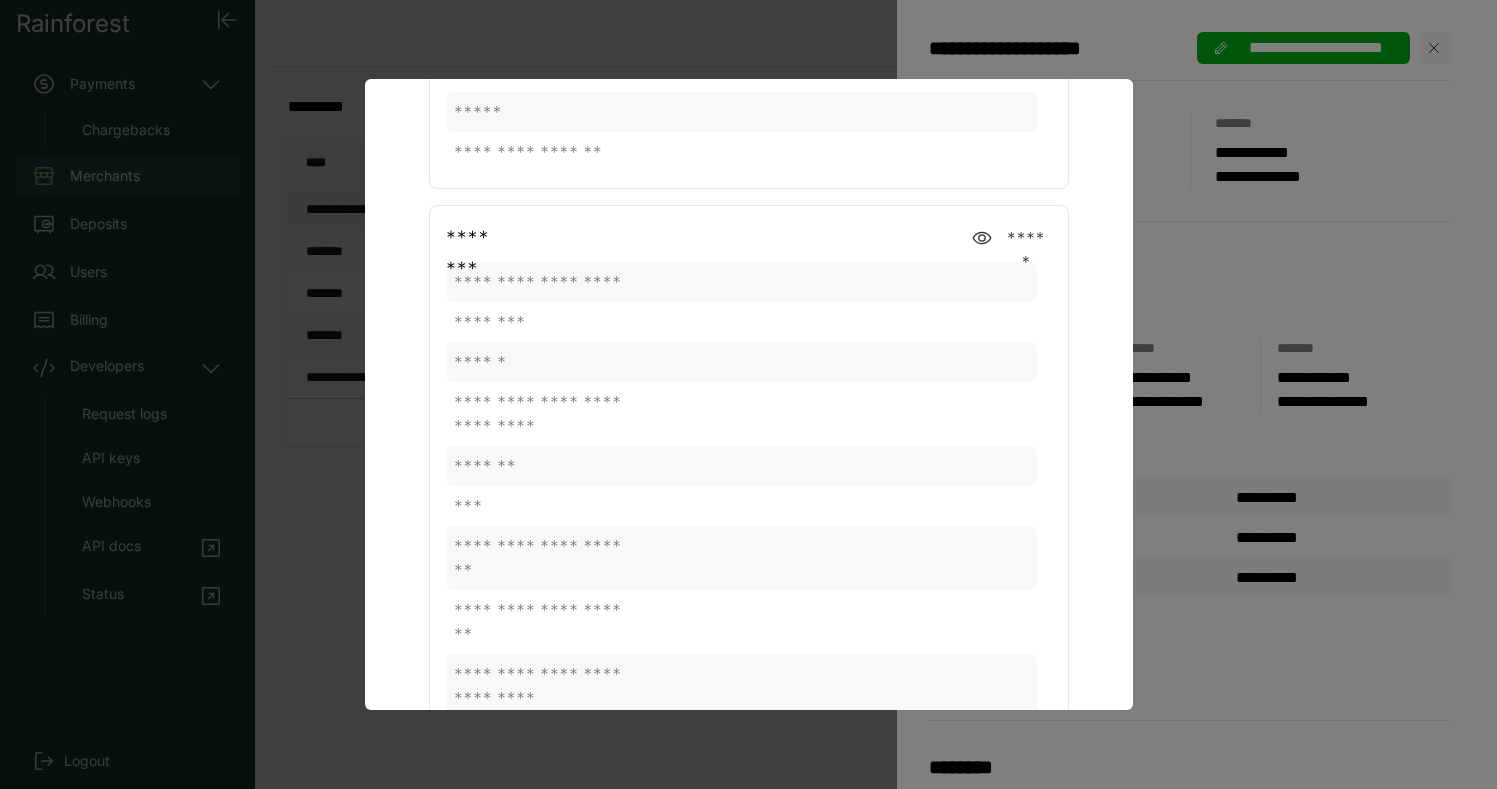 click at bounding box center (748, 394) 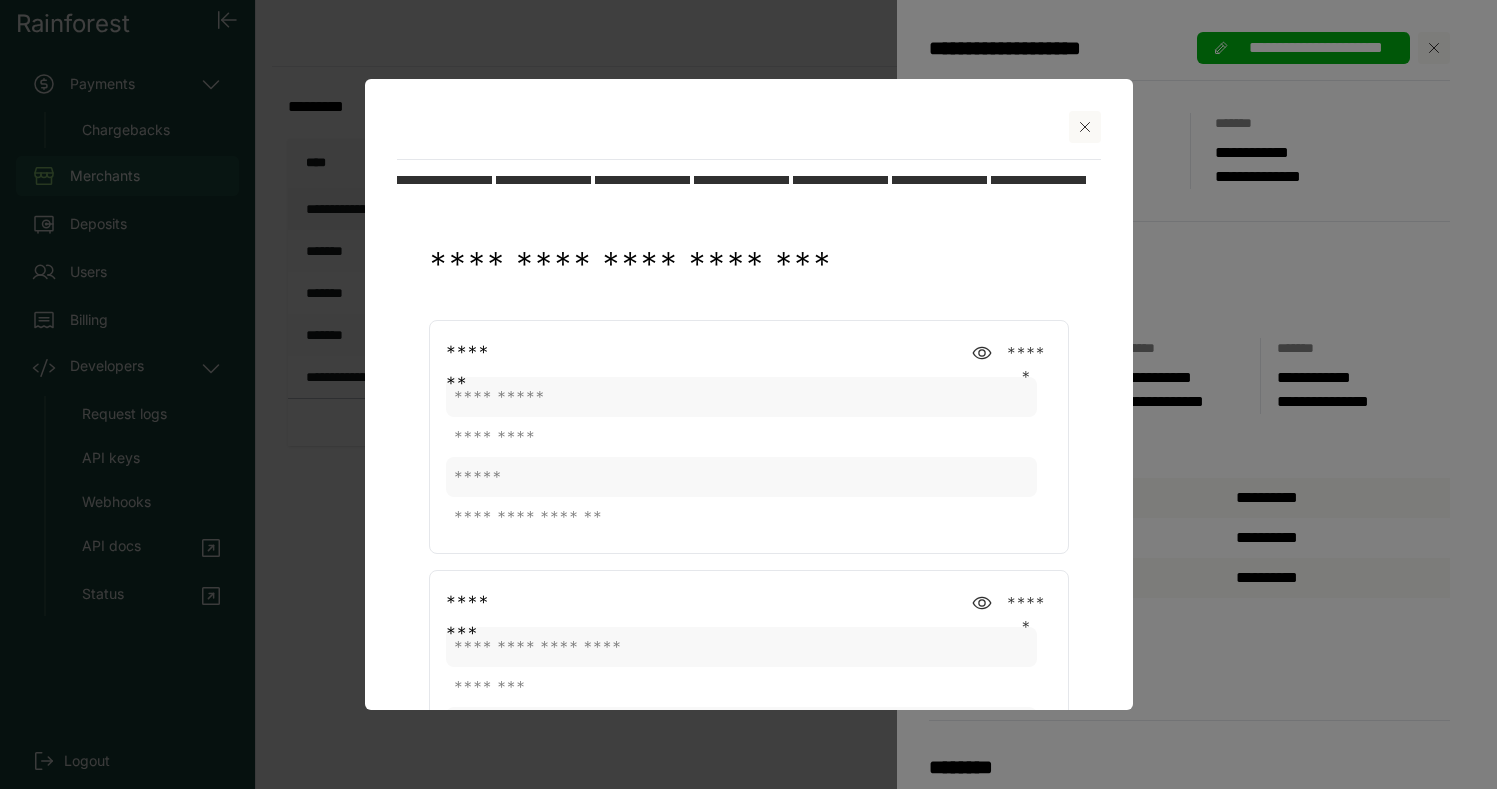 click 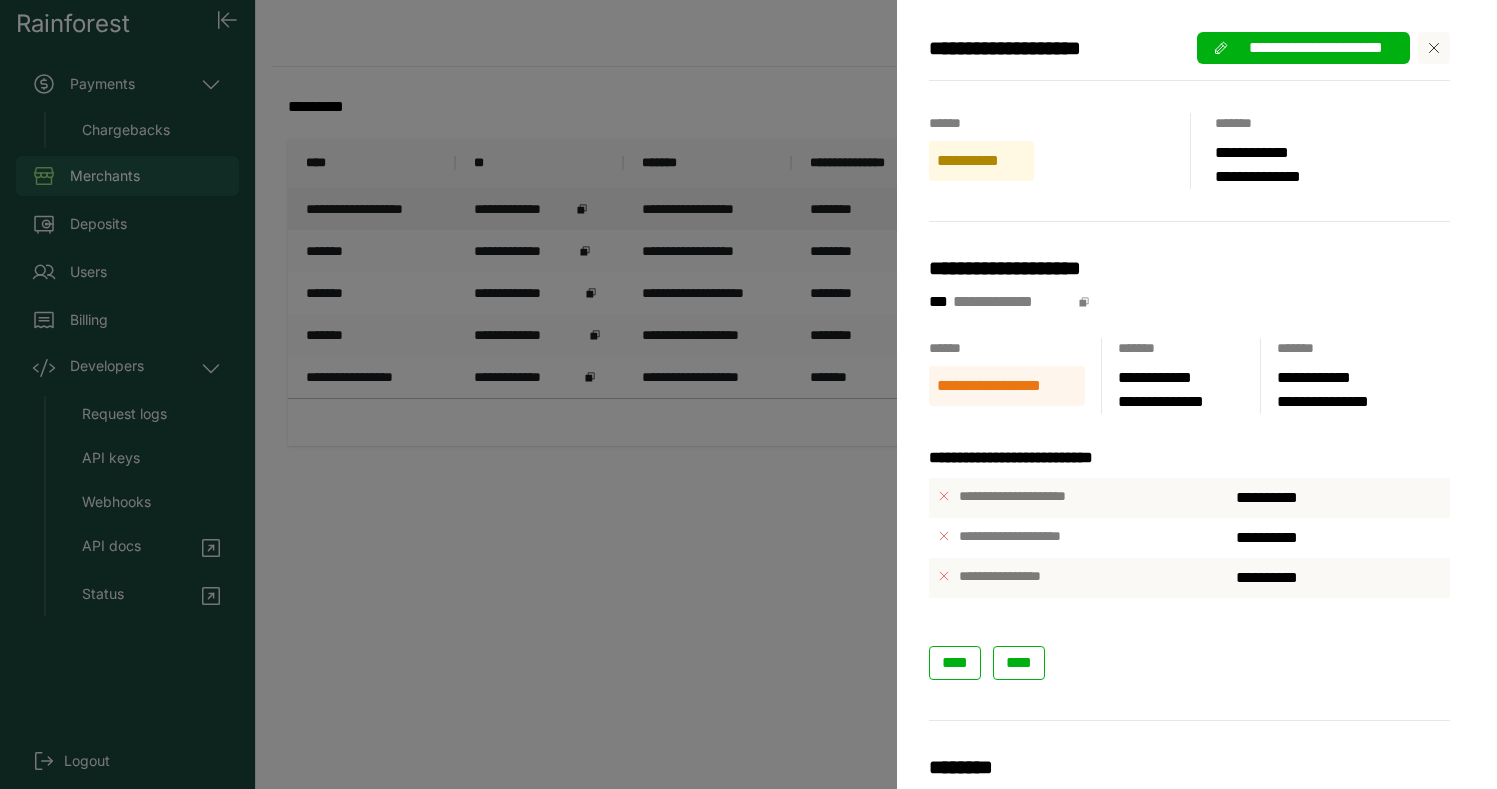click on "**********" at bounding box center (748, 394) 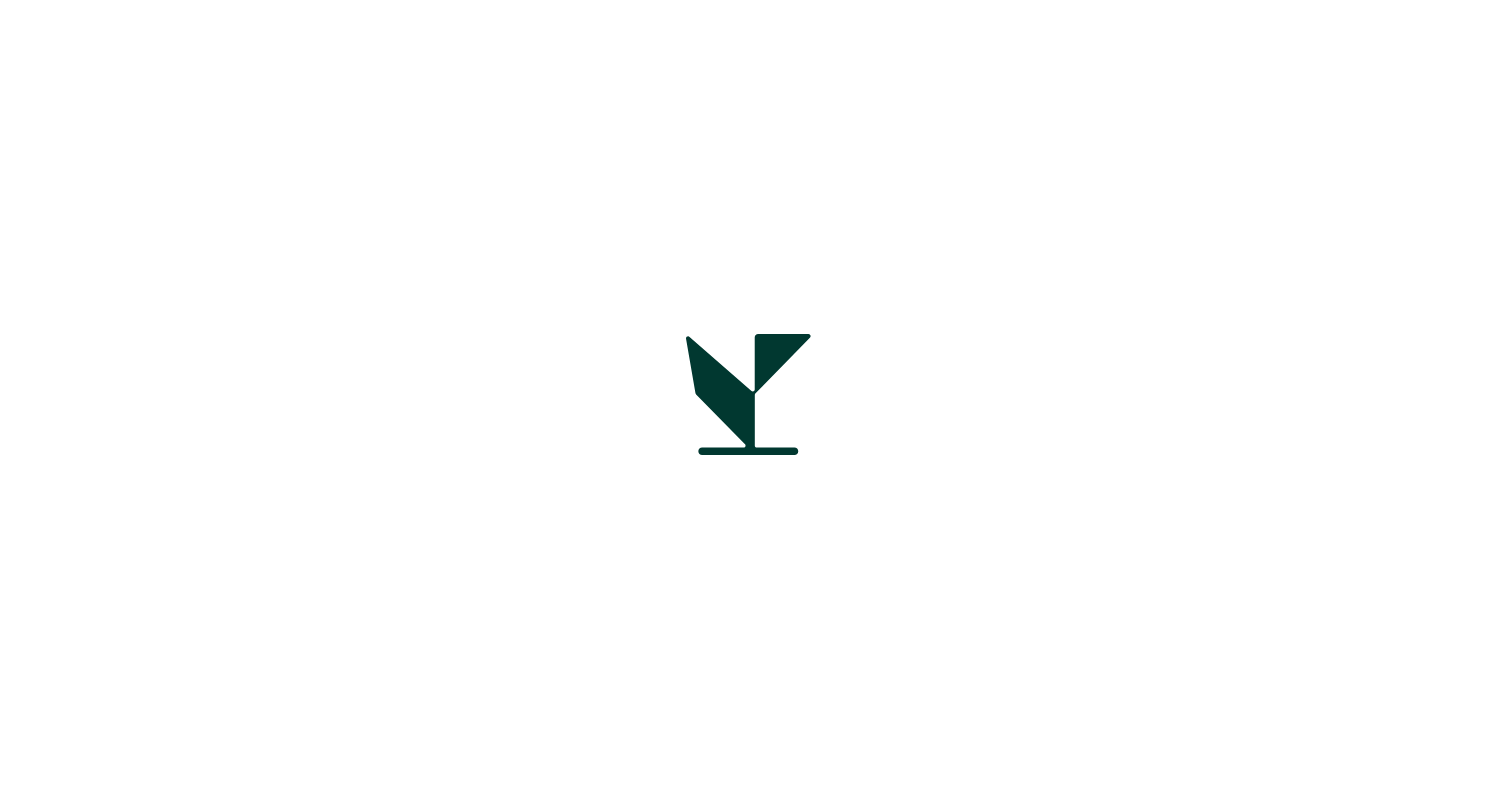 scroll, scrollTop: 0, scrollLeft: 0, axis: both 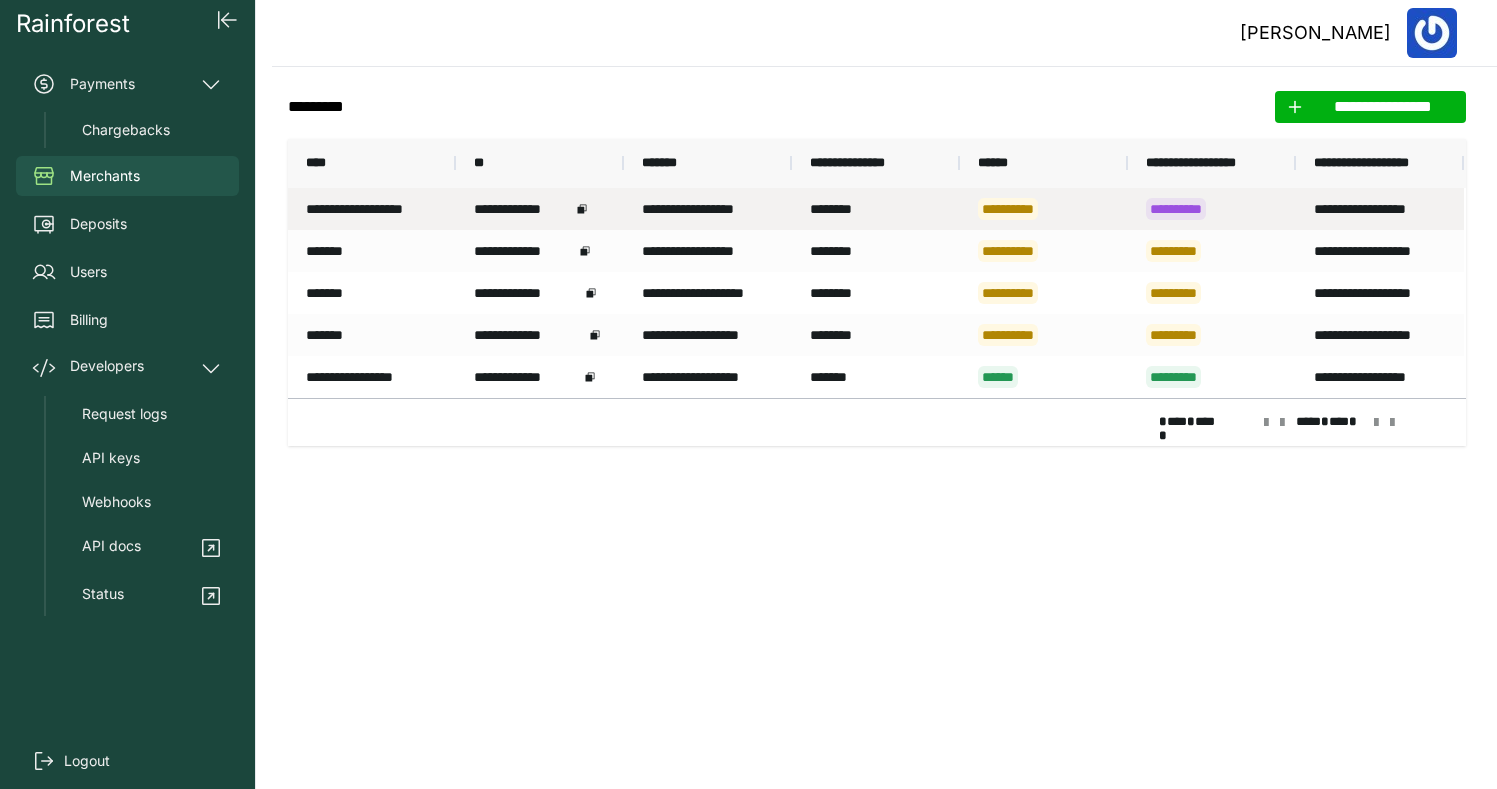 click on "**********" at bounding box center [1044, 209] 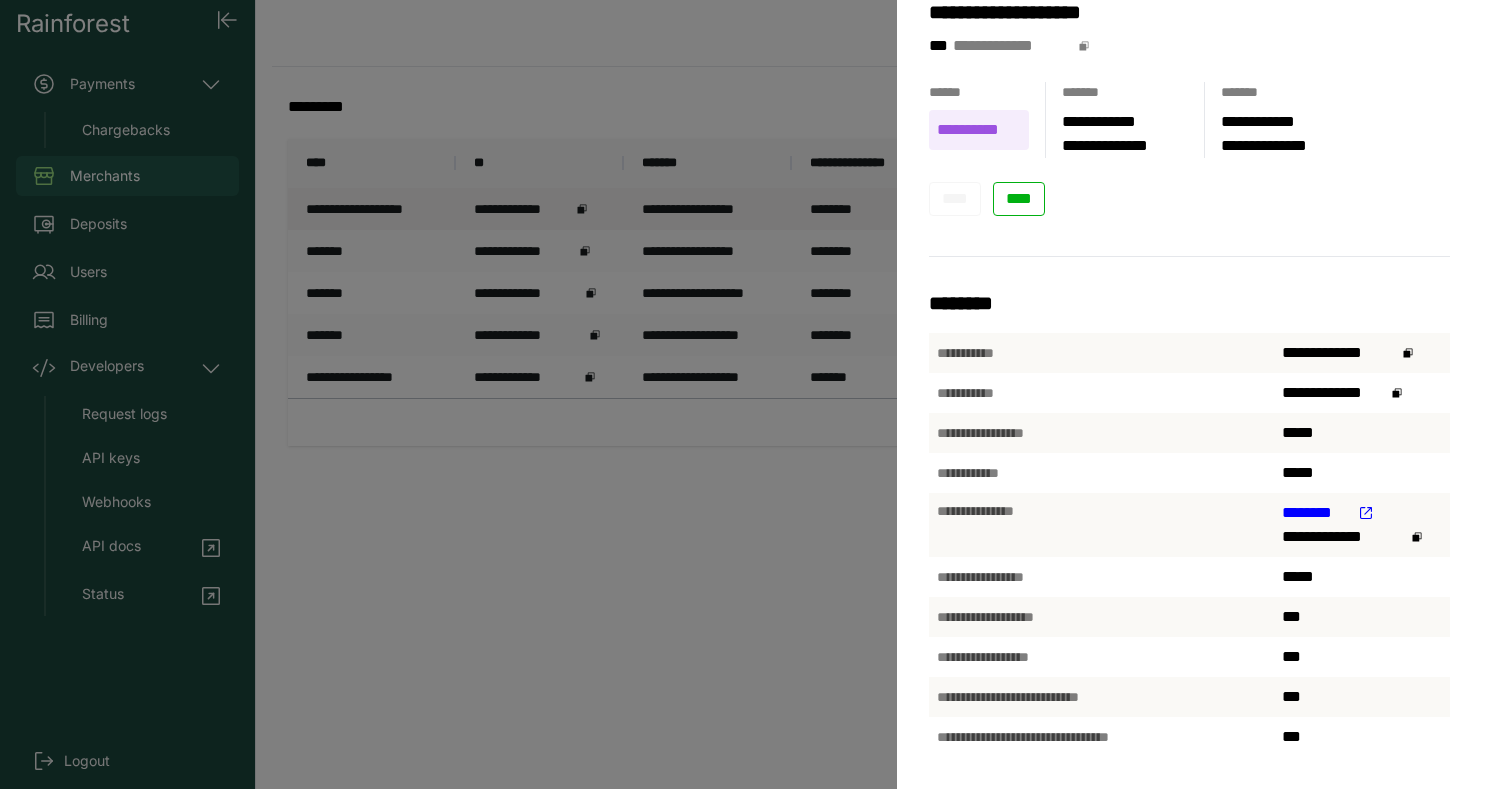 scroll, scrollTop: 0, scrollLeft: 0, axis: both 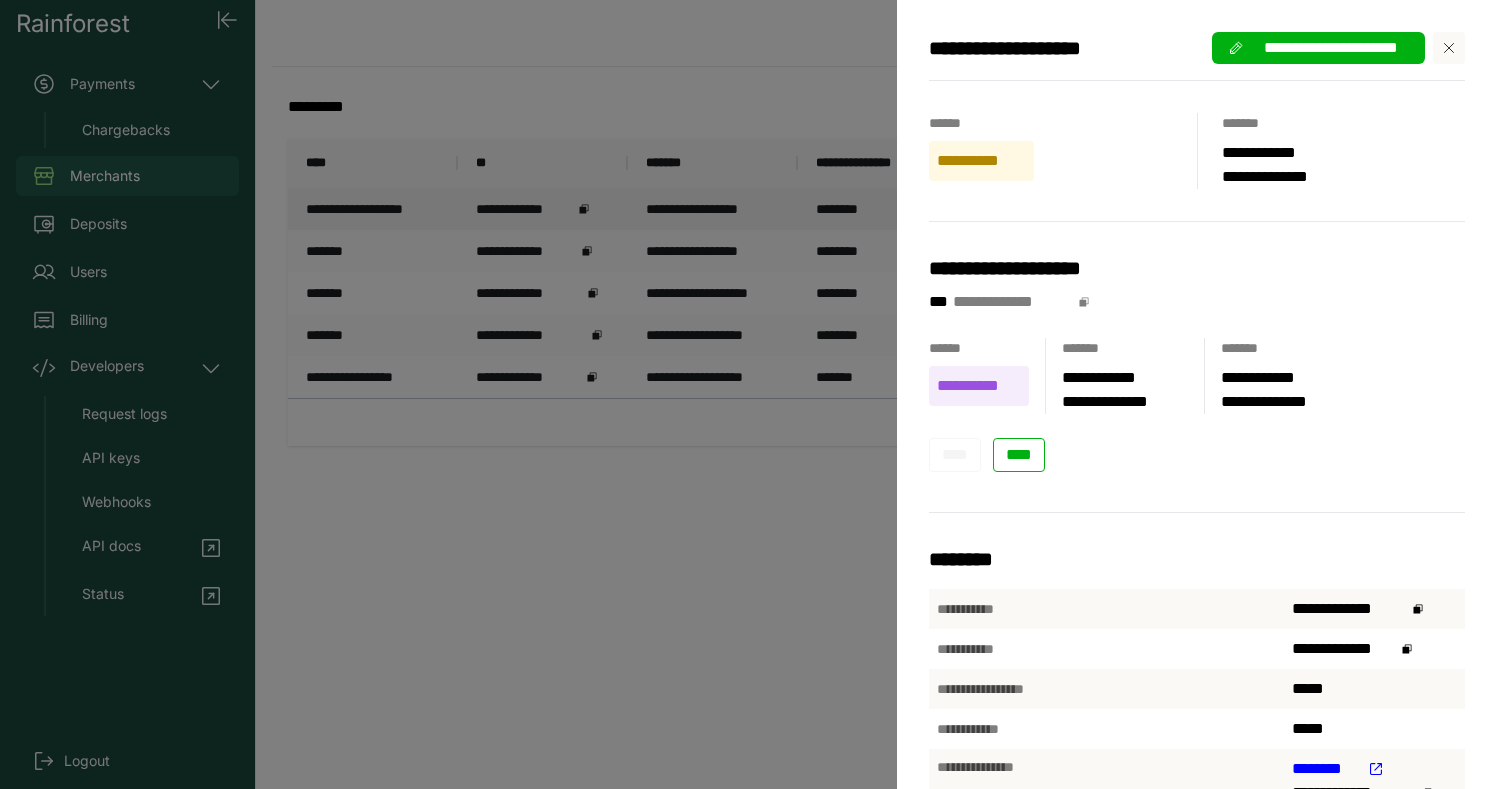 click on "**********" at bounding box center (748, 394) 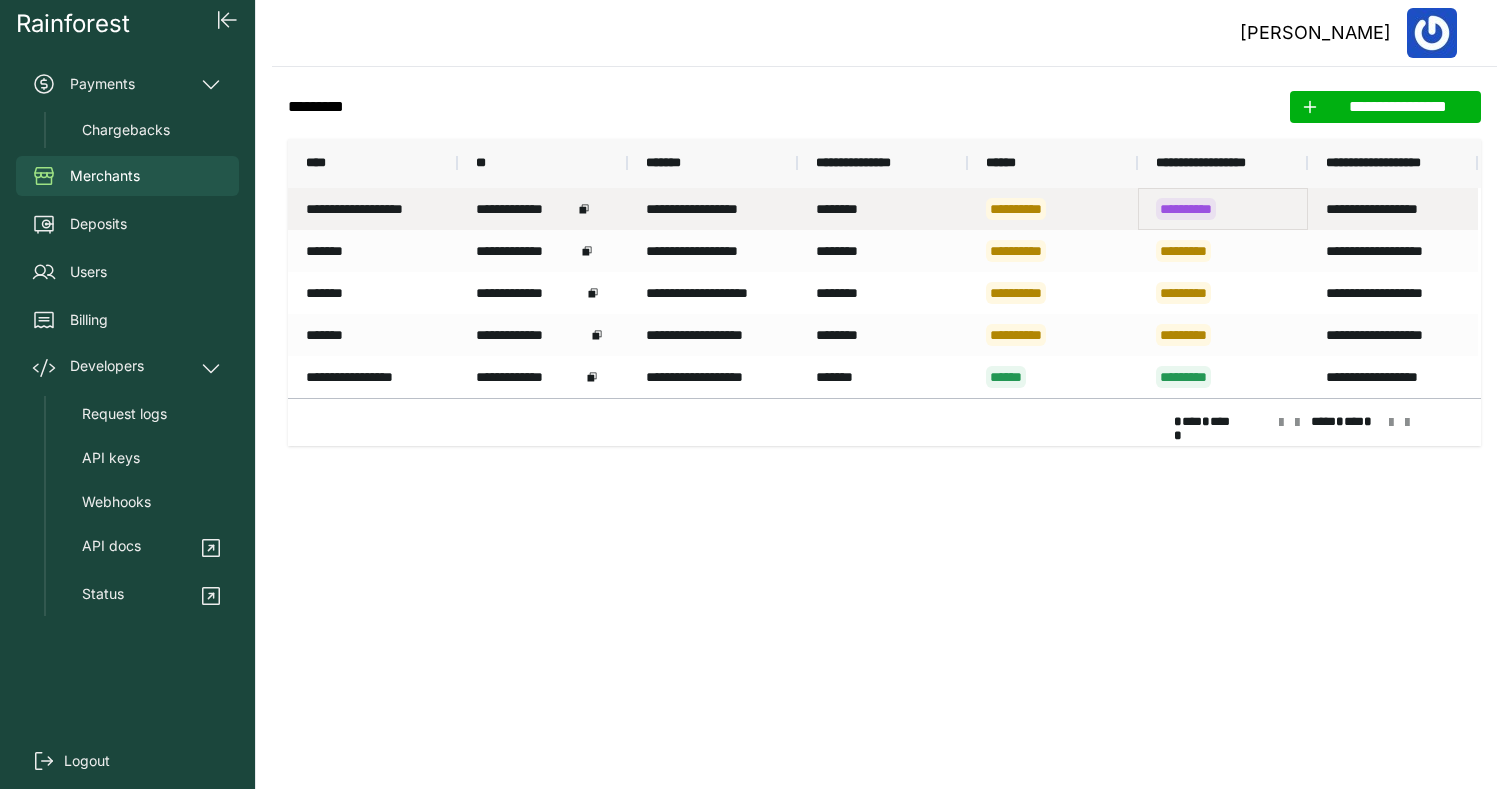 click on "**********" at bounding box center [1186, 209] 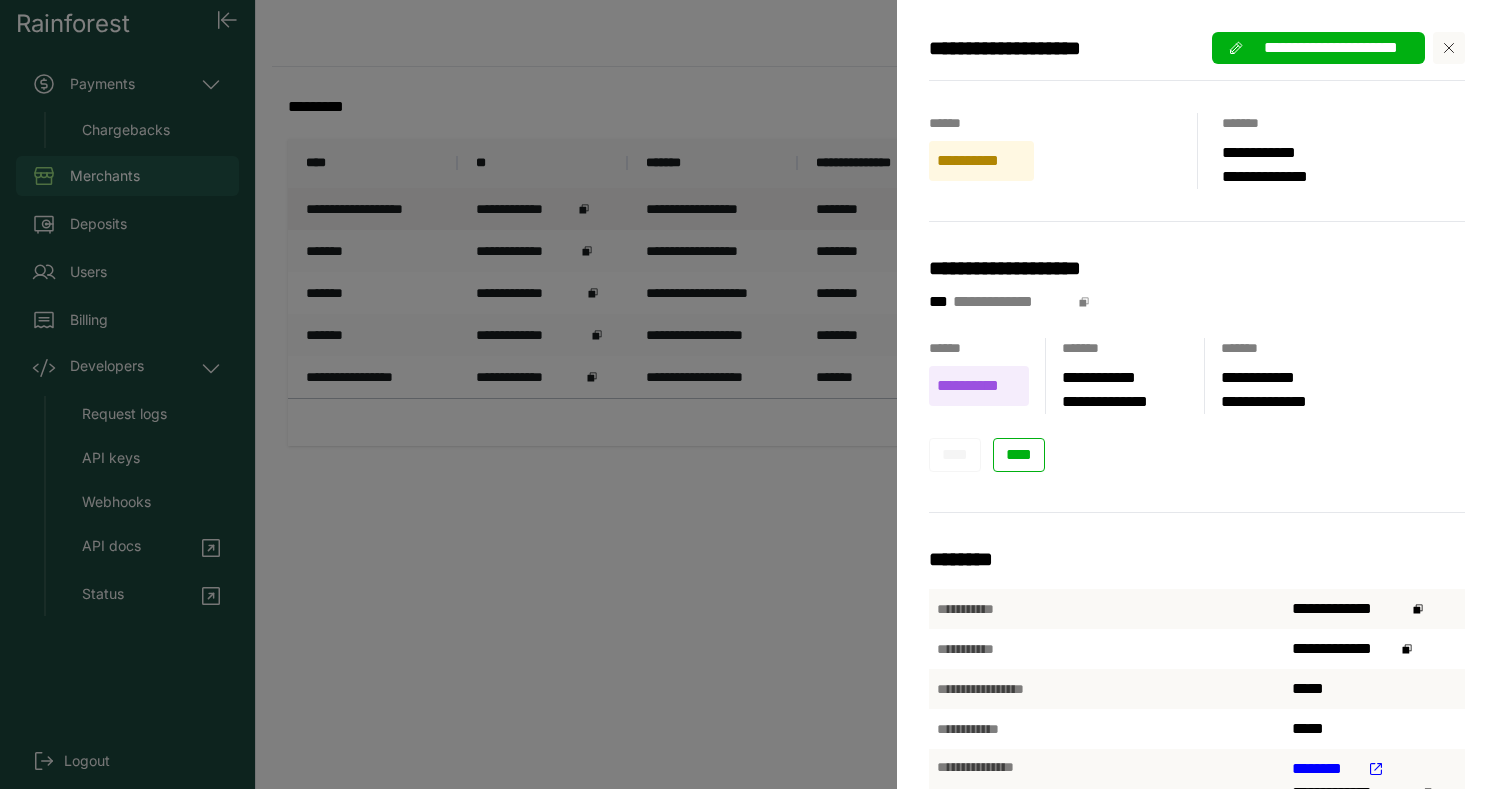 click on "**********" at bounding box center [748, 394] 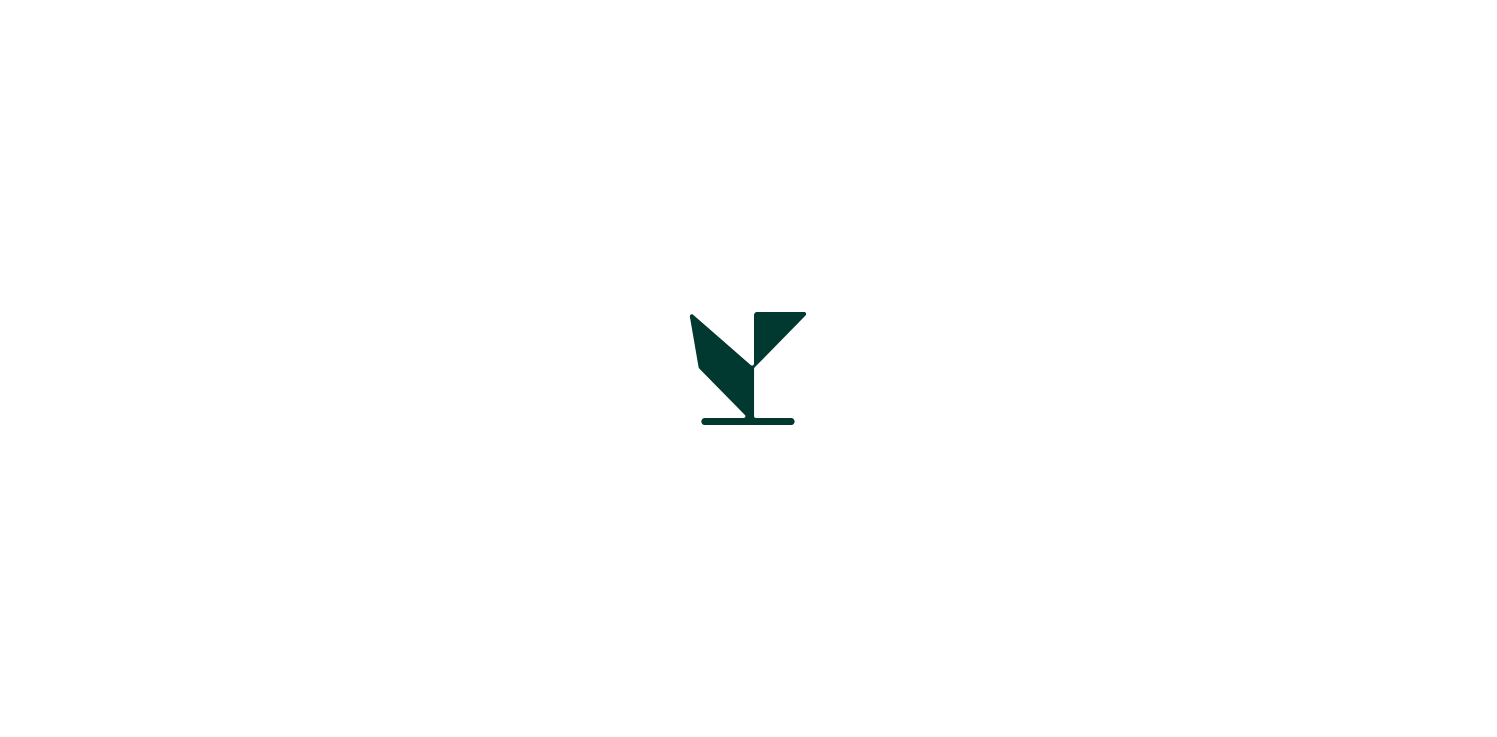 scroll, scrollTop: 0, scrollLeft: 0, axis: both 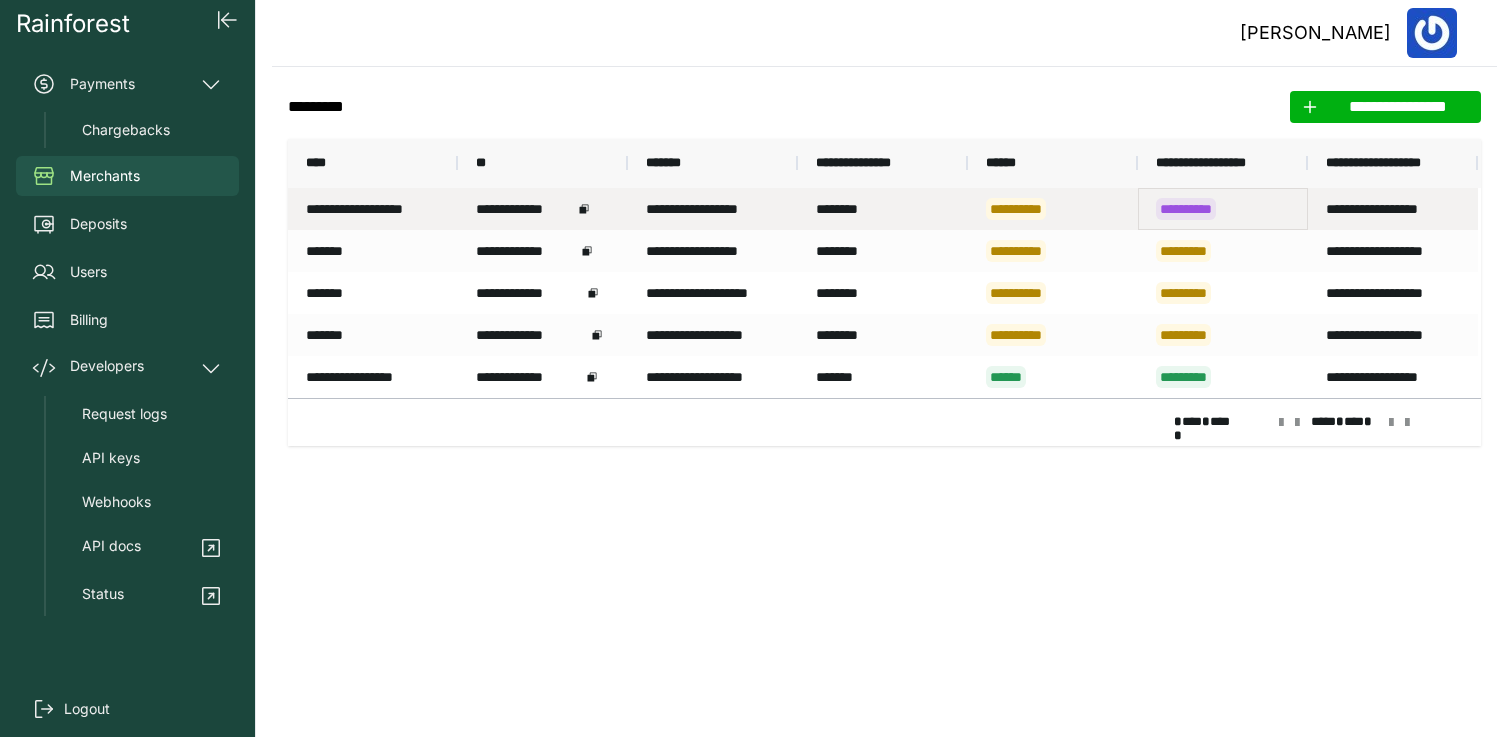 click on "**********" at bounding box center [1223, 209] 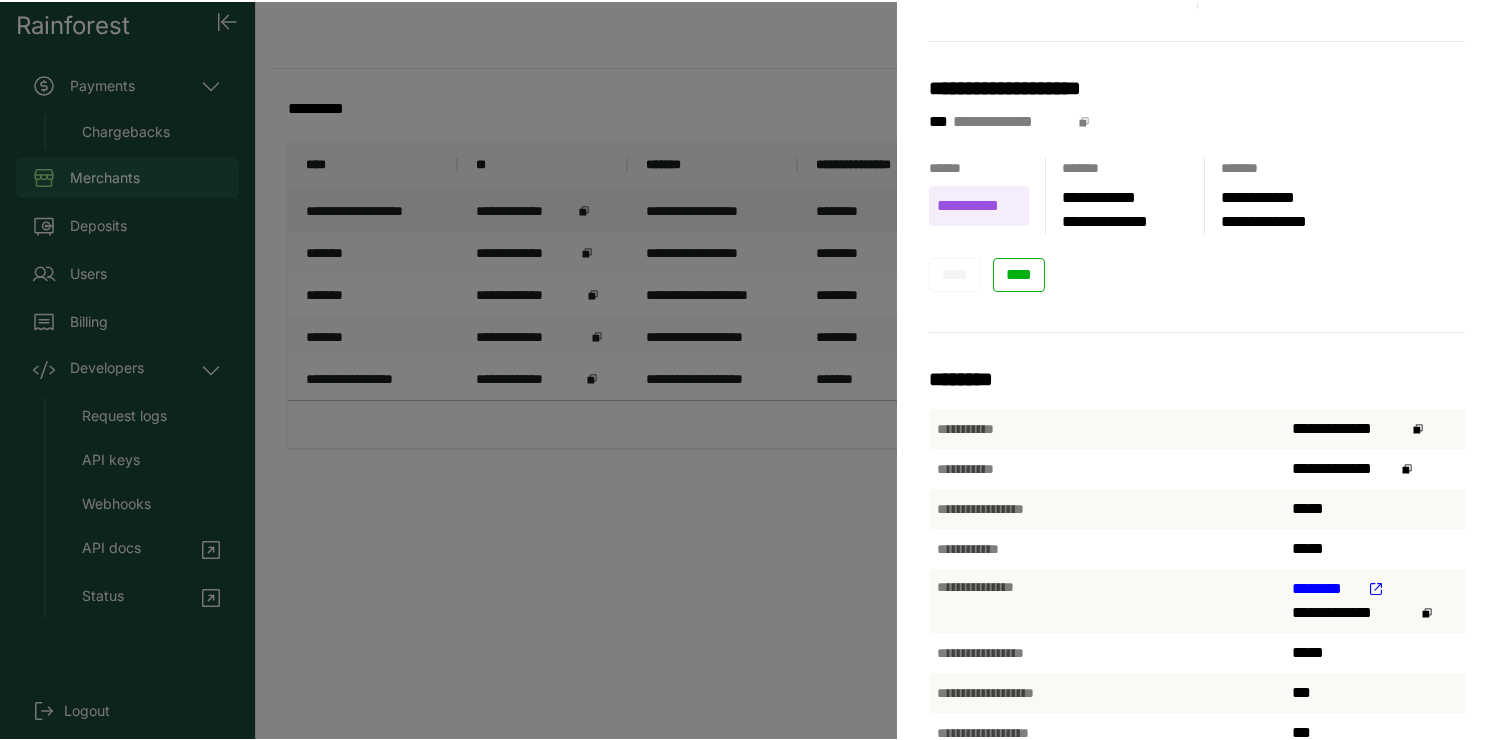 scroll, scrollTop: 308, scrollLeft: 0, axis: vertical 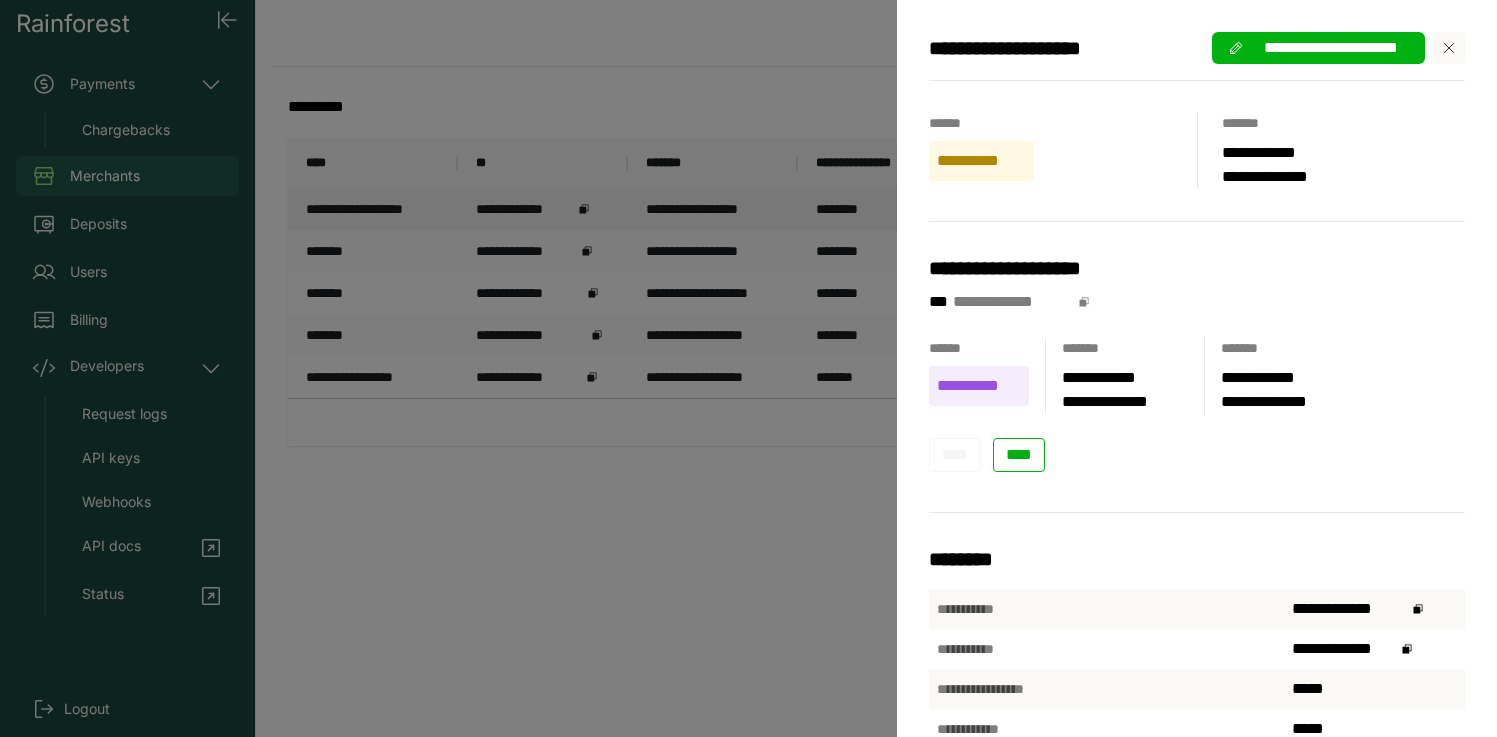 click on "**********" at bounding box center [748, 368] 